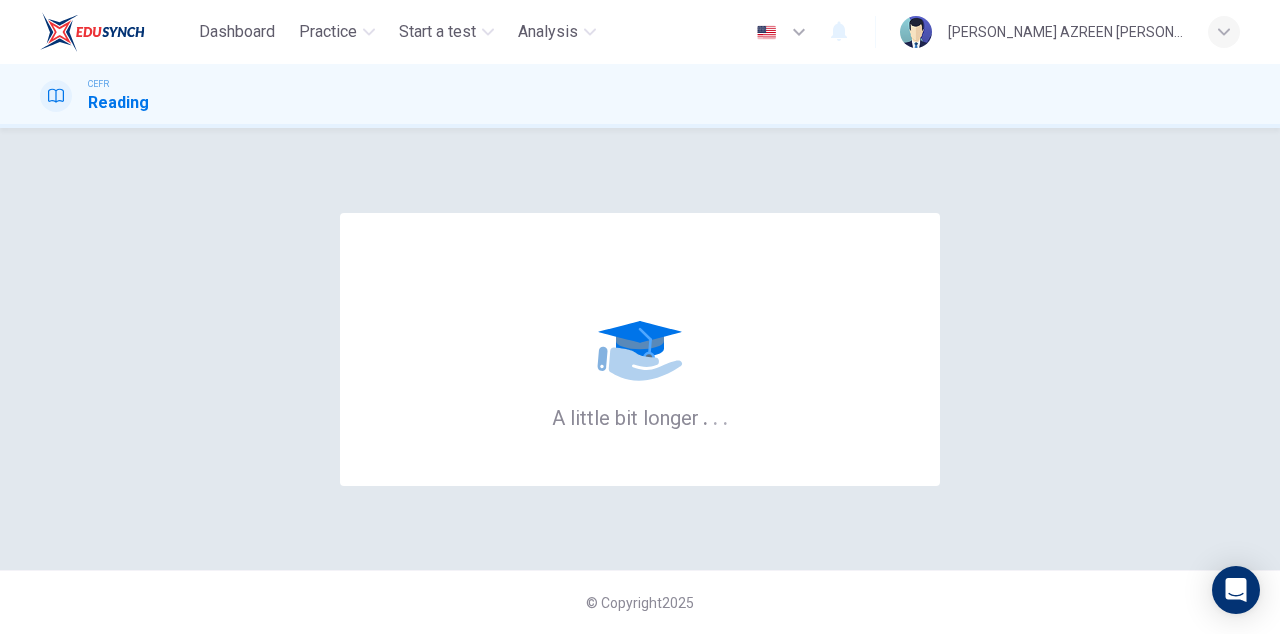 scroll, scrollTop: 0, scrollLeft: 0, axis: both 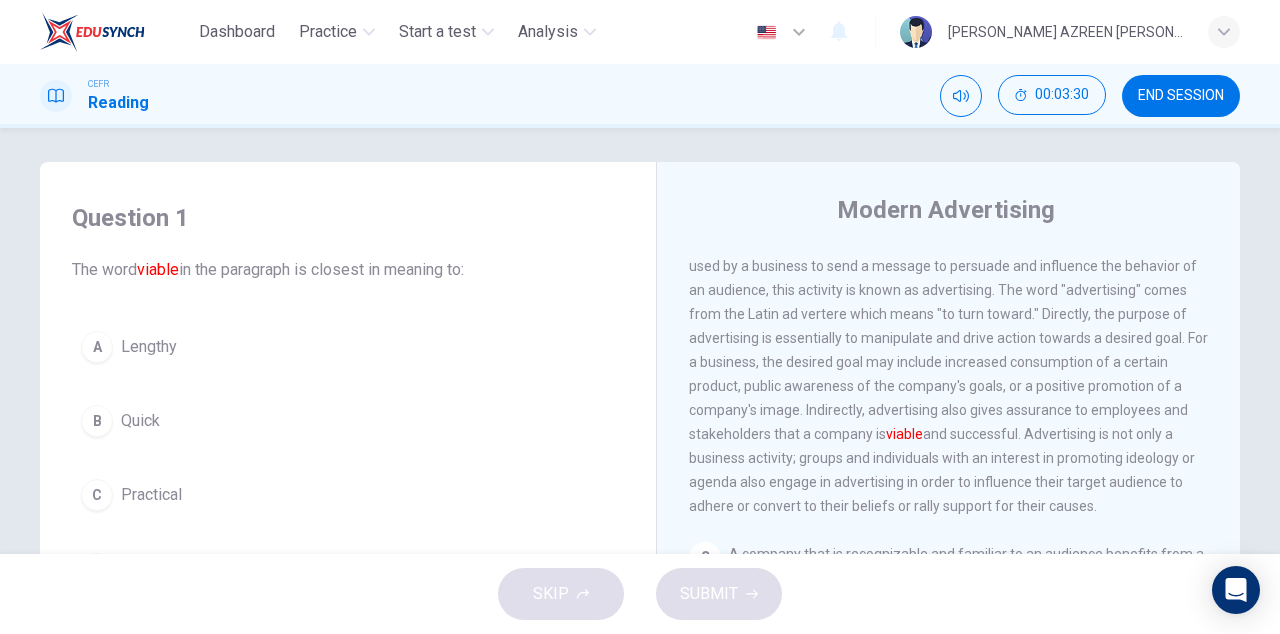 click on "Communication in its simplest form consists of four things: a sender, a message, a channel and a receiver. Once the message has been transmitted and received, it can be said that the communication has been completed. In the same way, marketing for the purpose of communication in a business also follows this simple structure. When marketing communication is used by a business to send a message to persuade and influence the behavior of an audience, this activity is known as advertising. The word "advertising" comes from the Latin ad vertere which means "to turn toward." Directly, the purpose of advertising is essentially to manipulate and drive action towards a desired goal. For a business, the desired goal may include increased consumption of a certain product, public awareness of the company's goals, or a positive promotion of a company's image. Indirectly, advertising also gives assurance to employees and stakeholders that a company is  viable" at bounding box center (948, 326) 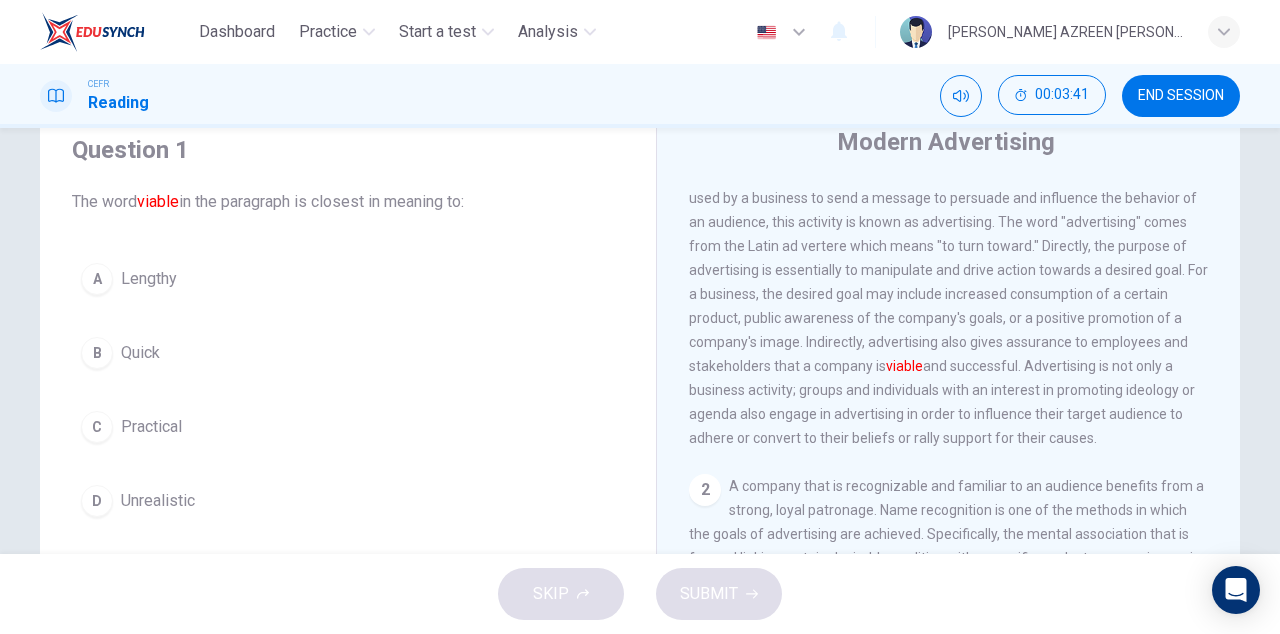 scroll, scrollTop: 103, scrollLeft: 0, axis: vertical 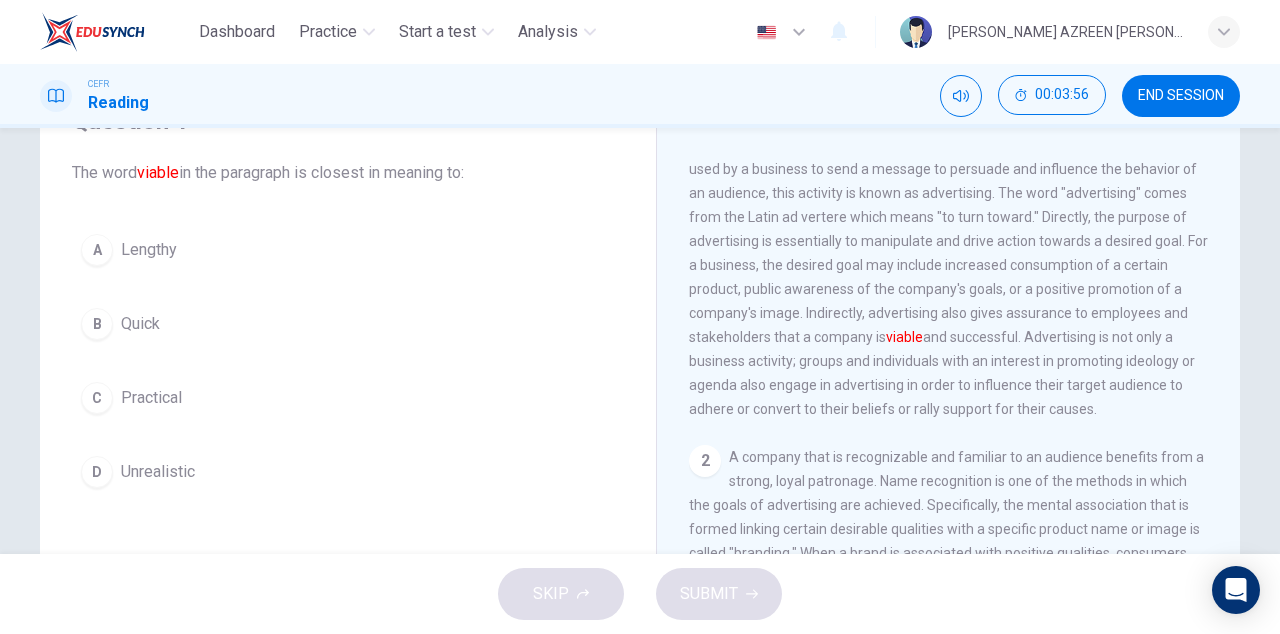 click on "C Practical" at bounding box center (348, 398) 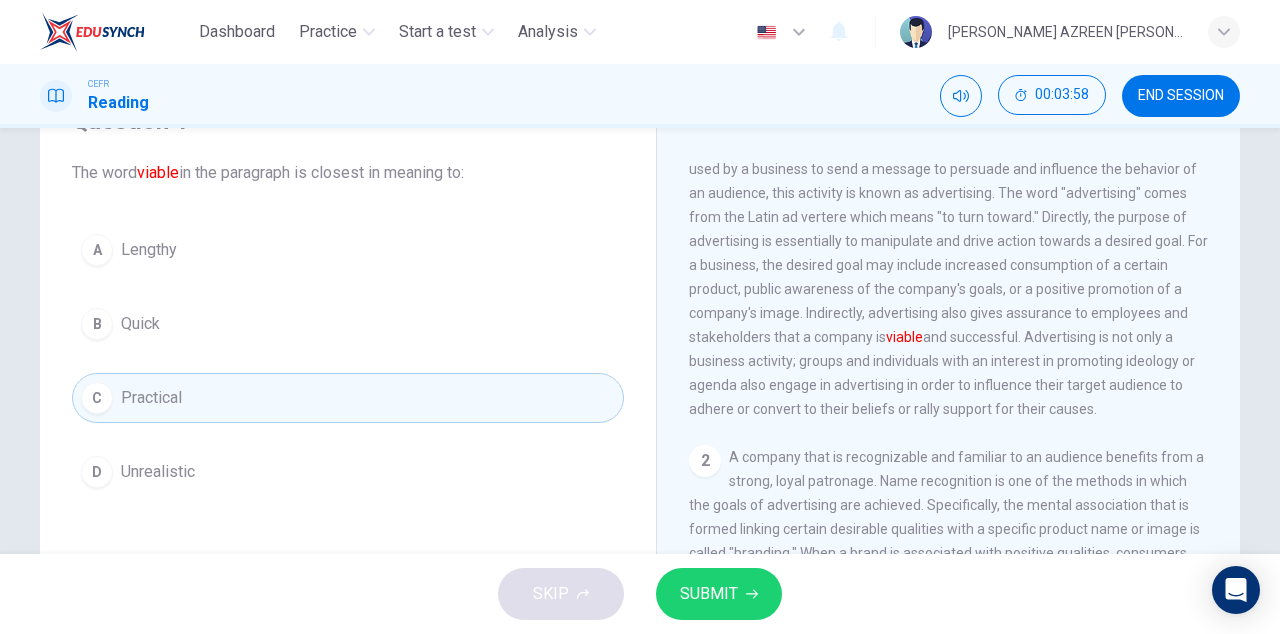 click on "SUBMIT" at bounding box center (709, 594) 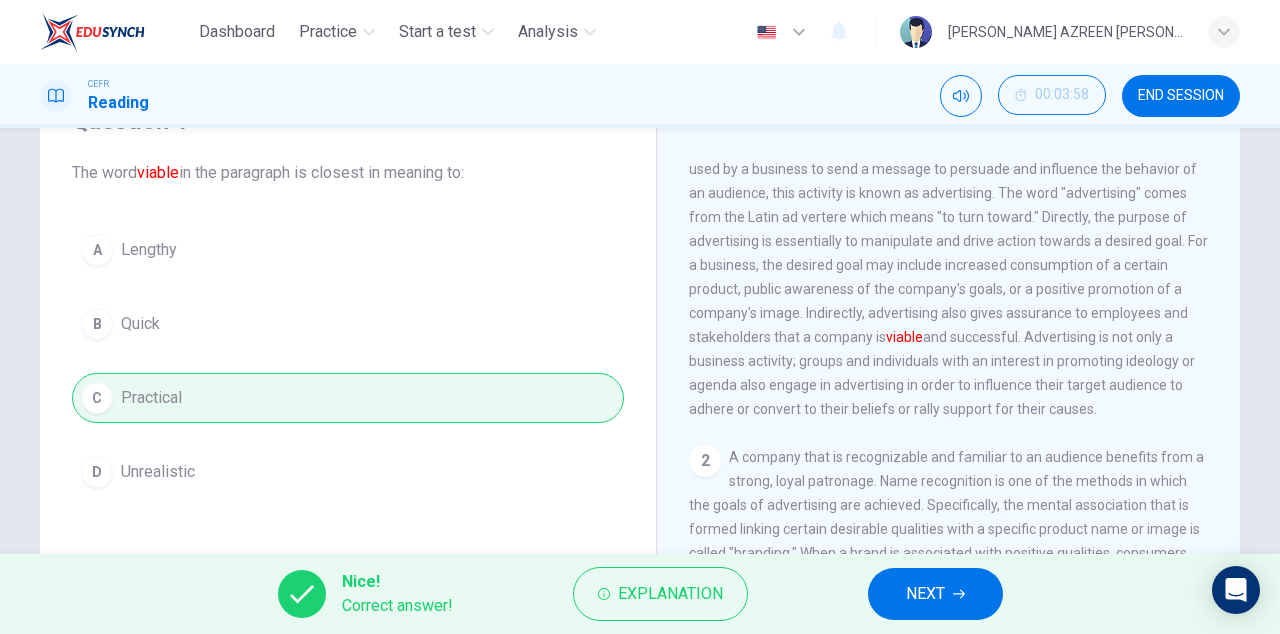 click on "Explanation" at bounding box center [670, 594] 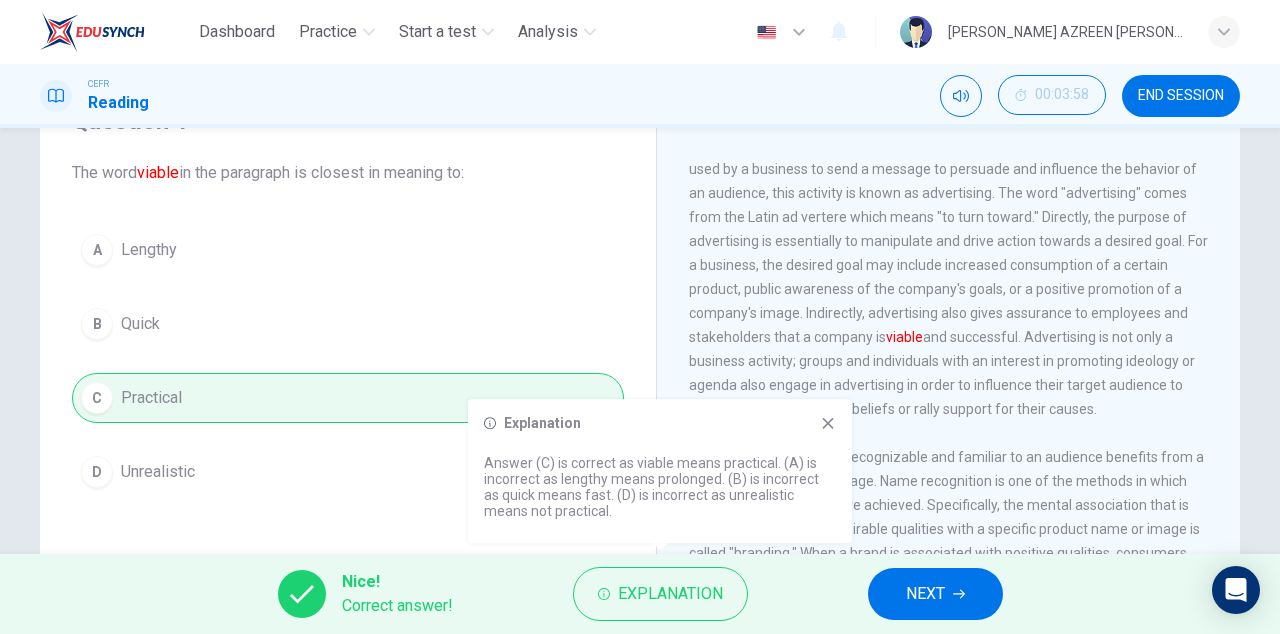 click on "NEXT" at bounding box center (925, 594) 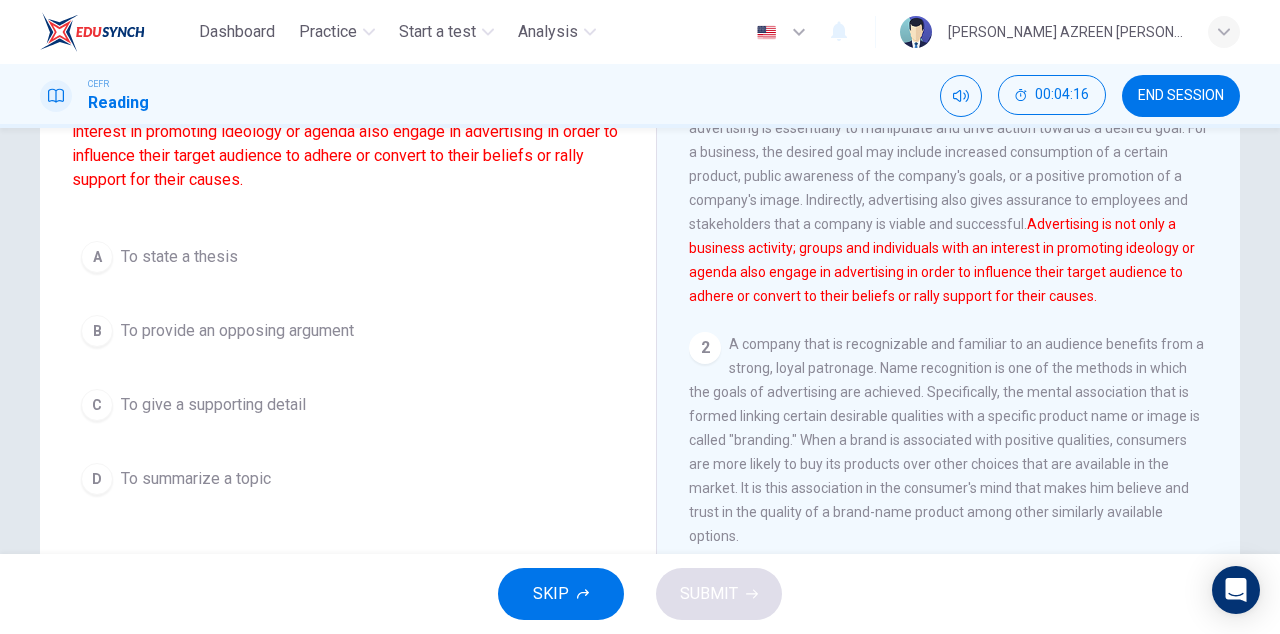 scroll, scrollTop: 222, scrollLeft: 0, axis: vertical 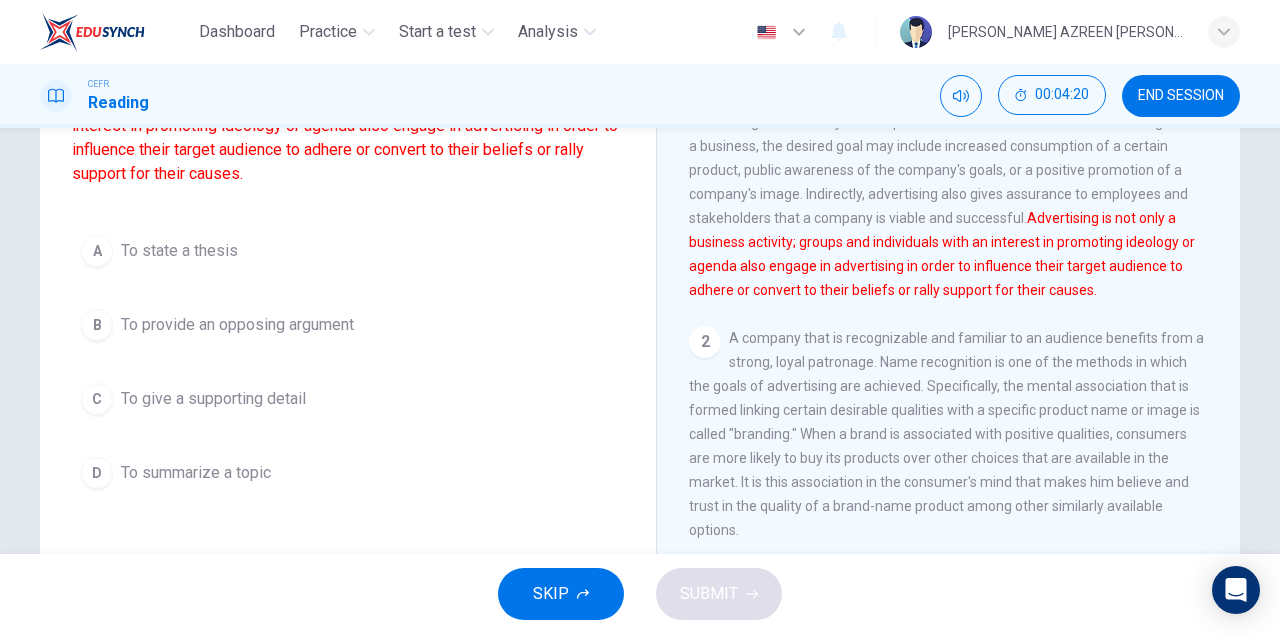 click on "C To give a supporting detail" at bounding box center (348, 399) 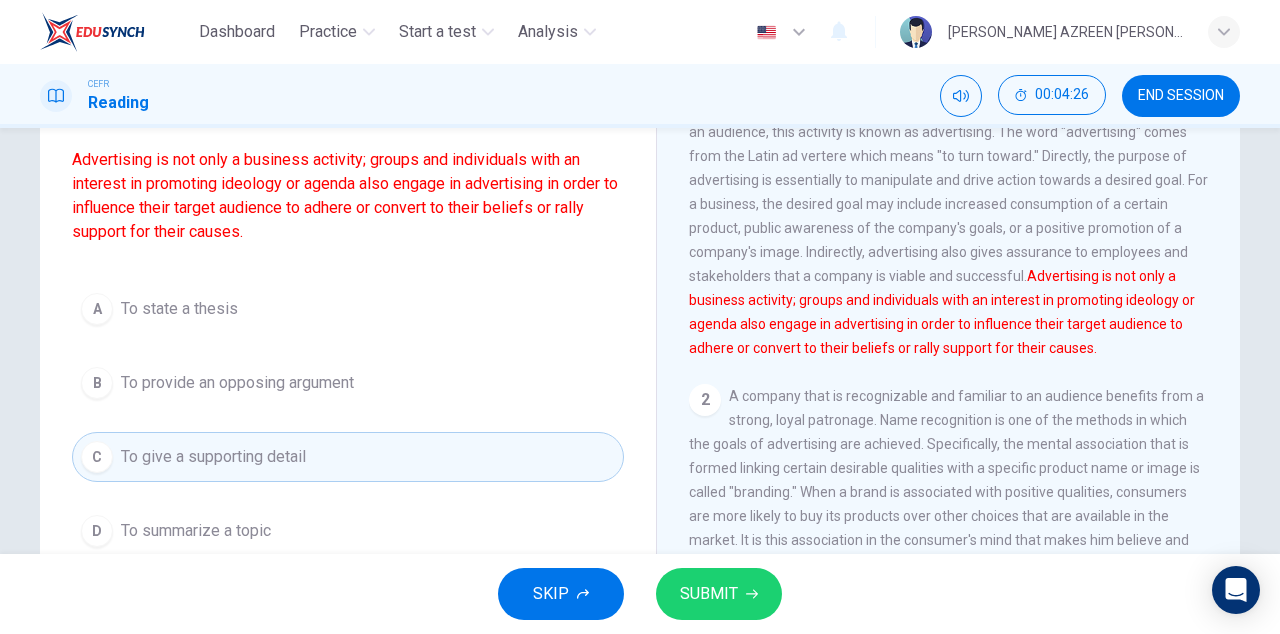 scroll, scrollTop: 163, scrollLeft: 0, axis: vertical 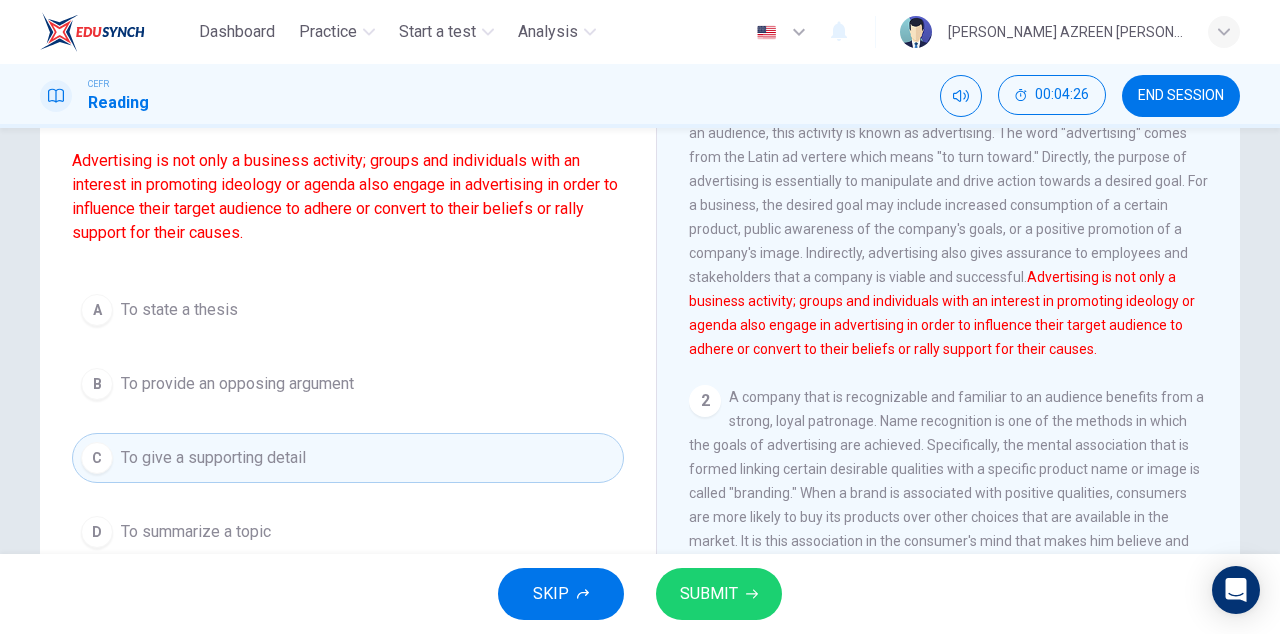 click 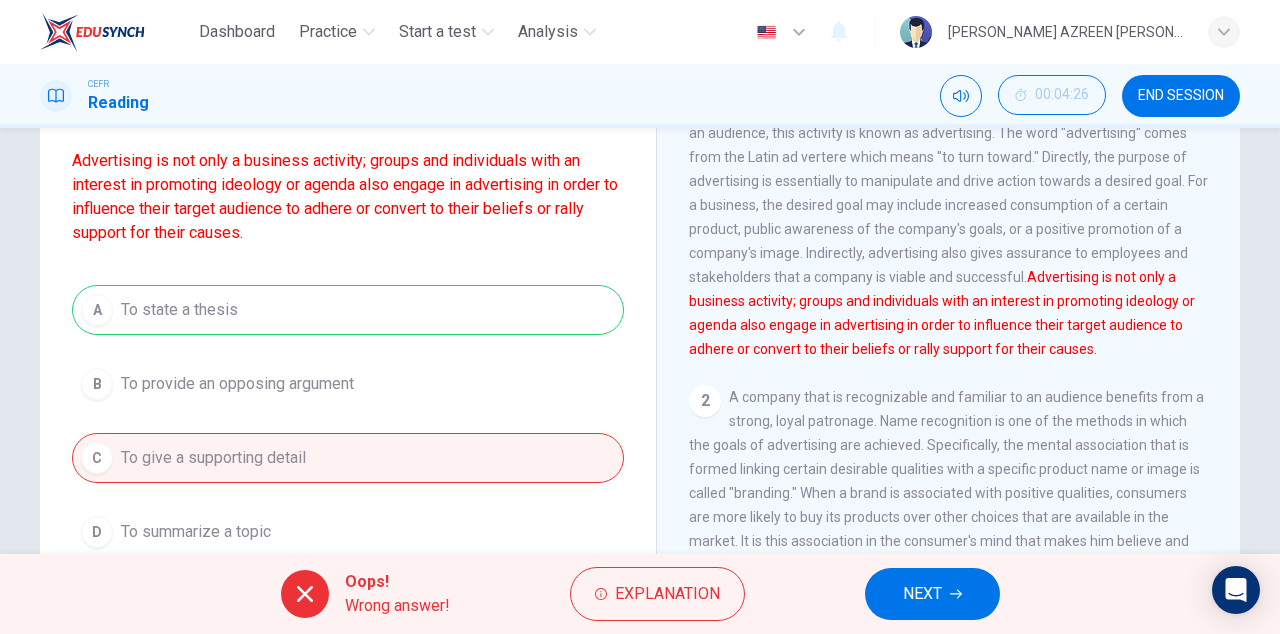 click on "A To state a thesis B To provide an opposing argument C To give a supporting detail D To summarize a topic" at bounding box center (348, 421) 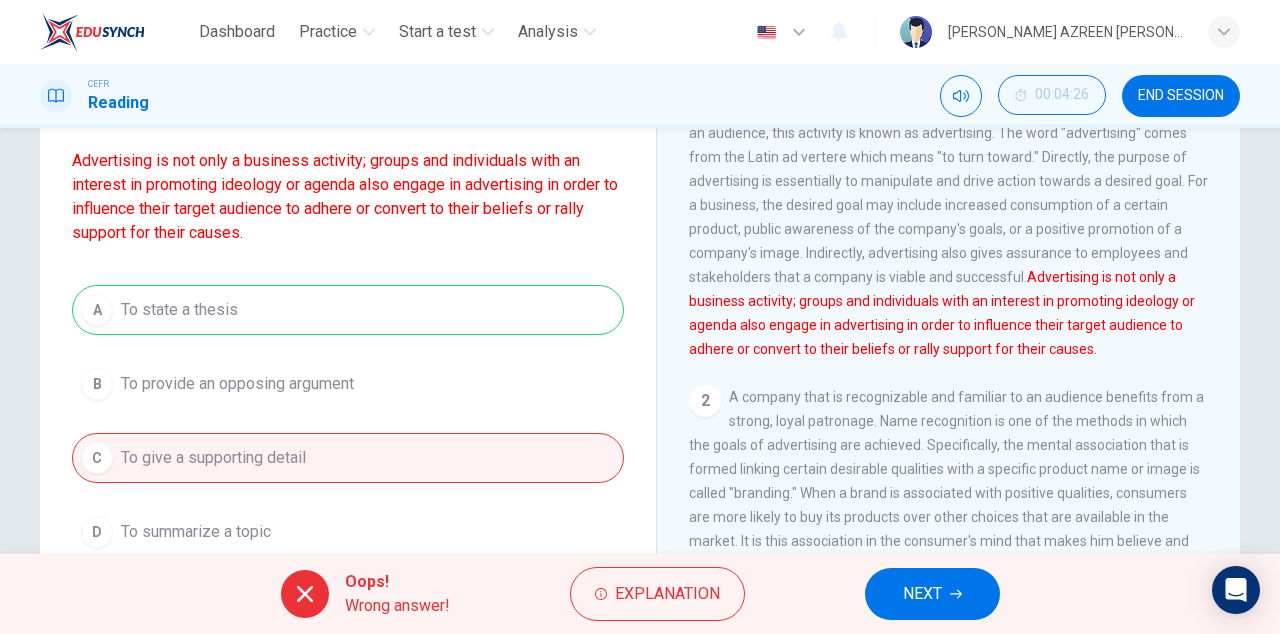 click on "Explanation" at bounding box center [657, 594] 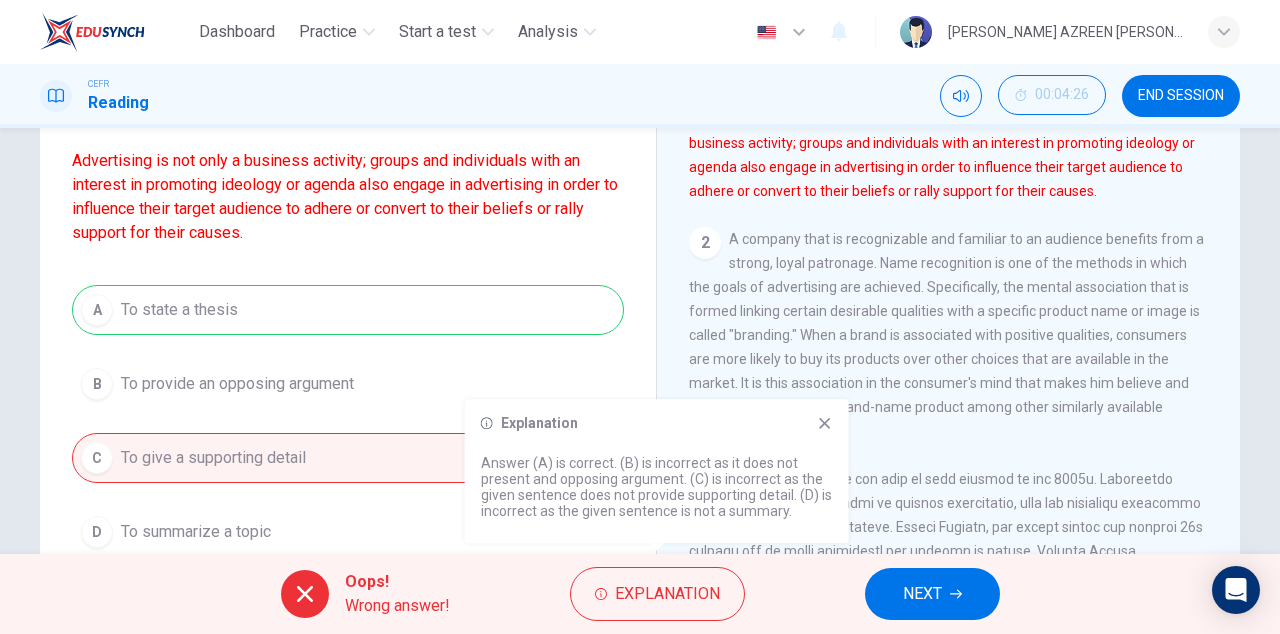 scroll, scrollTop: 273, scrollLeft: 0, axis: vertical 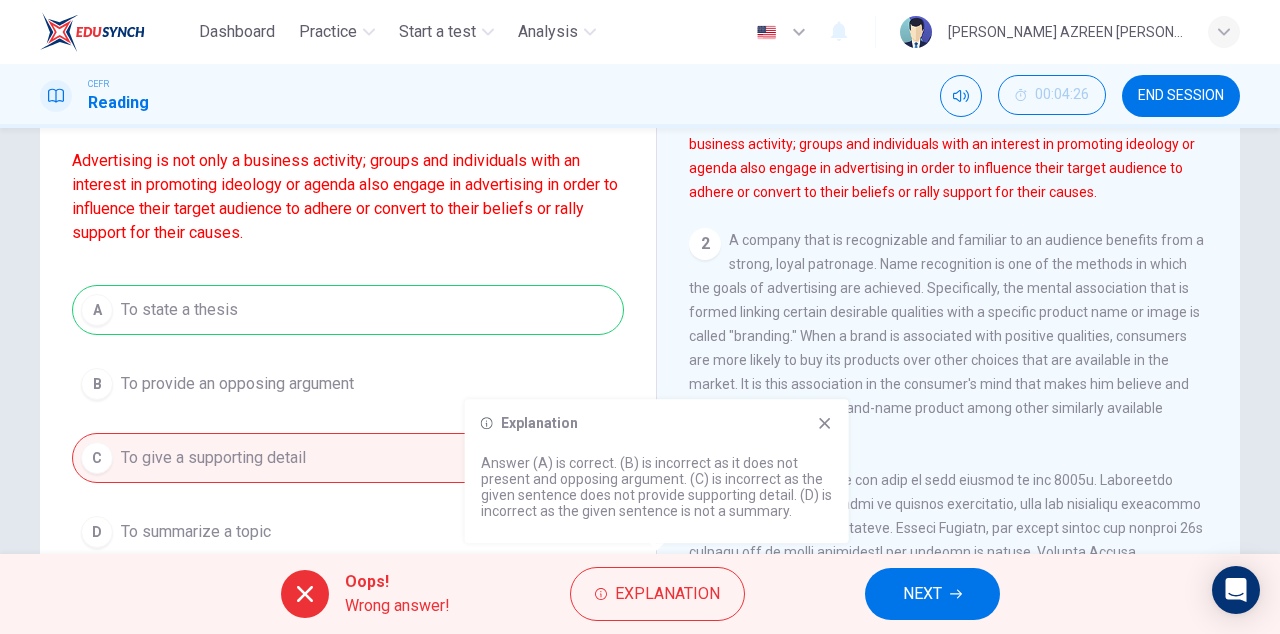 click 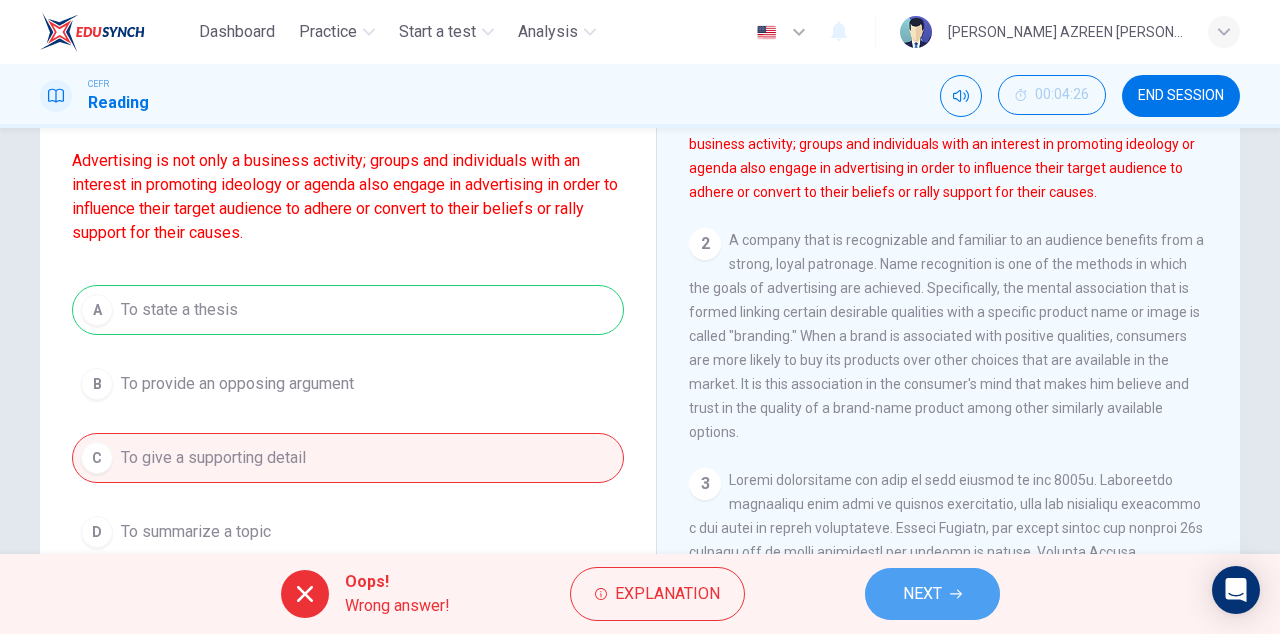 click on "NEXT" at bounding box center (922, 594) 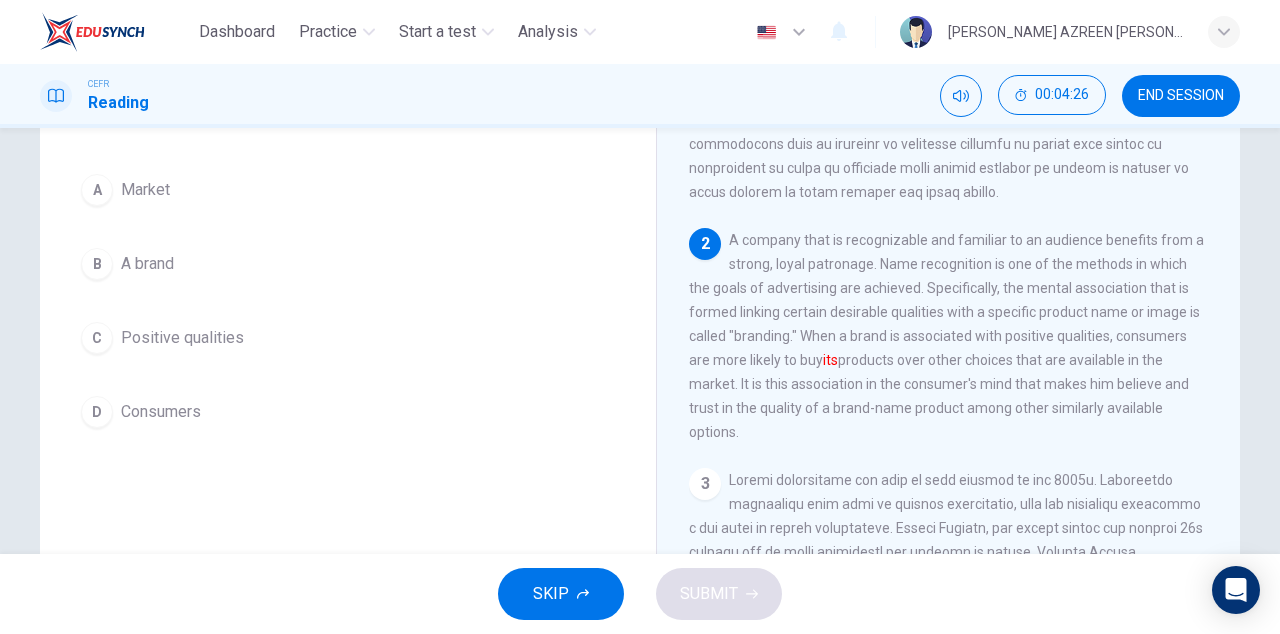scroll, scrollTop: 0, scrollLeft: 0, axis: both 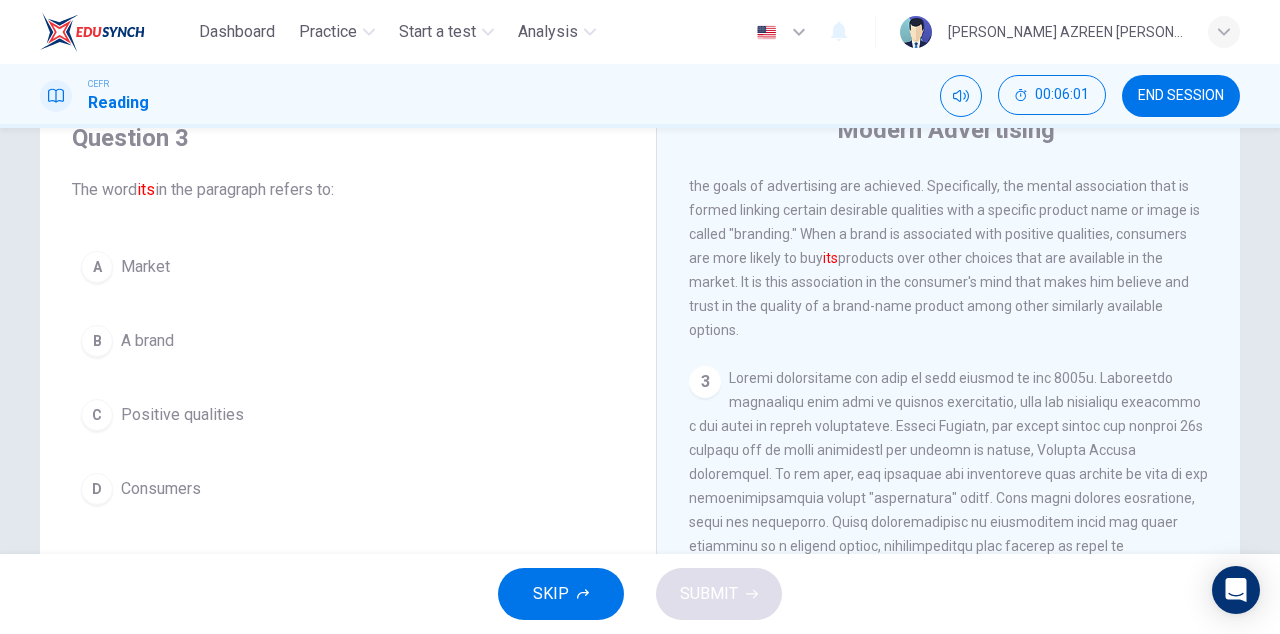 click on "A brand" at bounding box center (147, 341) 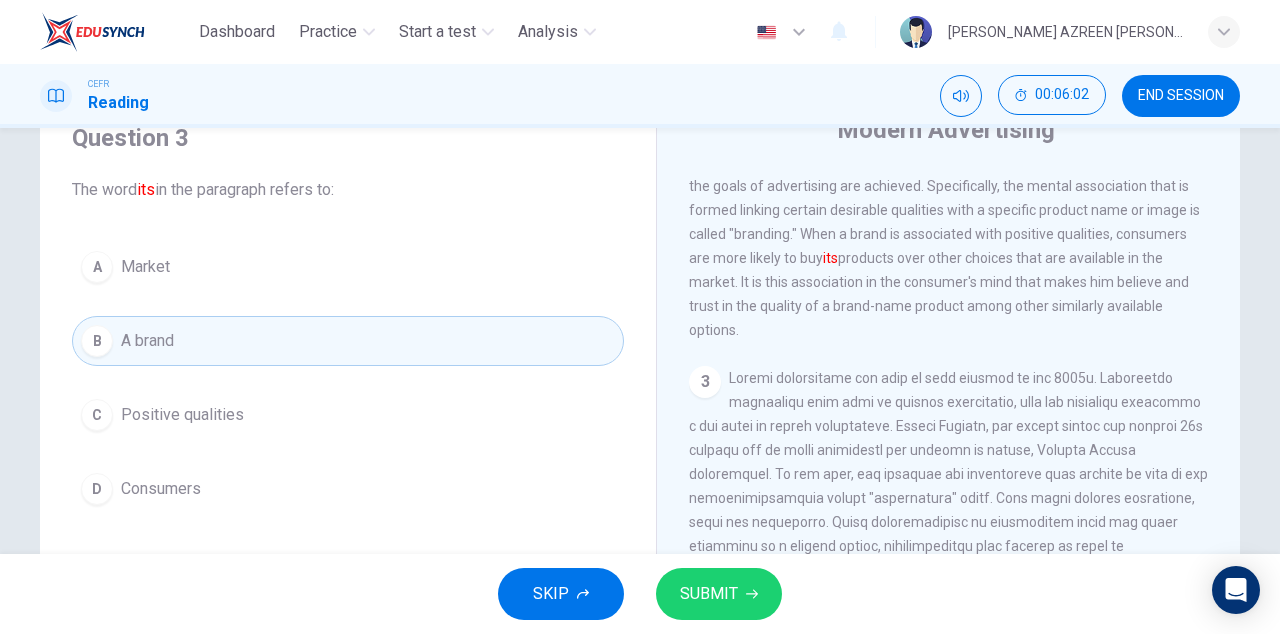 click 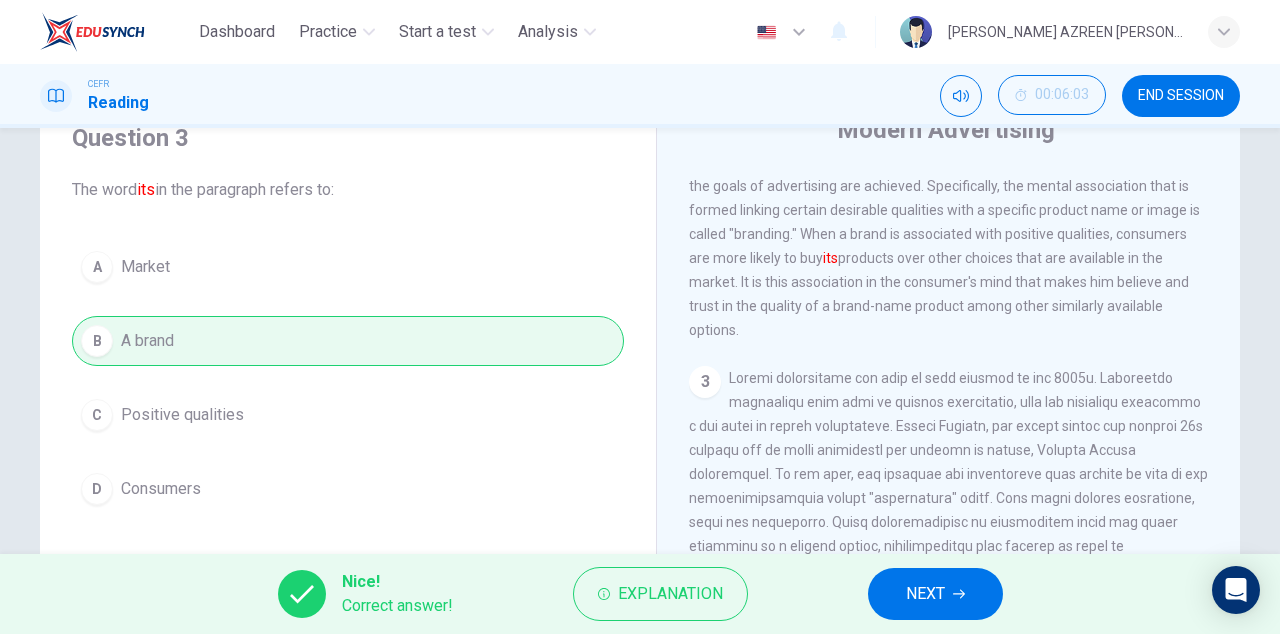 click on "NEXT" at bounding box center [925, 594] 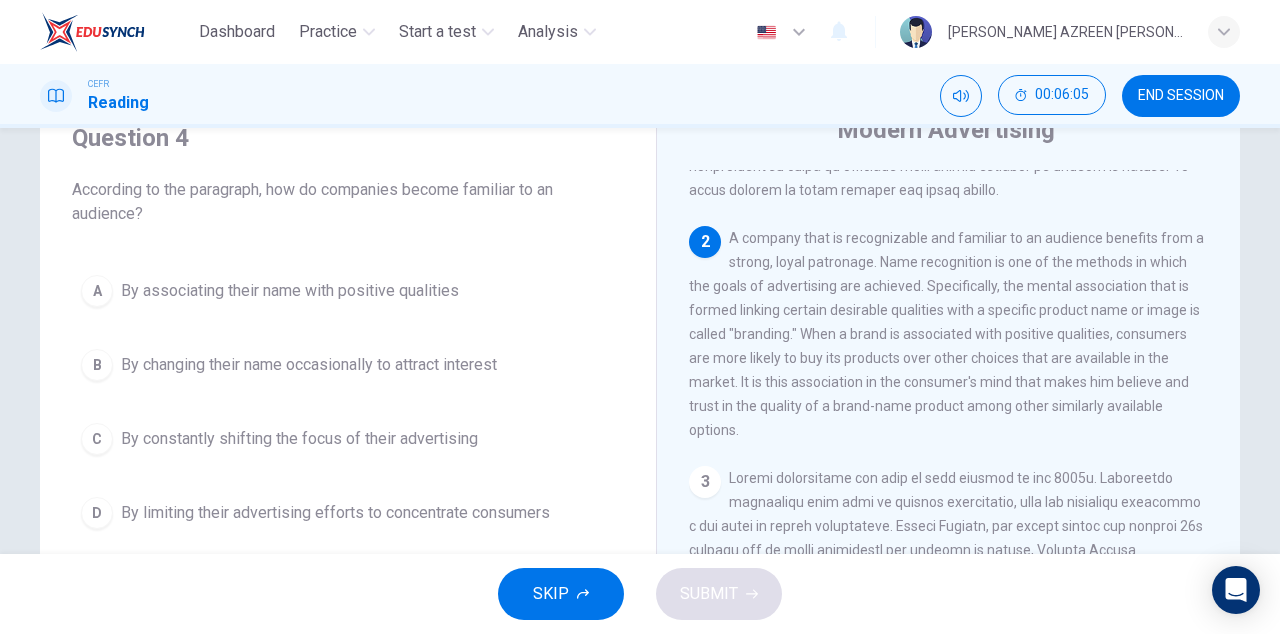 scroll, scrollTop: 356, scrollLeft: 0, axis: vertical 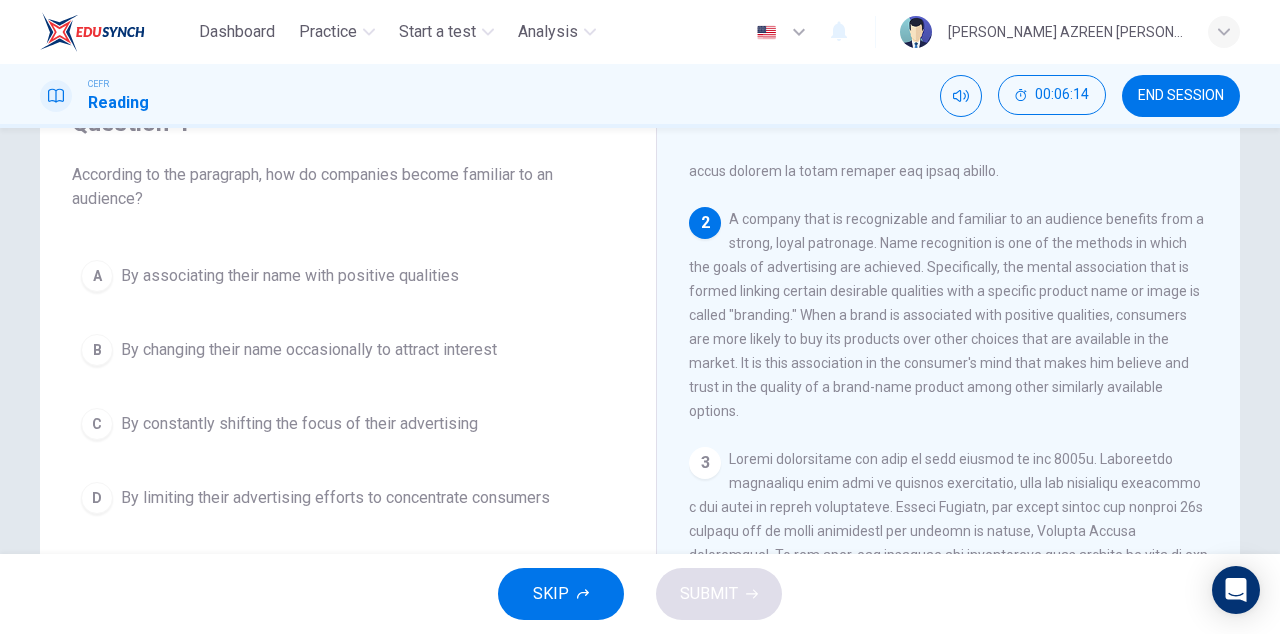 click on "A By associating their name with positive qualities" at bounding box center (348, 276) 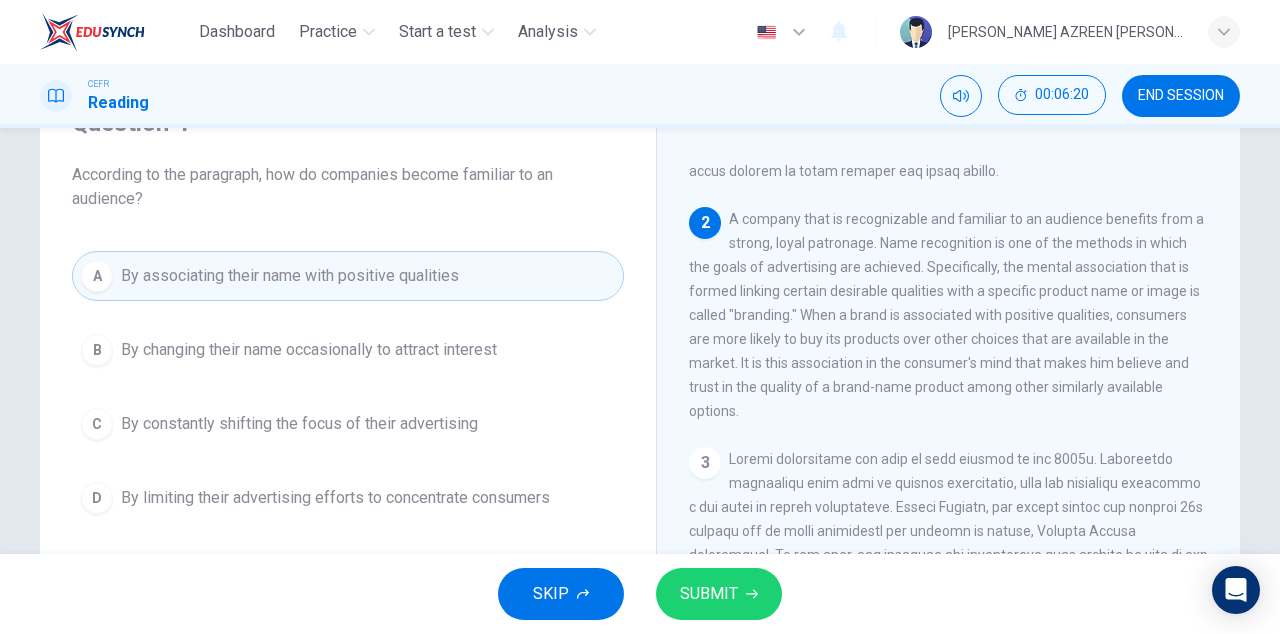 click on "SUBMIT" at bounding box center [709, 594] 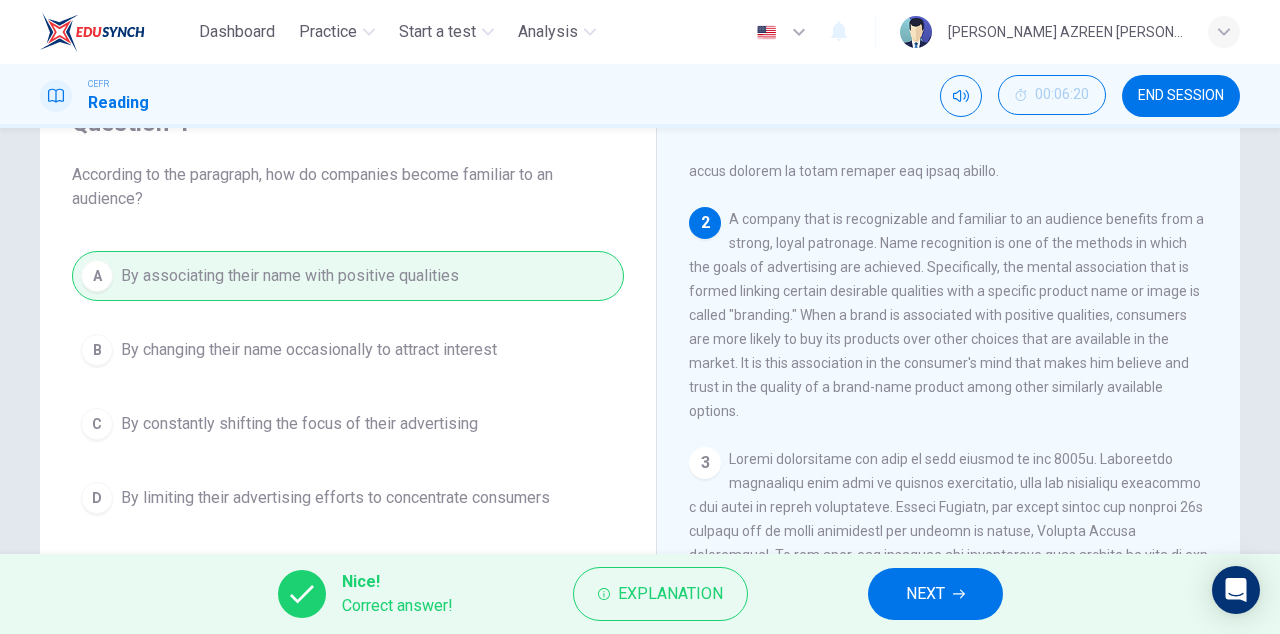 click on "NEXT" at bounding box center [925, 594] 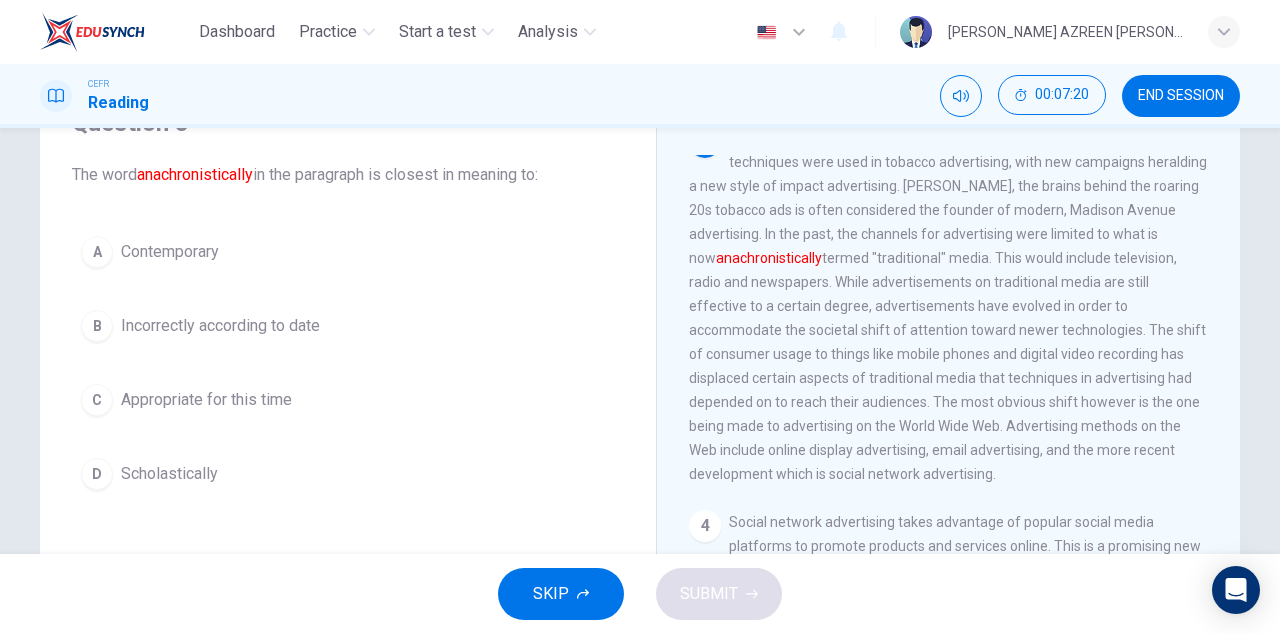scroll, scrollTop: 686, scrollLeft: 0, axis: vertical 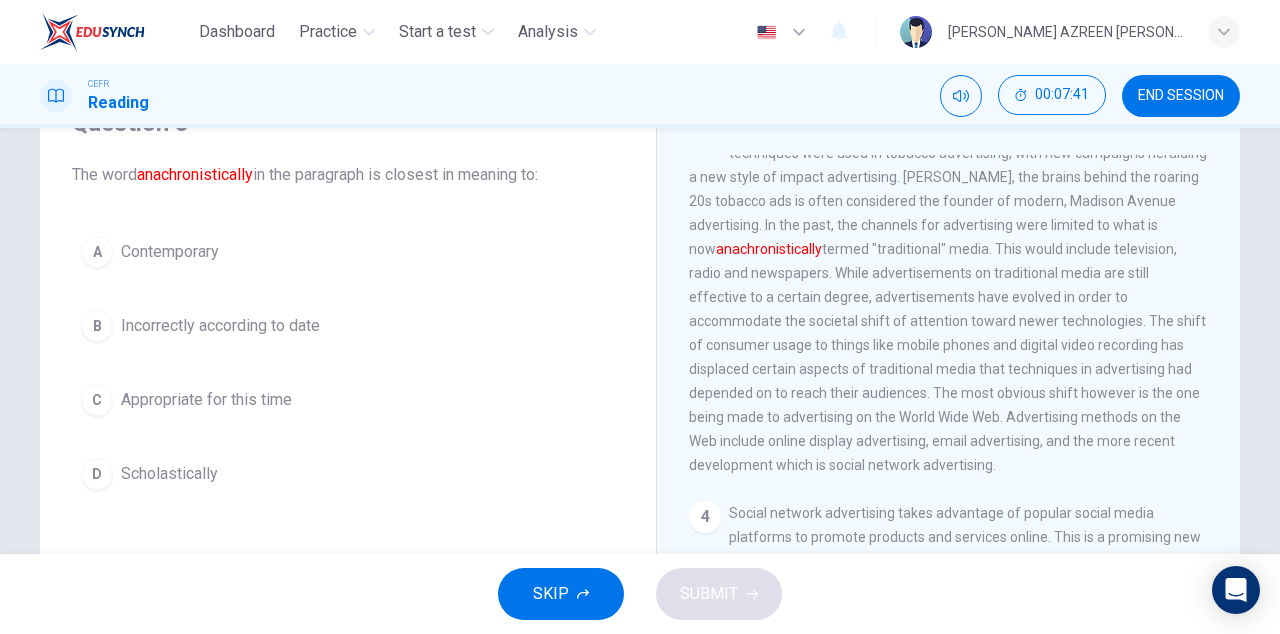 click on "A Contemporary" at bounding box center (348, 252) 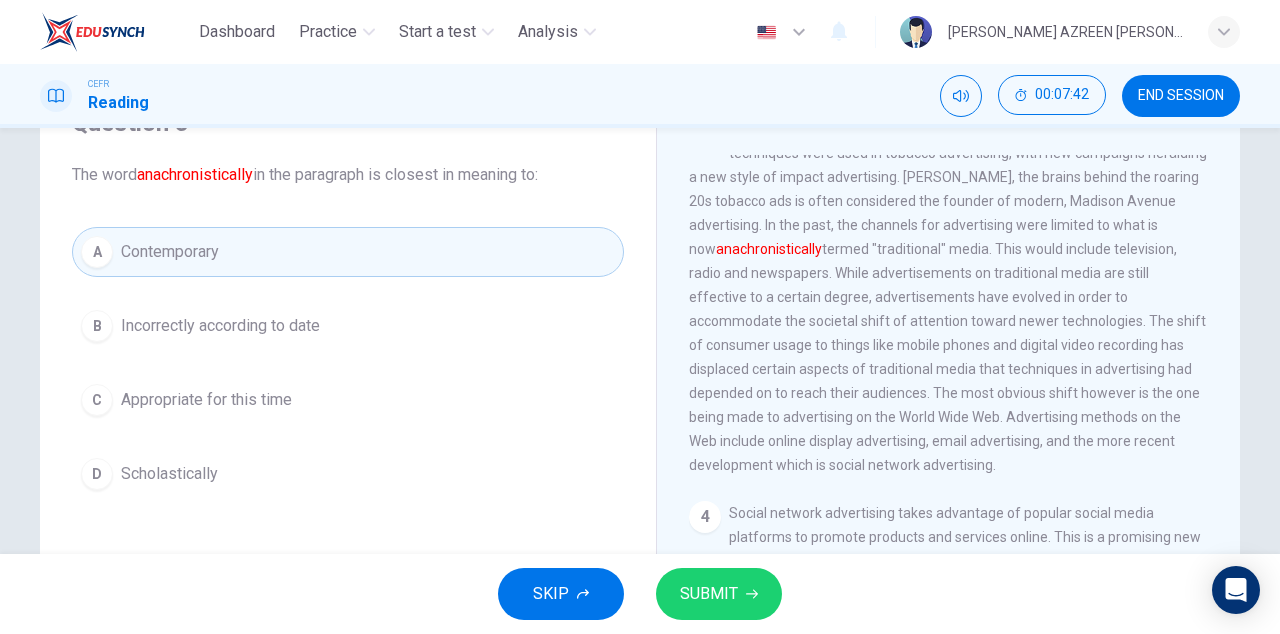 click on "SUBMIT" at bounding box center [709, 594] 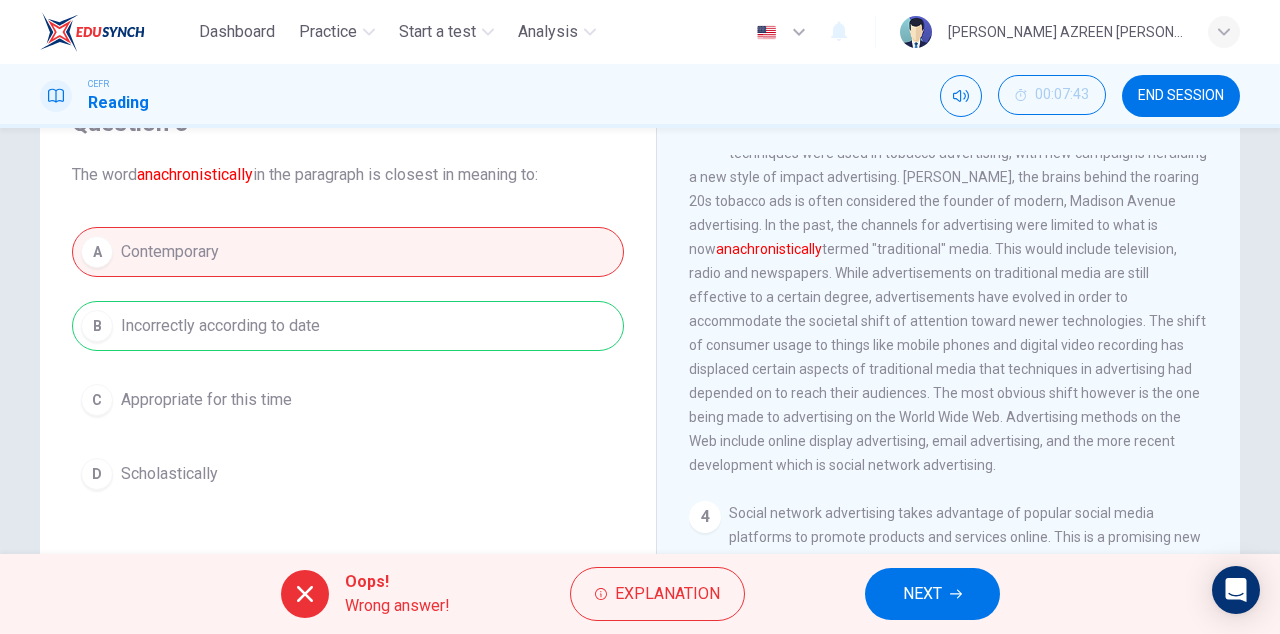 click on "A Contemporary B Incorrectly according to date C Appropriate for this time D Scholastically" at bounding box center [348, 363] 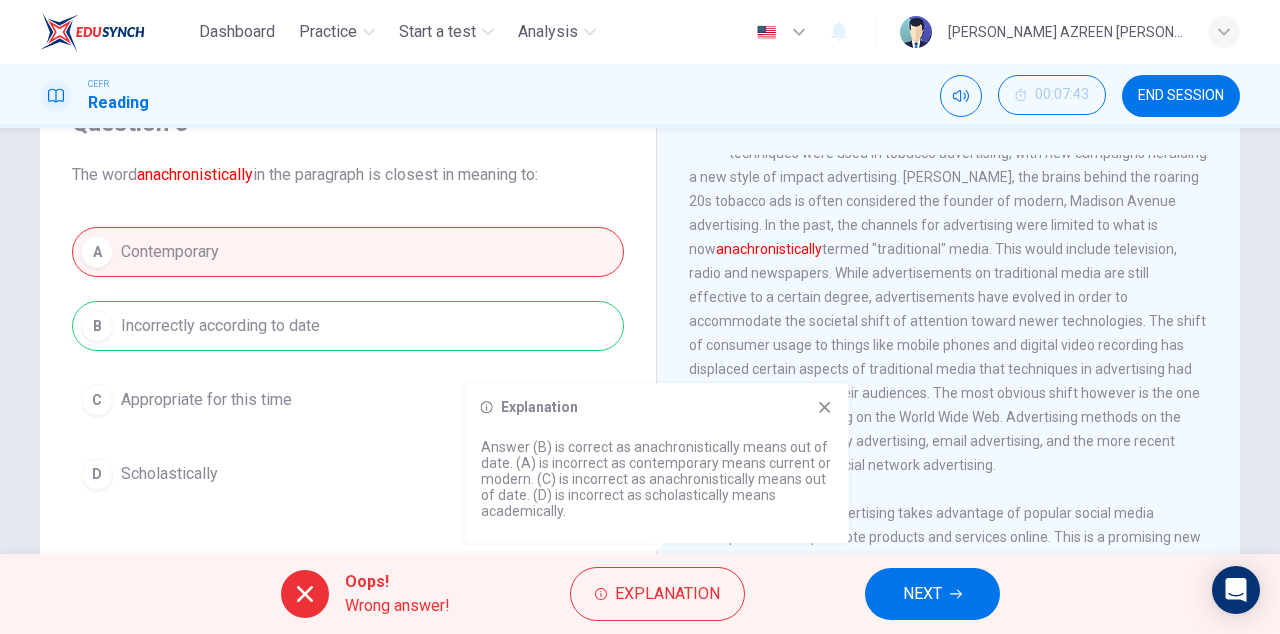 click on "NEXT" at bounding box center [922, 594] 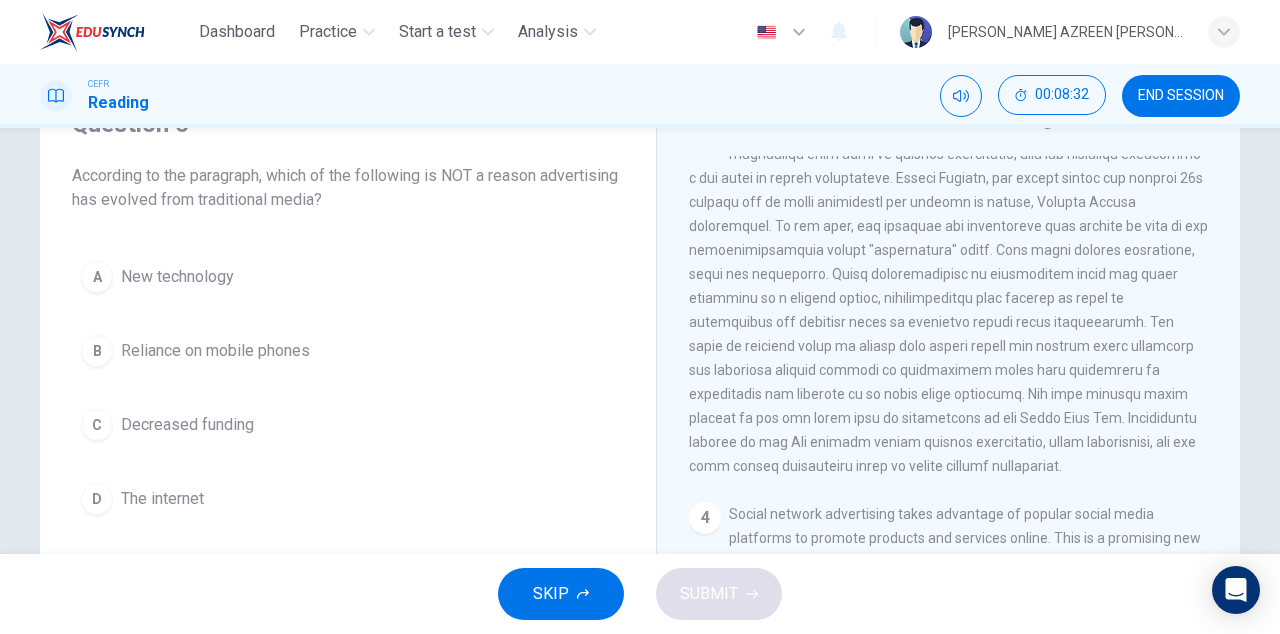 scroll, scrollTop: 100, scrollLeft: 0, axis: vertical 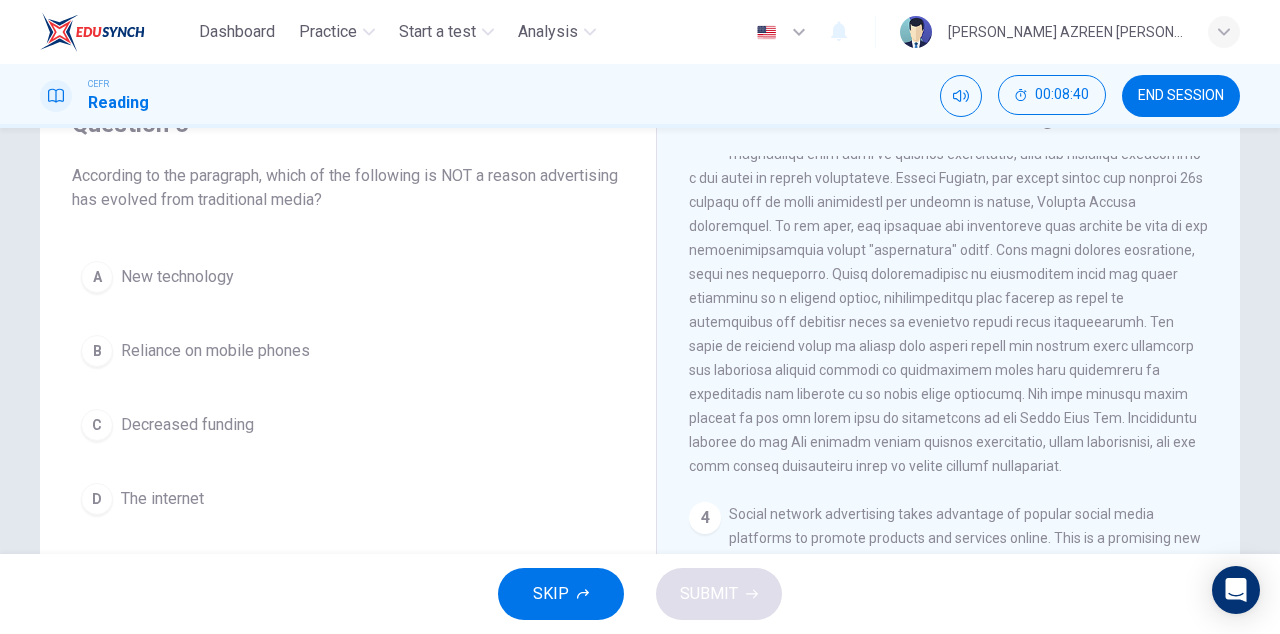click on "Decreased funding" at bounding box center (187, 425) 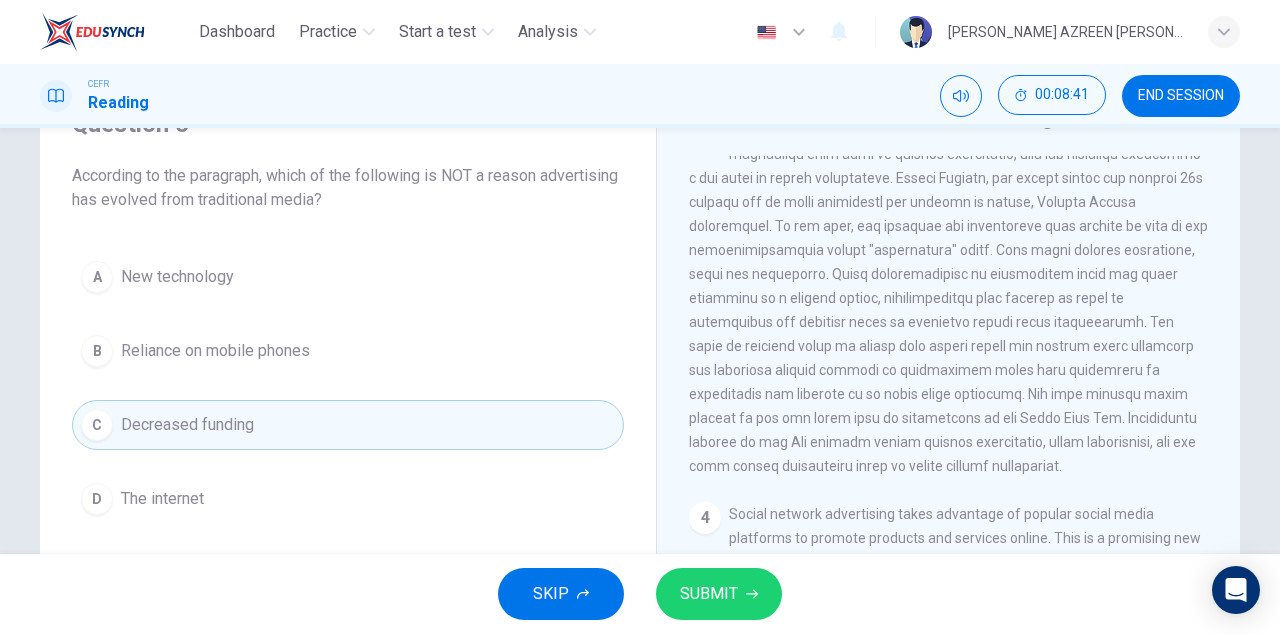 click on "SUBMIT" at bounding box center [709, 594] 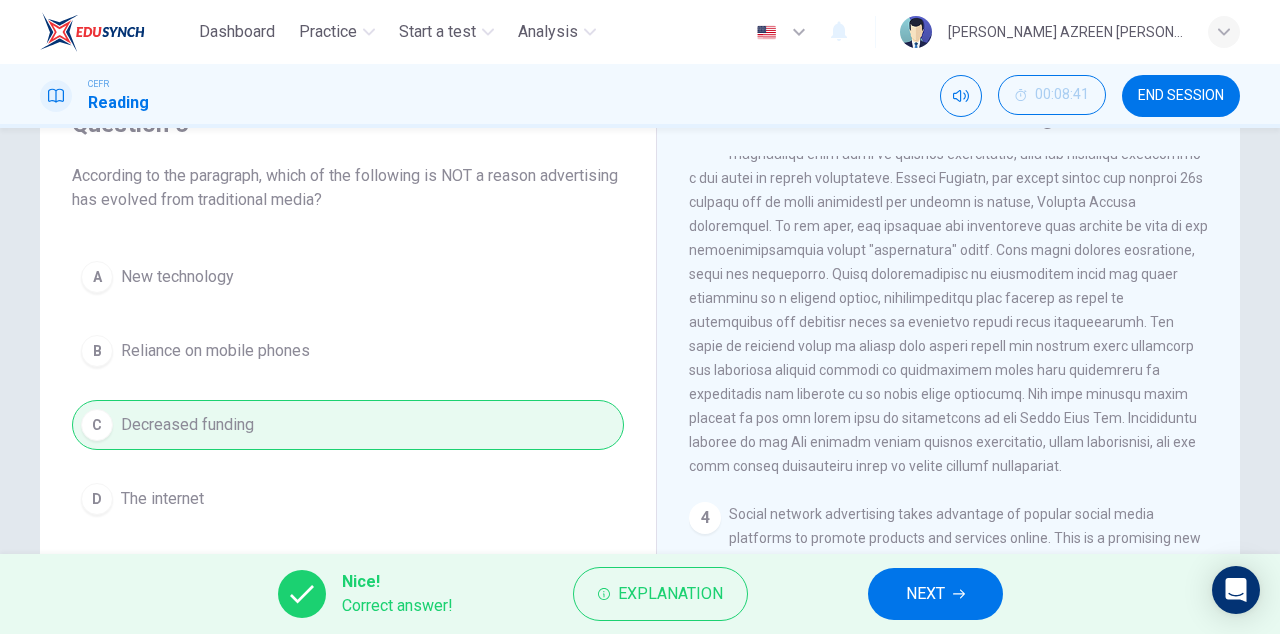 click on "NEXT" at bounding box center (925, 594) 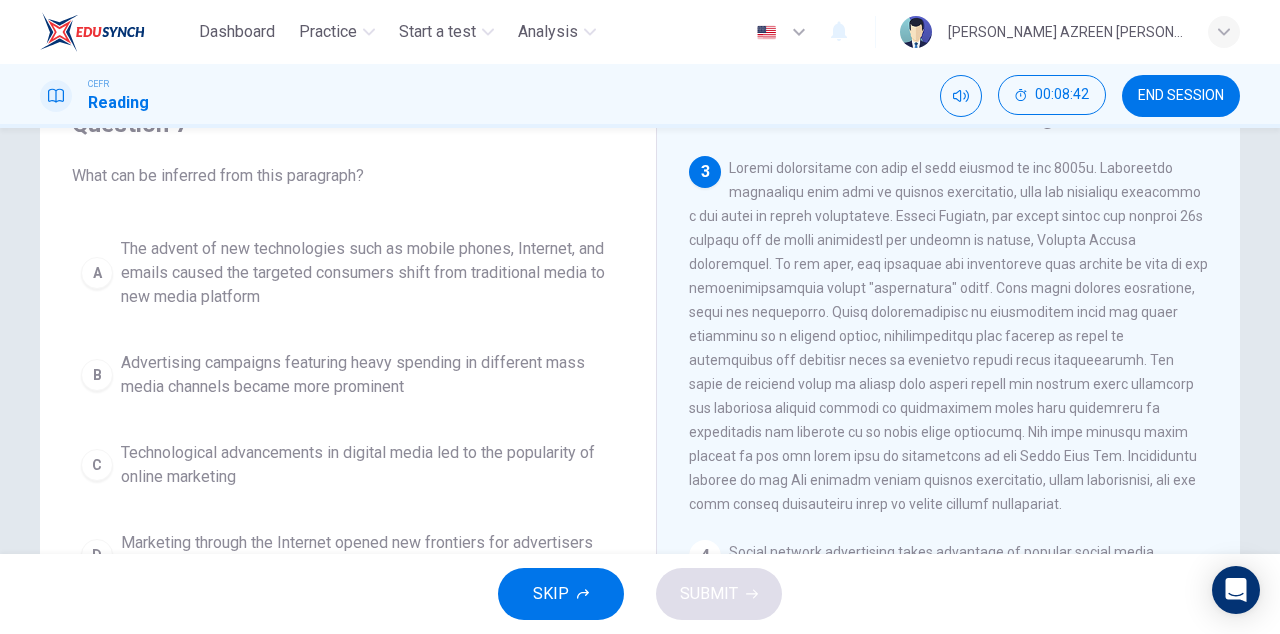 scroll, scrollTop: 648, scrollLeft: 0, axis: vertical 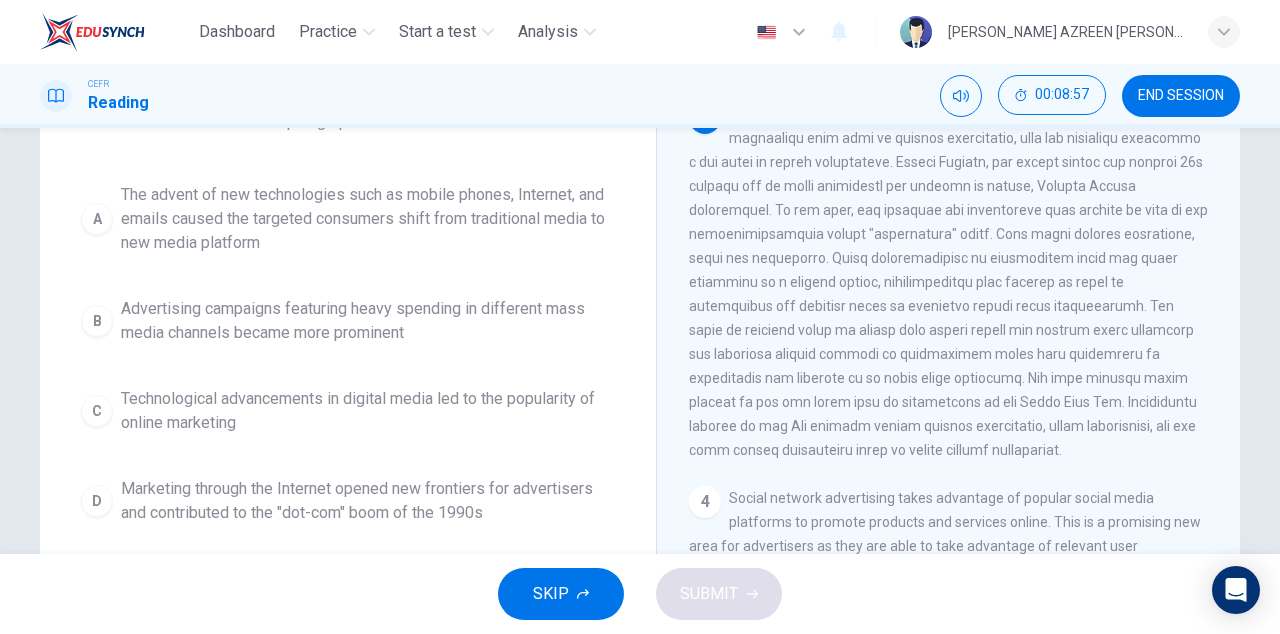 click on "Marketing through the Internet opened new frontiers for advertisers and contributed to the "dot-com" boom of the 1990s" at bounding box center [368, 501] 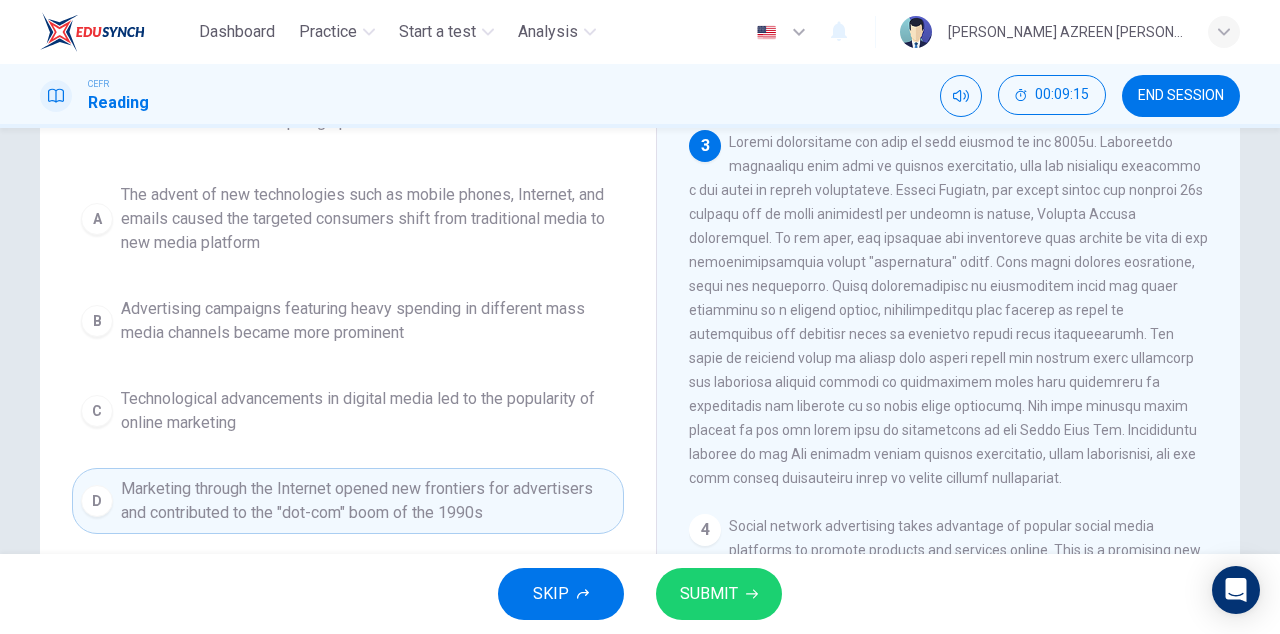 scroll, scrollTop: 616, scrollLeft: 0, axis: vertical 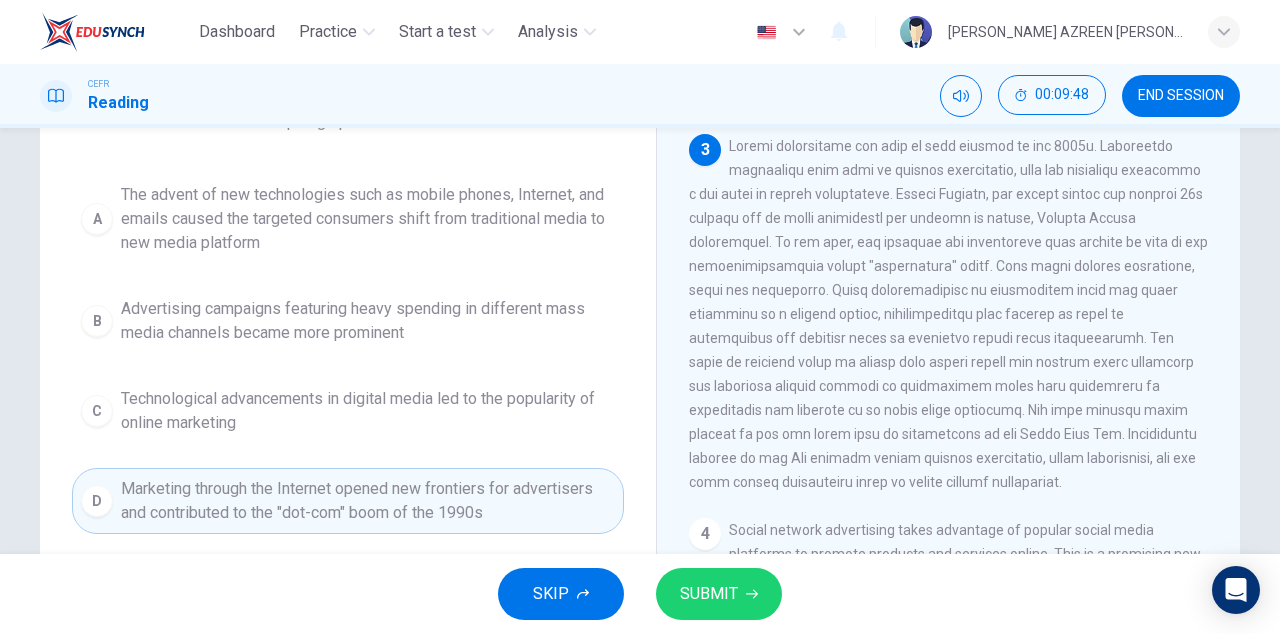 click on "The advent of new technologies such as mobile phones, Internet, and emails caused the targeted consumers shift from traditional media to new media platform" at bounding box center (368, 219) 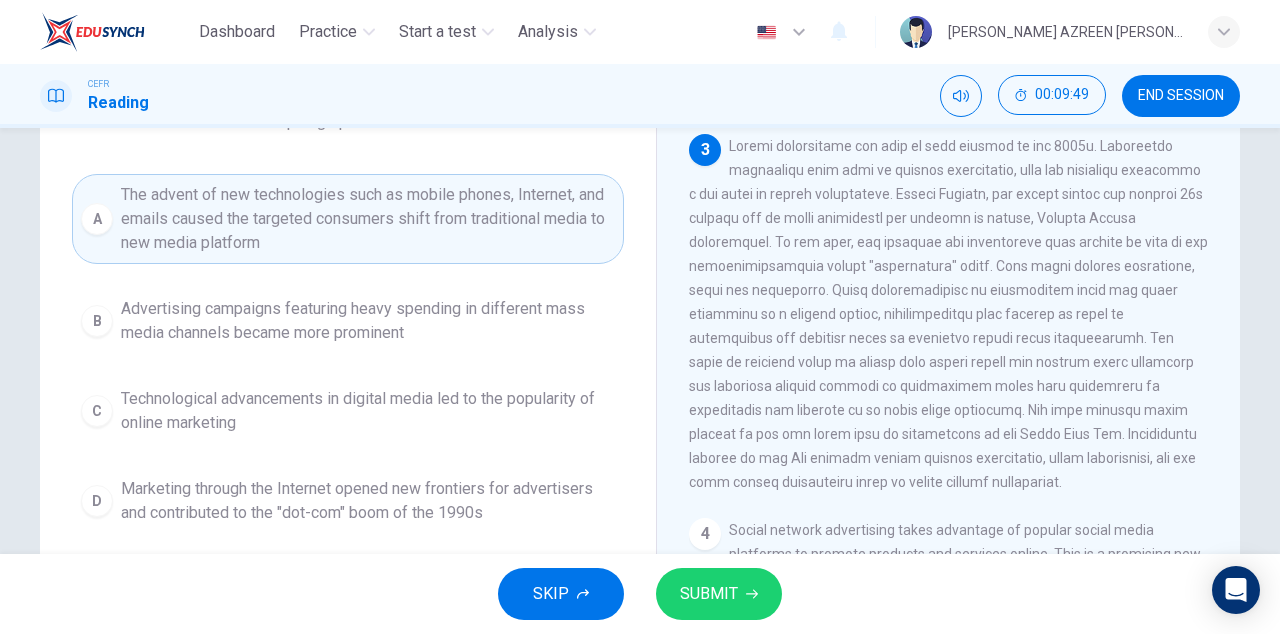 click on "SUBMIT" at bounding box center [709, 594] 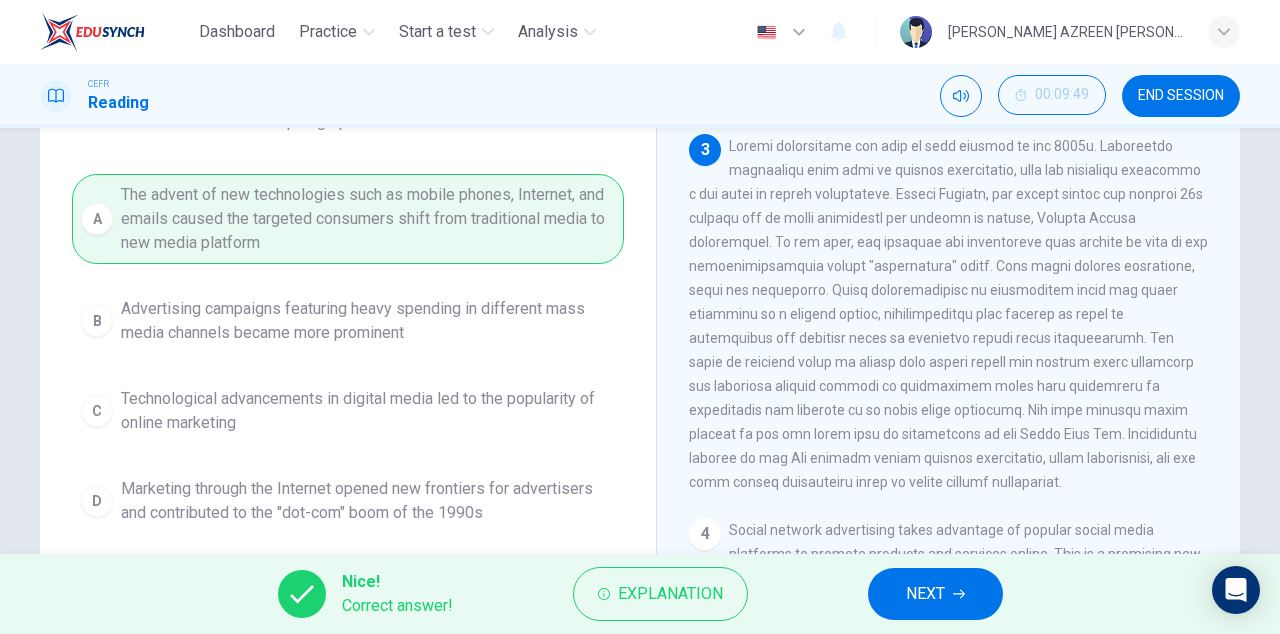 click on "NEXT" at bounding box center [925, 594] 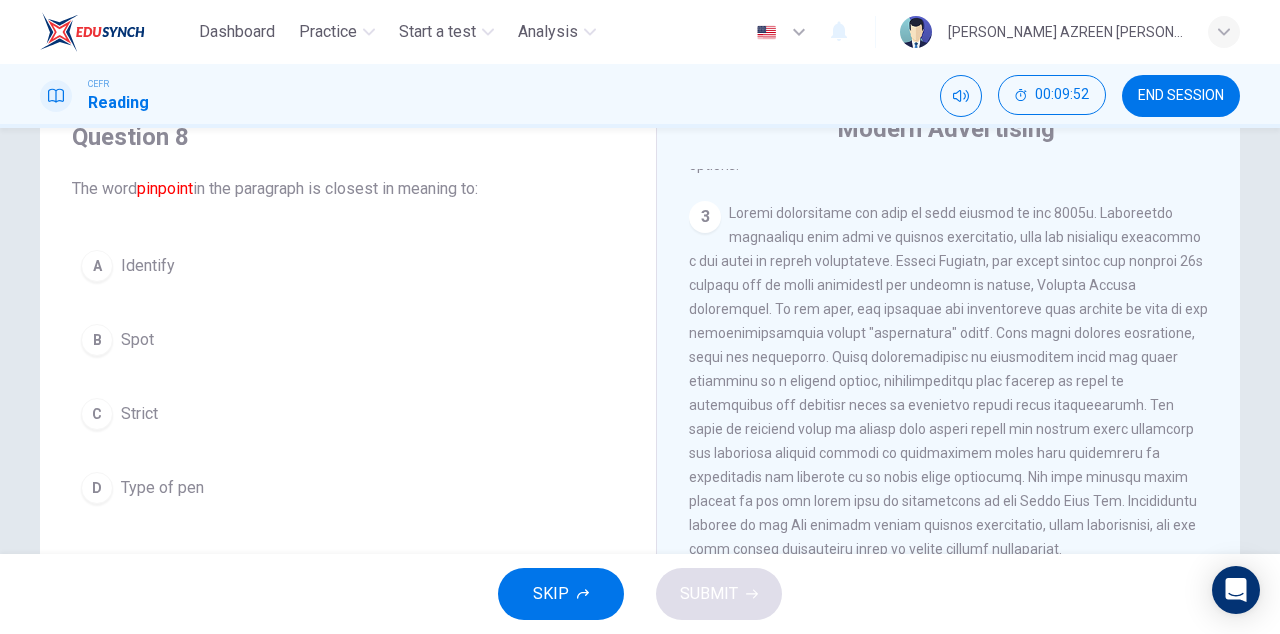 scroll, scrollTop: 88, scrollLeft: 0, axis: vertical 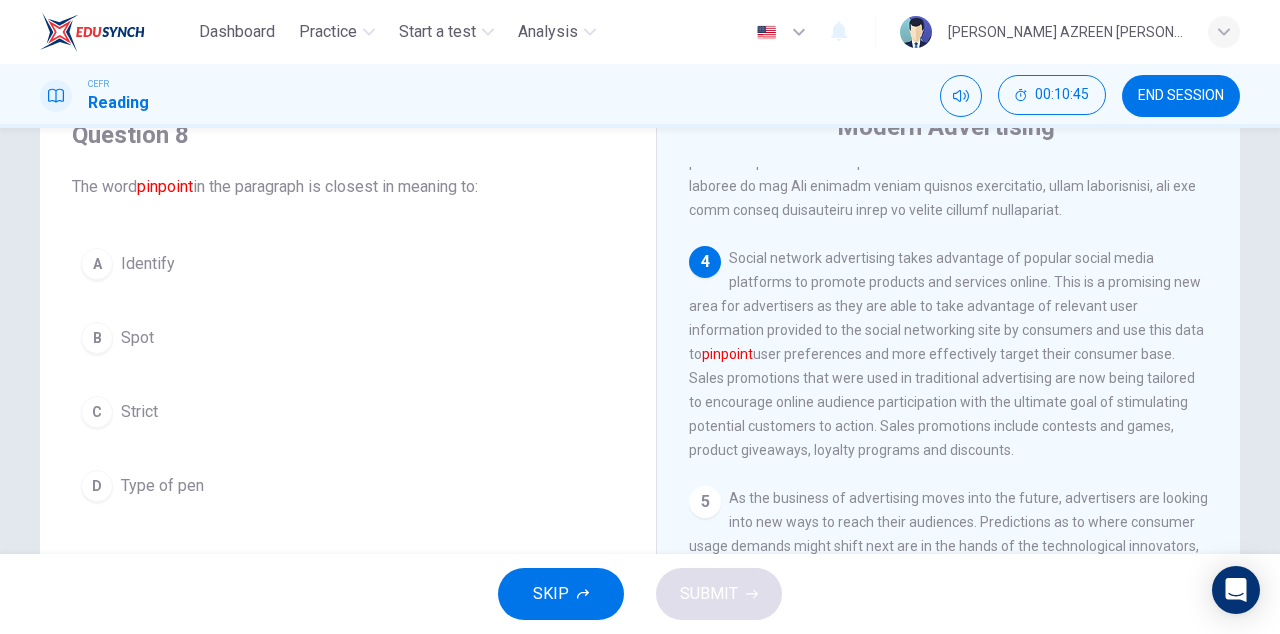 click on "Identify" at bounding box center [148, 264] 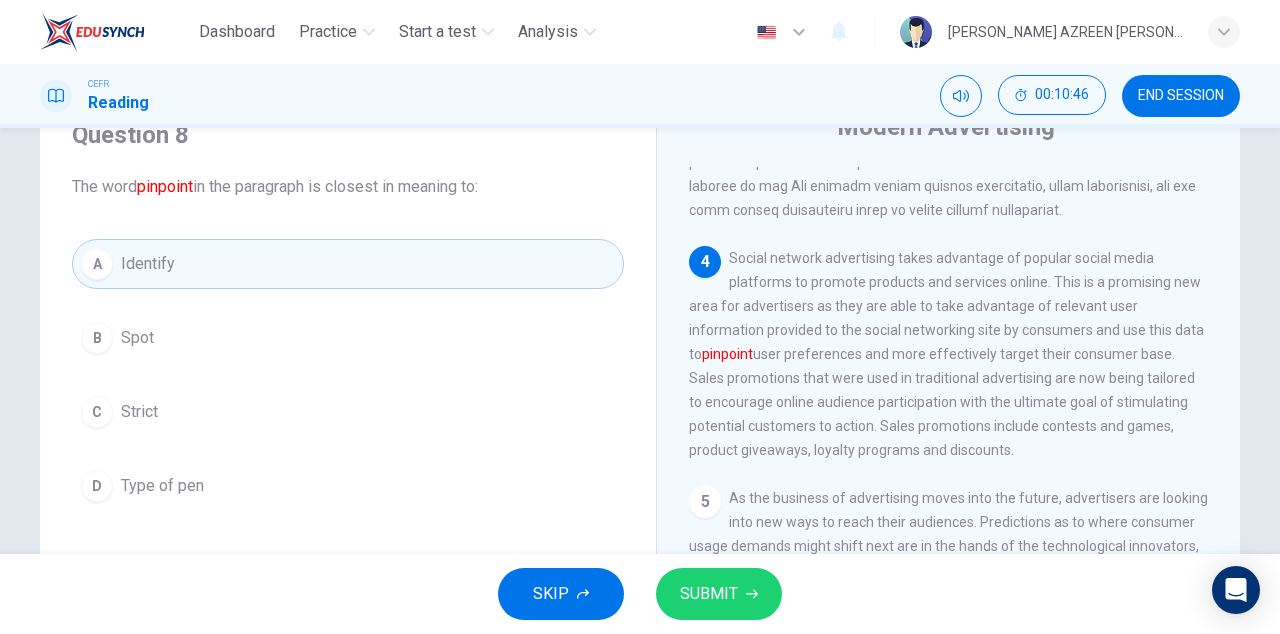 click on "SUBMIT" at bounding box center [709, 594] 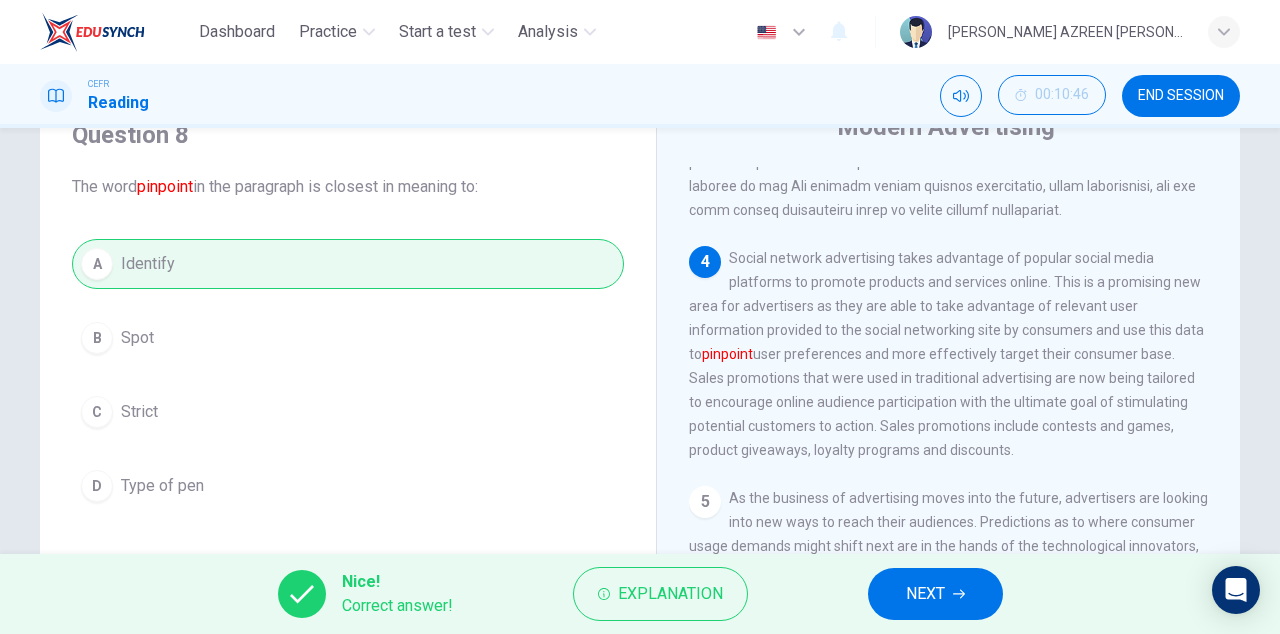 click on "Explanation" at bounding box center (670, 594) 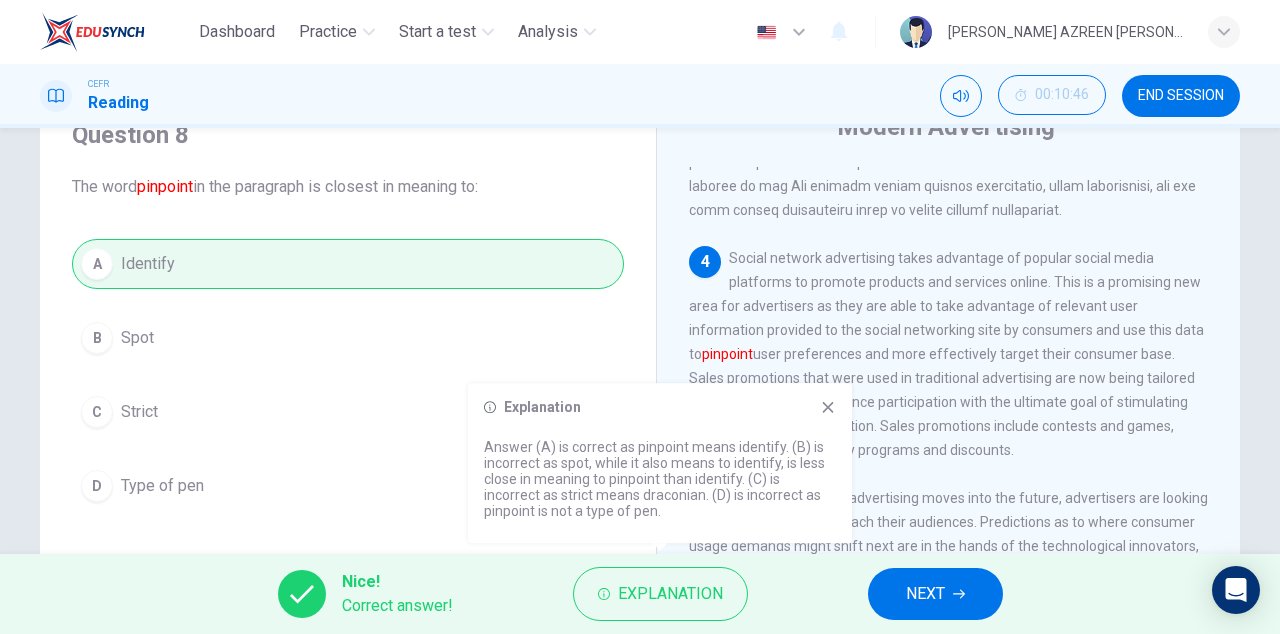 click on "NEXT" at bounding box center [935, 594] 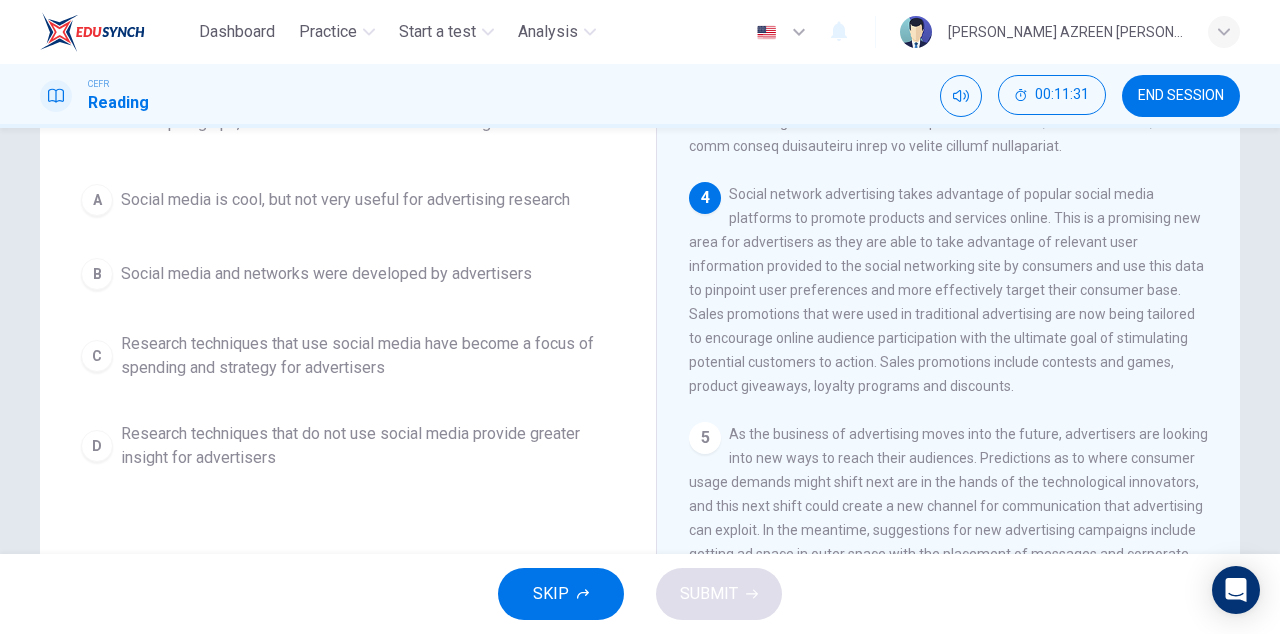scroll, scrollTop: 152, scrollLeft: 0, axis: vertical 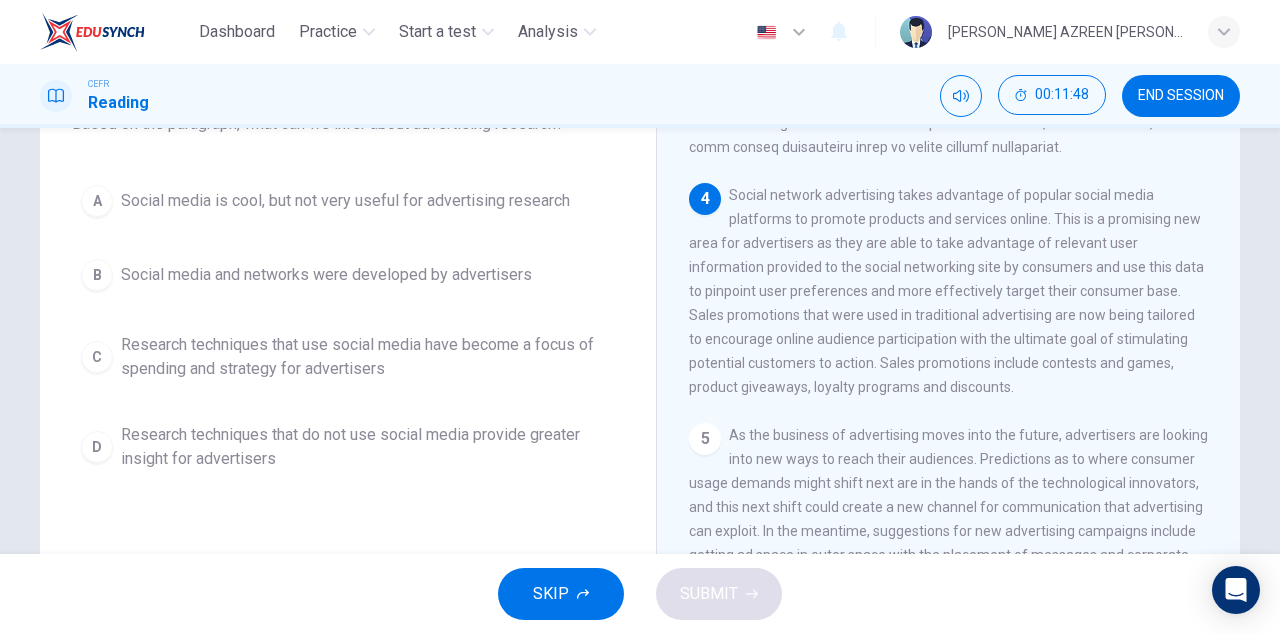 click on "Research techniques that use social media have become a focus of spending and strategy for advertisers" at bounding box center (368, 357) 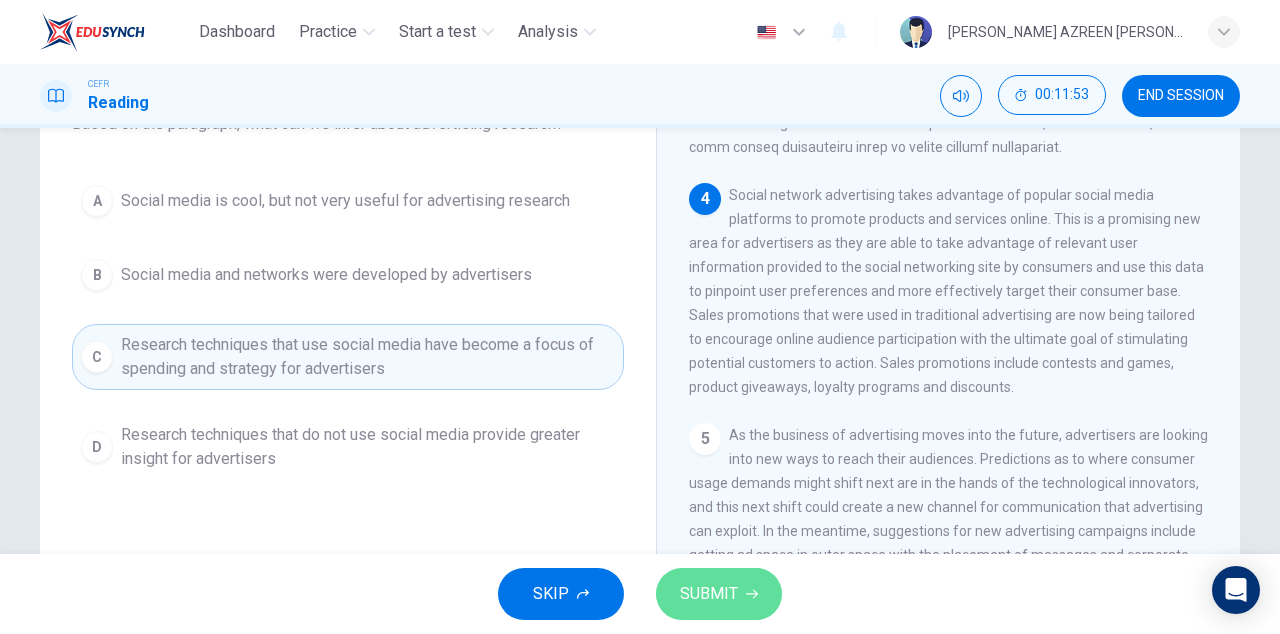 click on "SUBMIT" at bounding box center [709, 594] 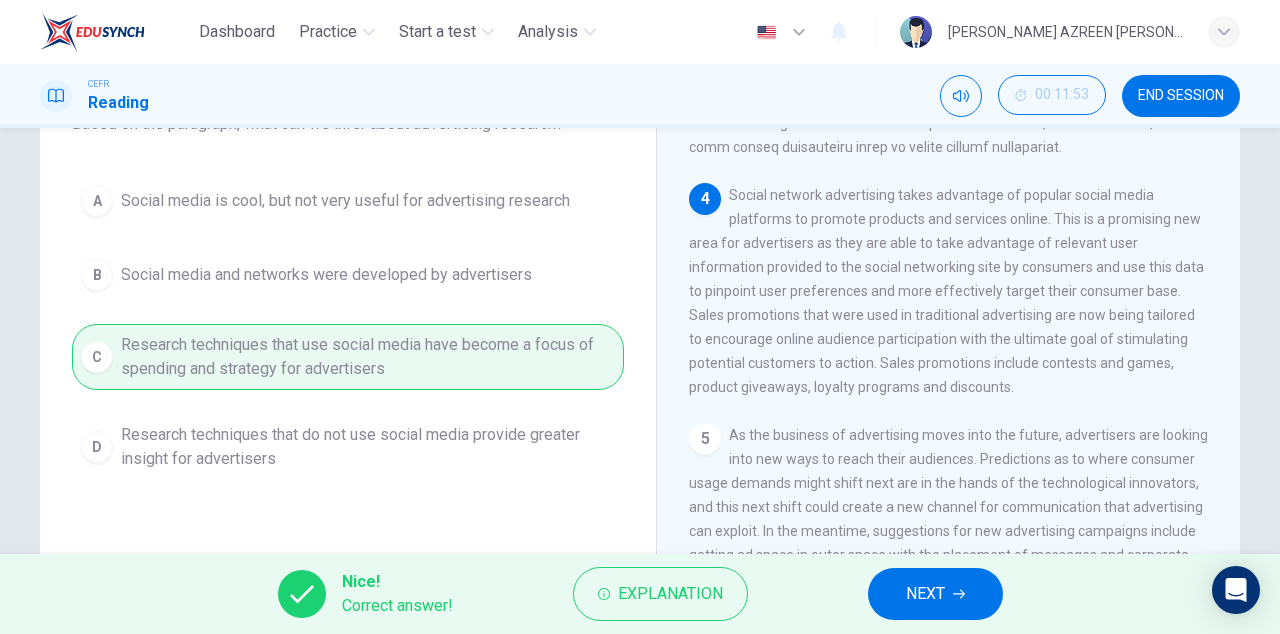 click on "NEXT" at bounding box center (935, 594) 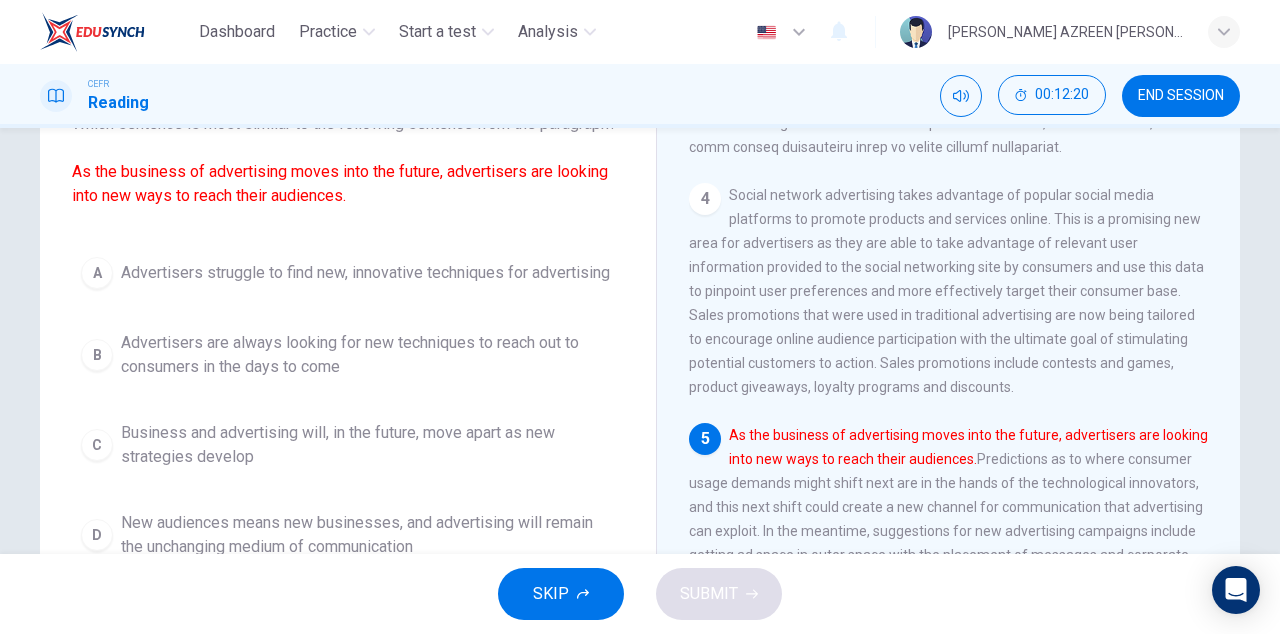 scroll, scrollTop: 1007, scrollLeft: 0, axis: vertical 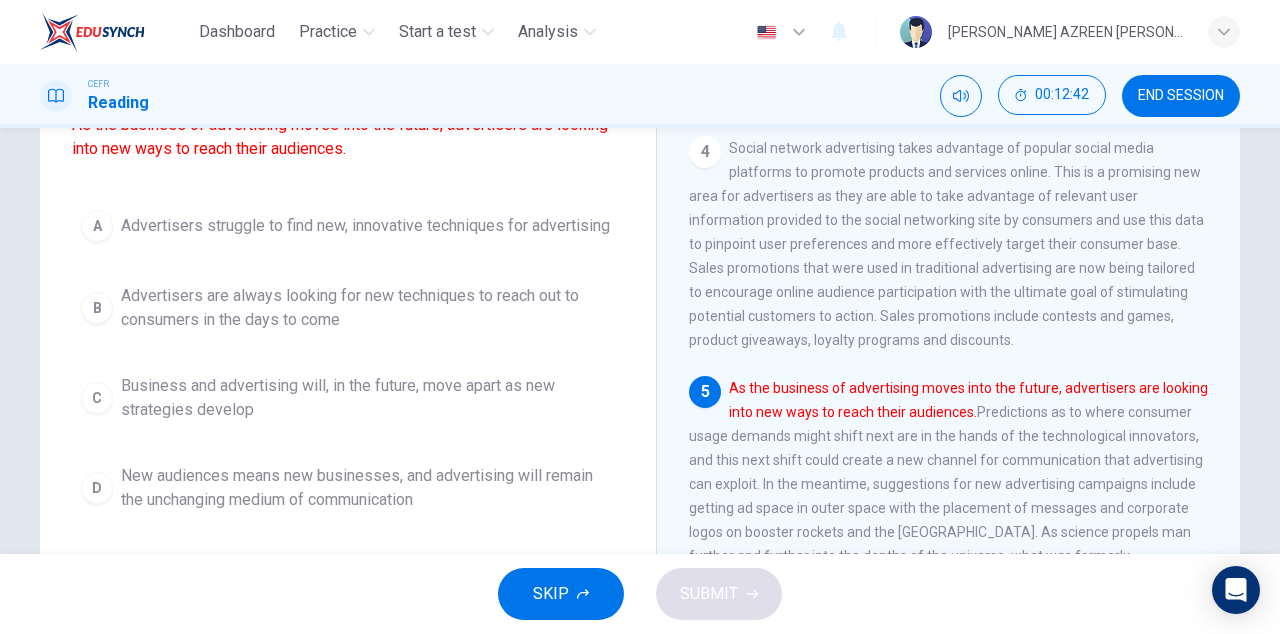 click on "Advertisers are always looking for new techniques to reach out to consumers in the days to come" at bounding box center [368, 308] 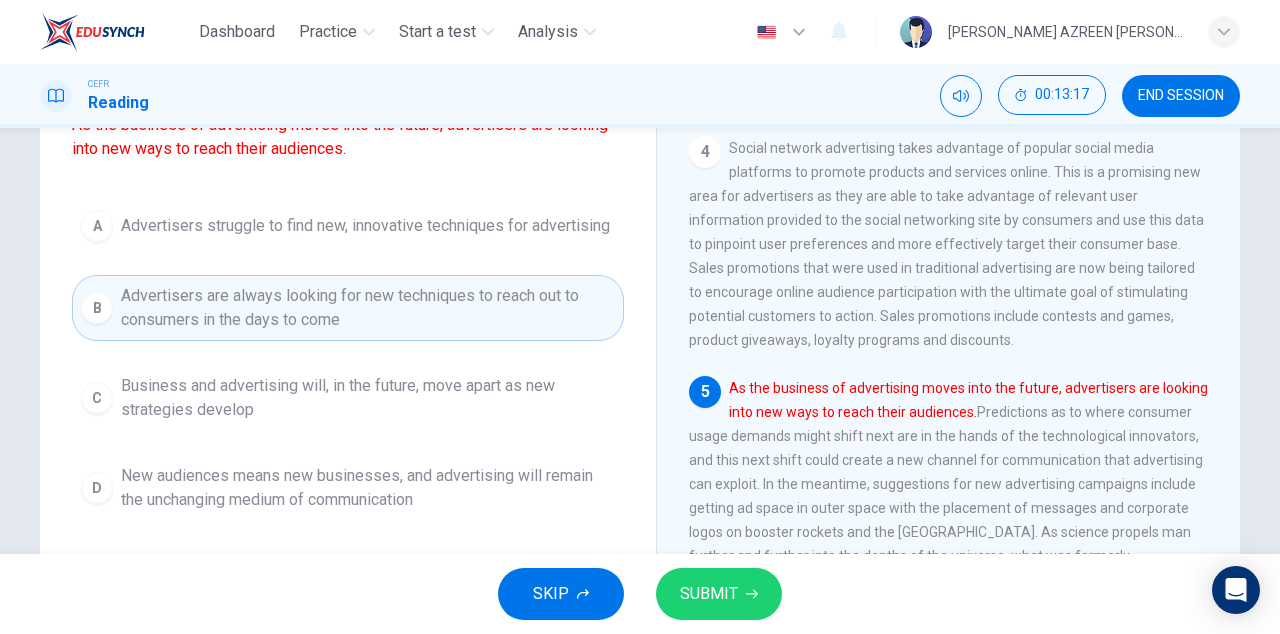 click on "SUBMIT" at bounding box center (709, 594) 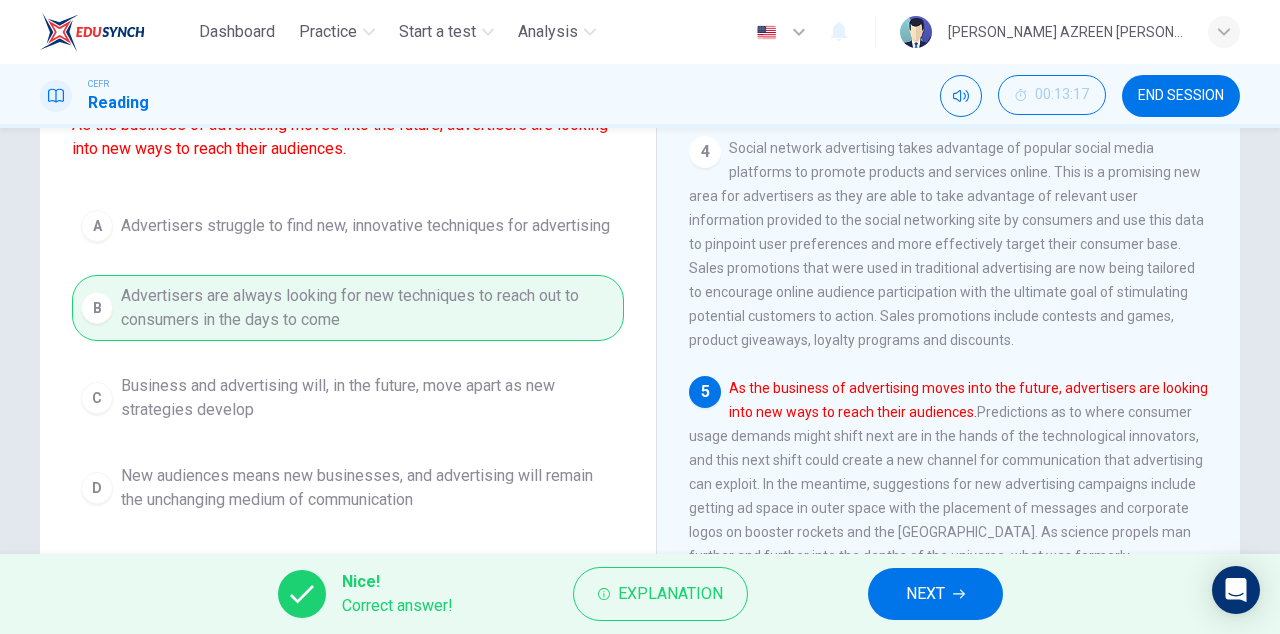 click on "NEXT" at bounding box center (925, 594) 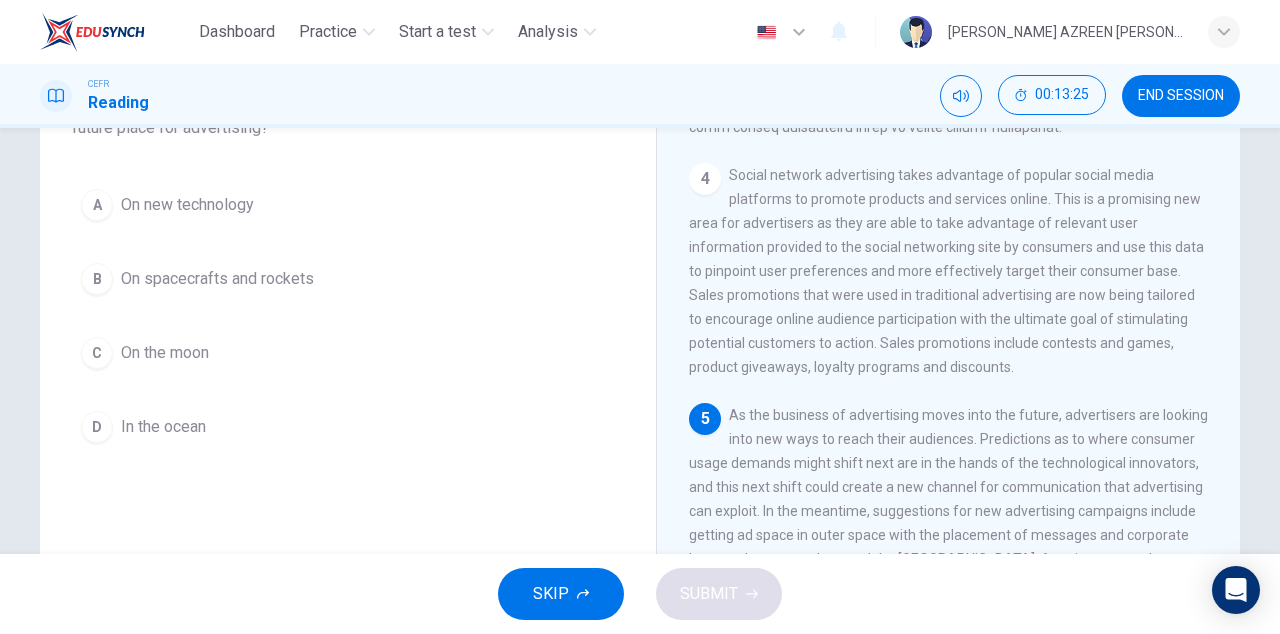 scroll, scrollTop: 349, scrollLeft: 0, axis: vertical 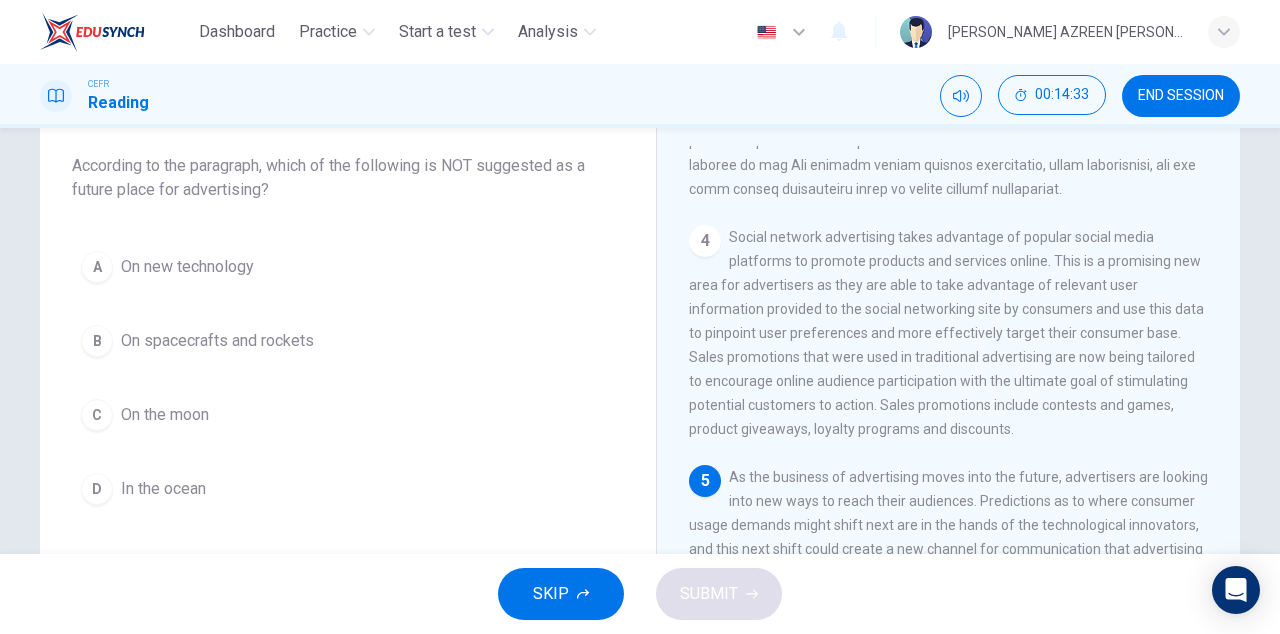 click on "In the ocean" at bounding box center [163, 489] 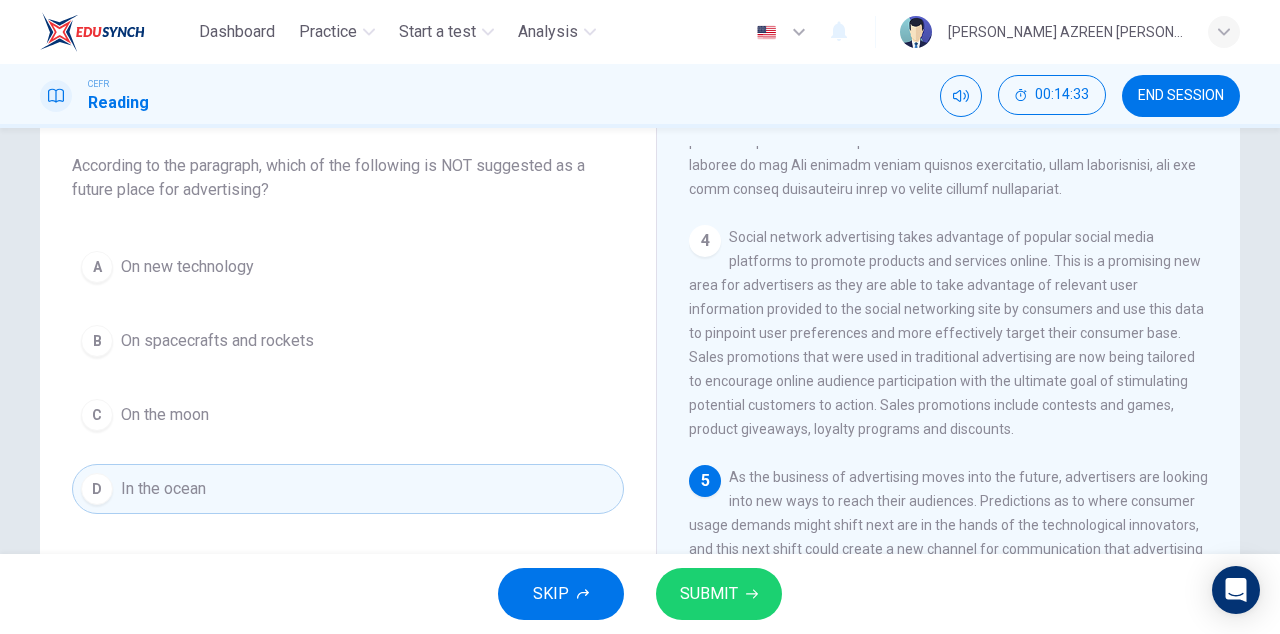 click on "SUBMIT" at bounding box center (709, 594) 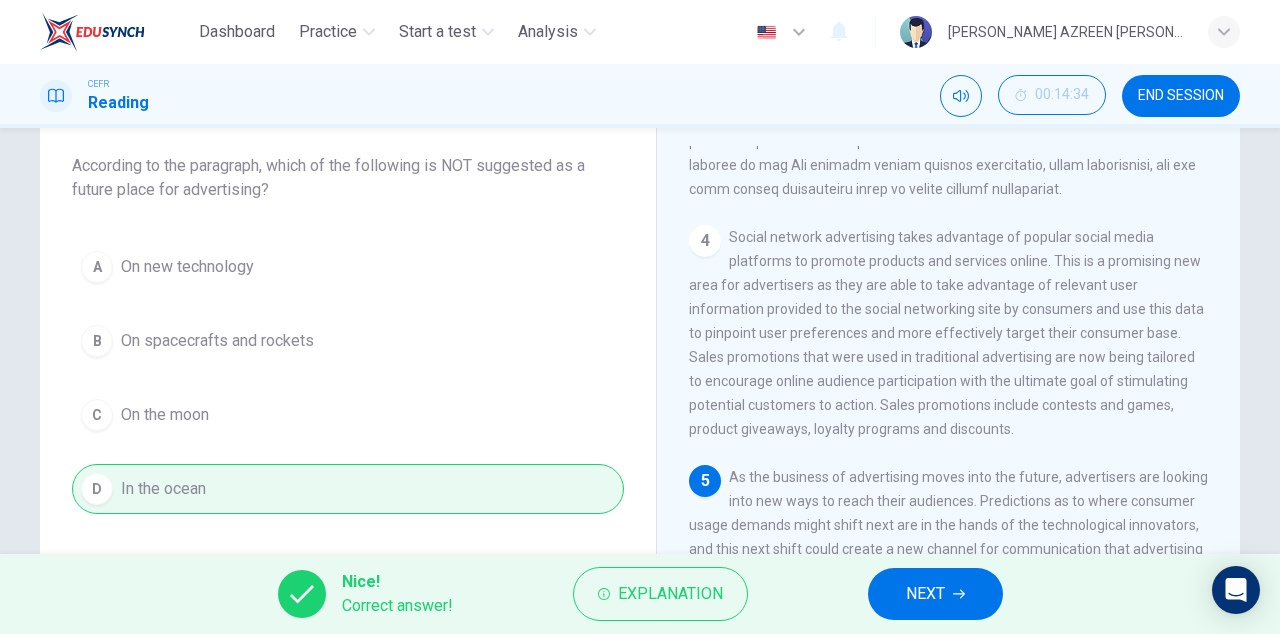 click on "NEXT" at bounding box center [925, 594] 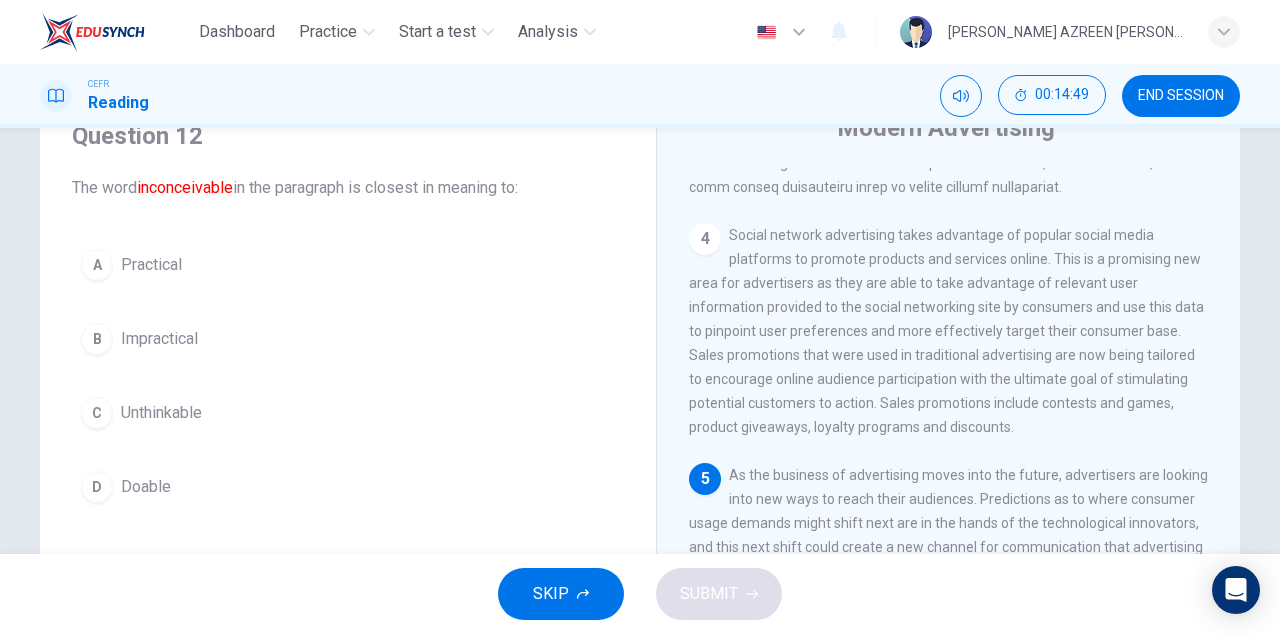 scroll, scrollTop: 87, scrollLeft: 0, axis: vertical 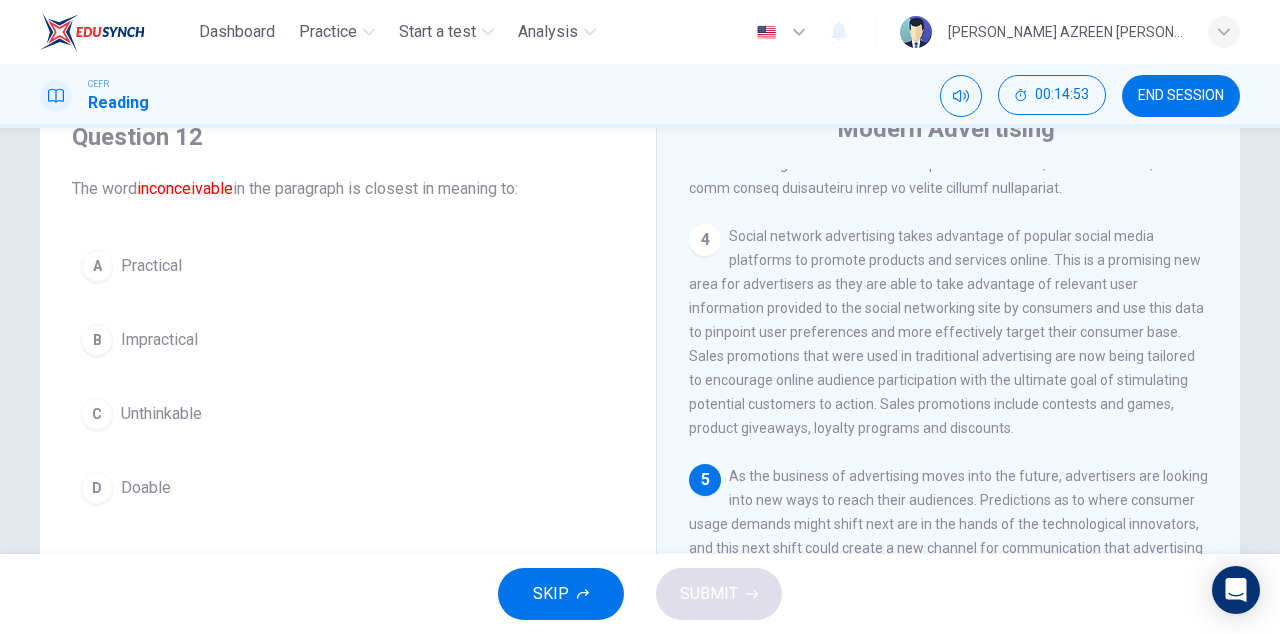 click on "Impractical" at bounding box center [159, 340] 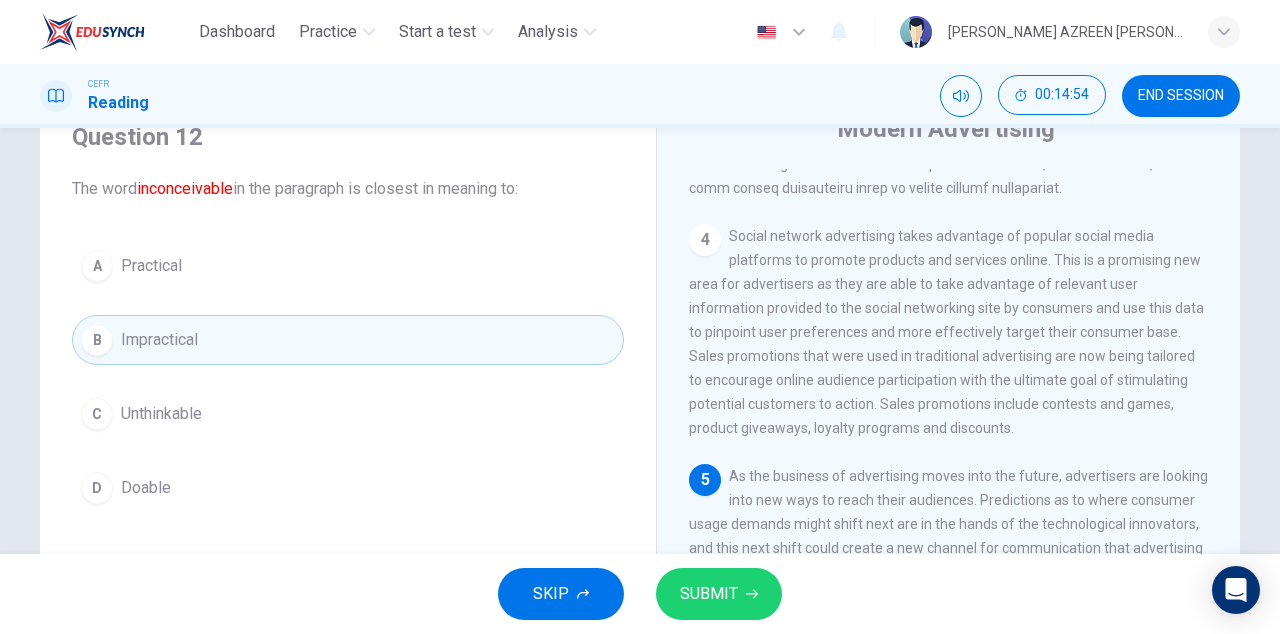 click on "SUBMIT" at bounding box center (709, 594) 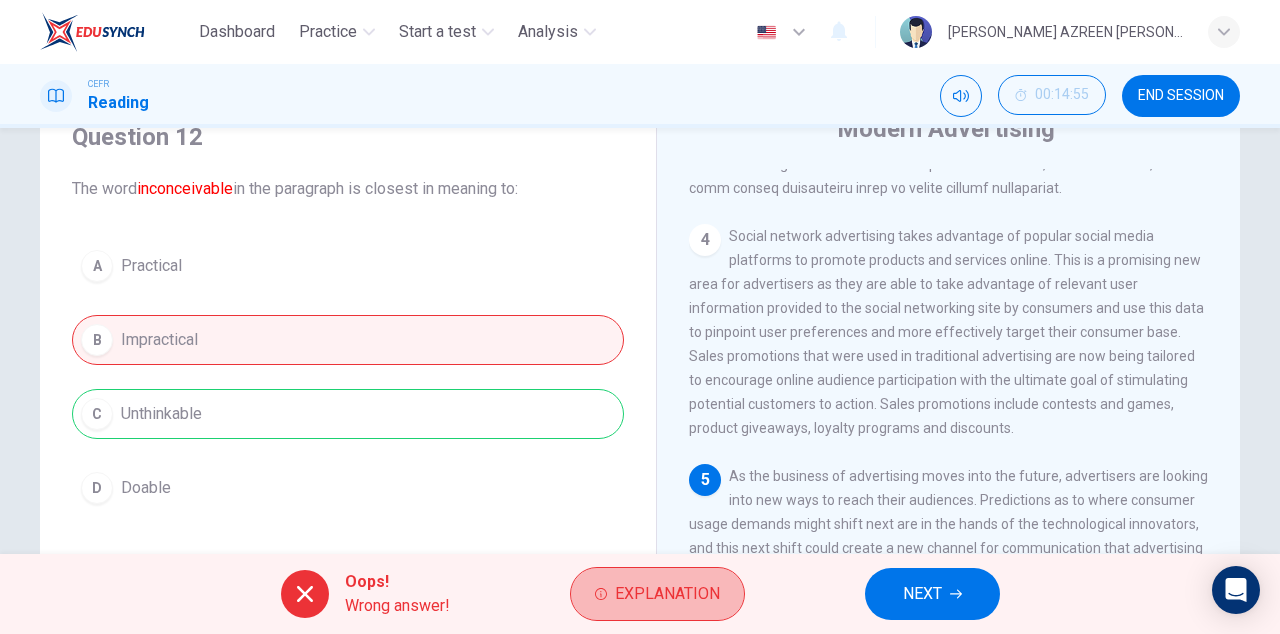click on "Explanation" at bounding box center (667, 594) 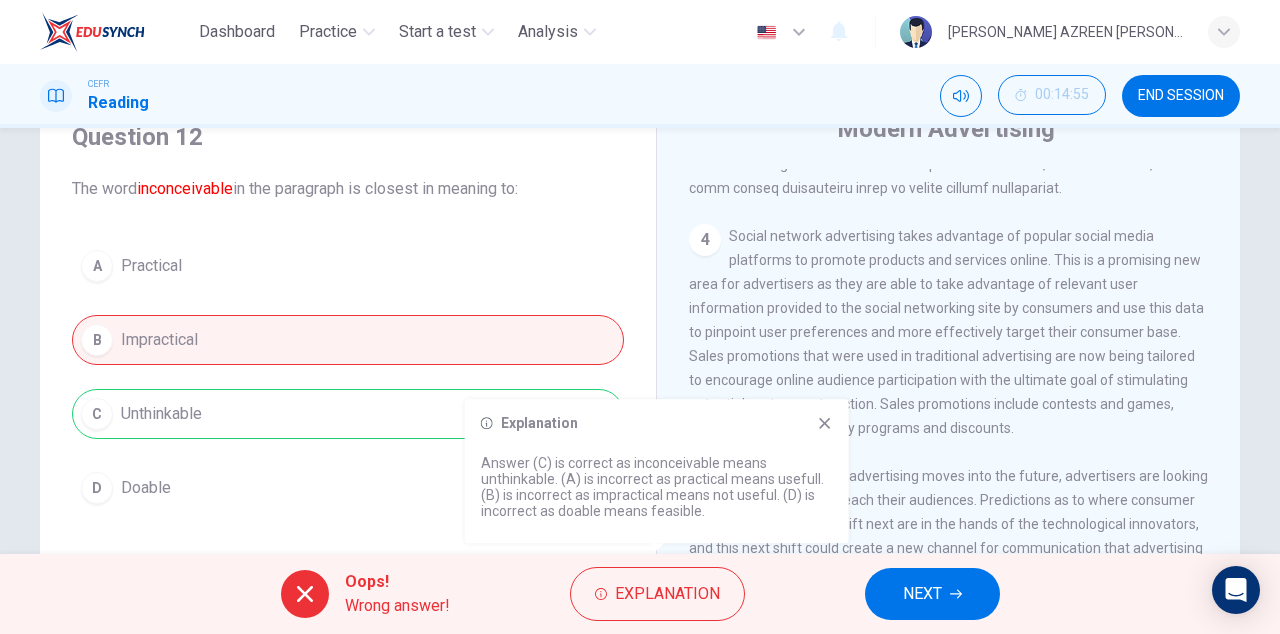 click on "NEXT" at bounding box center [932, 594] 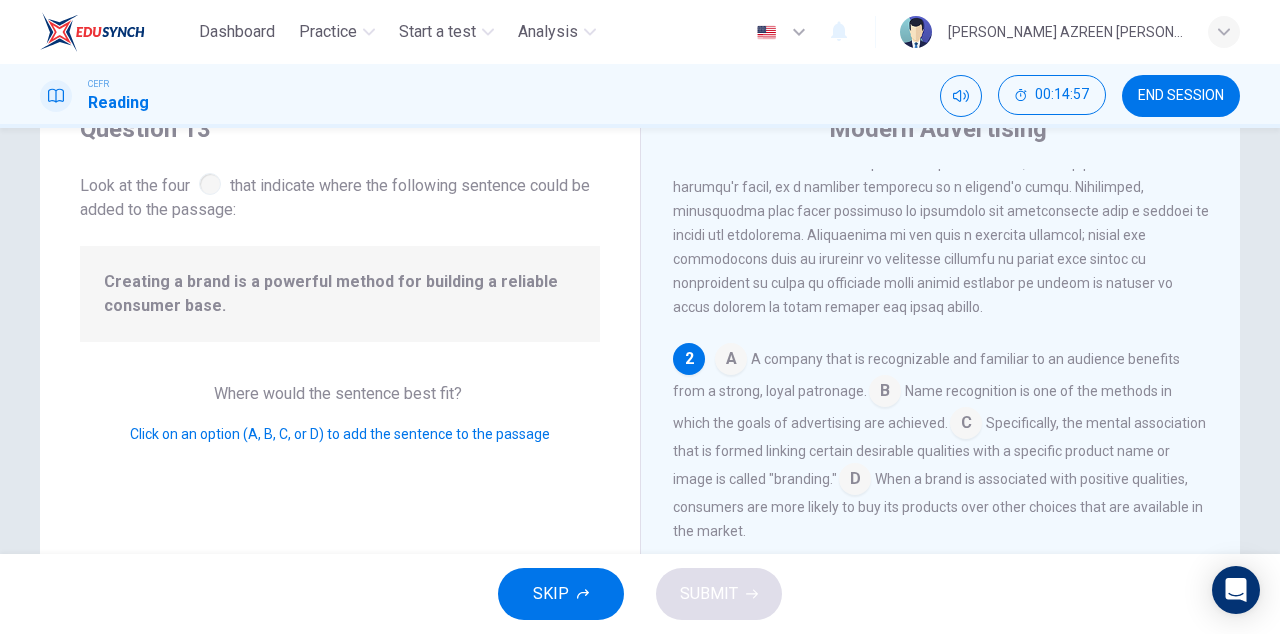 scroll, scrollTop: 0, scrollLeft: 0, axis: both 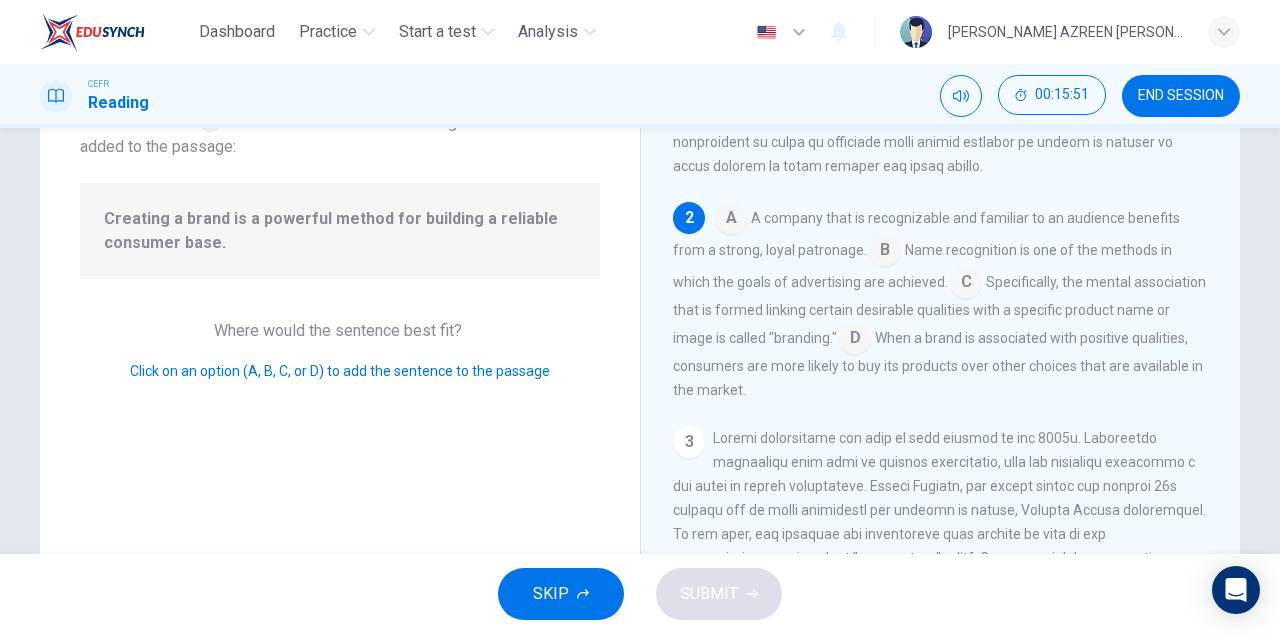 click at bounding box center (855, 340) 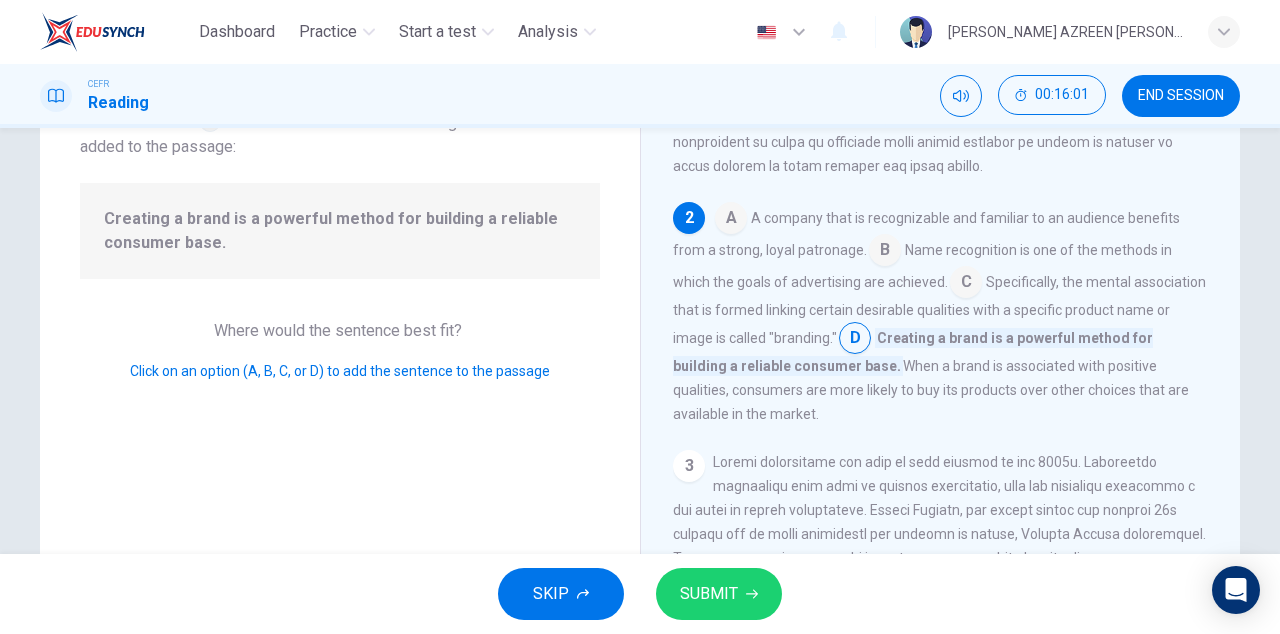 click on "SUBMIT" at bounding box center (709, 594) 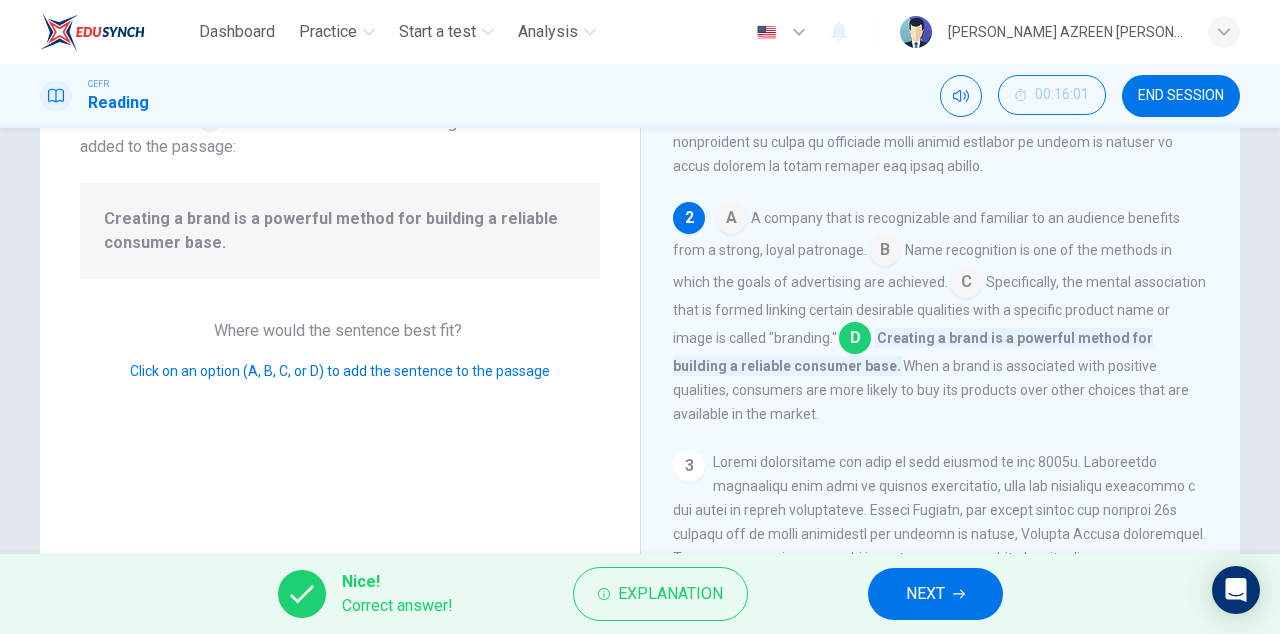 click on "NEXT" at bounding box center (935, 594) 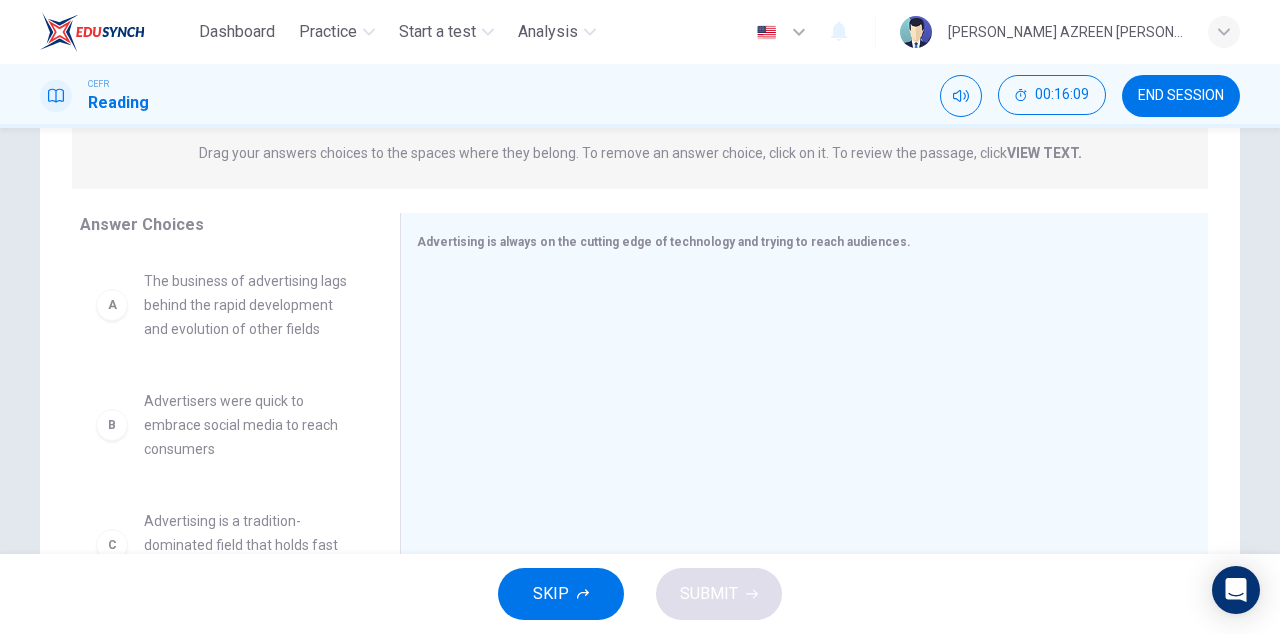 scroll, scrollTop: 258, scrollLeft: 0, axis: vertical 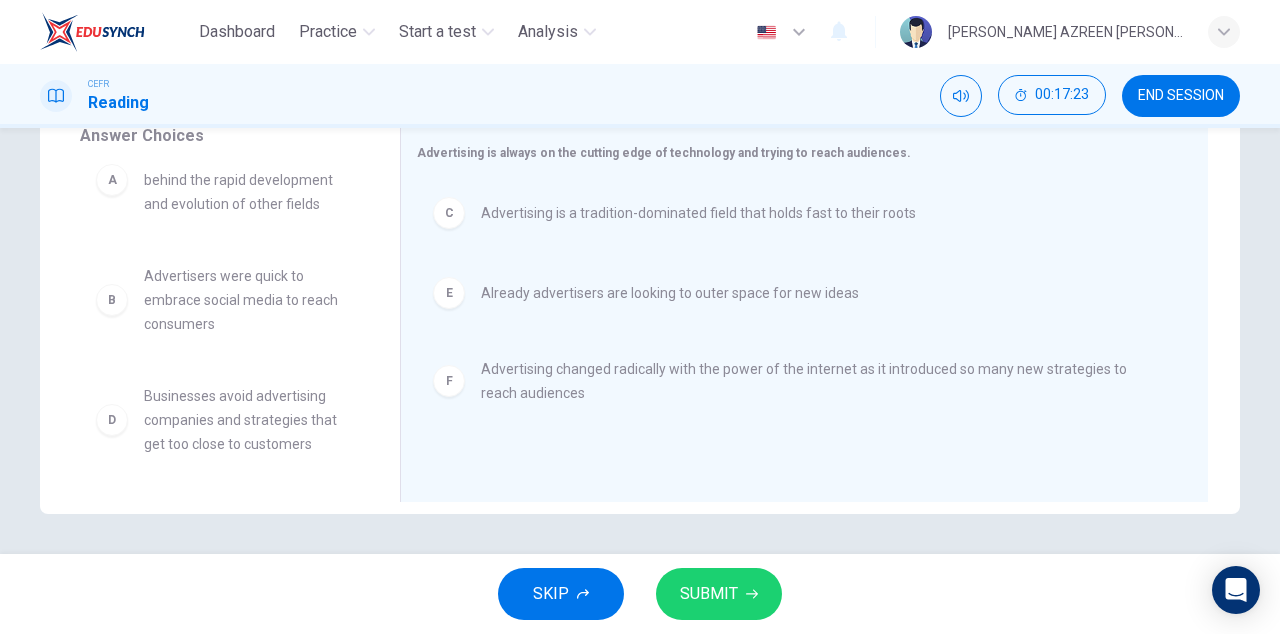 click on "SUBMIT" at bounding box center (709, 594) 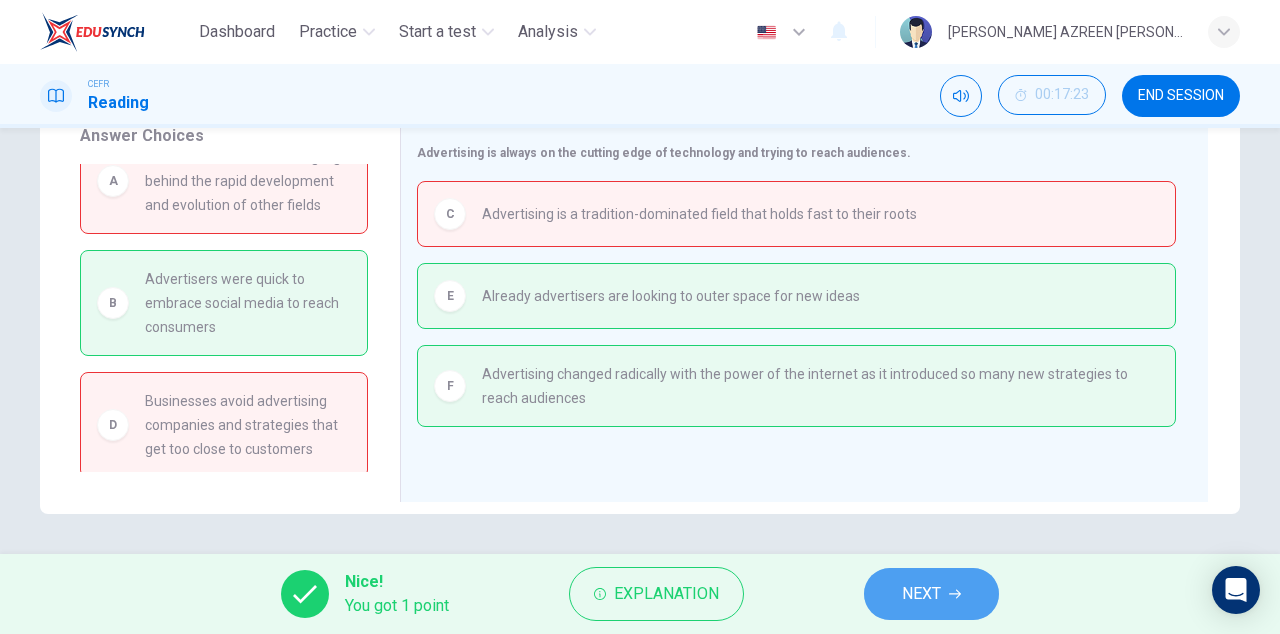 click on "NEXT" at bounding box center (921, 594) 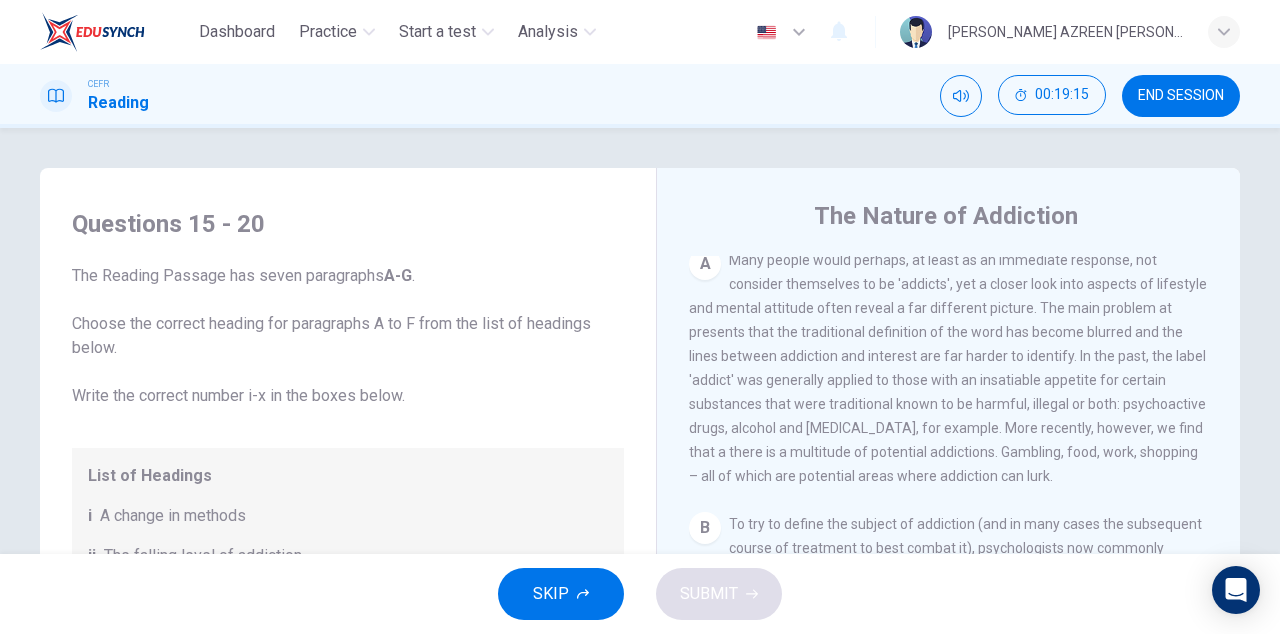 scroll, scrollTop: 424, scrollLeft: 0, axis: vertical 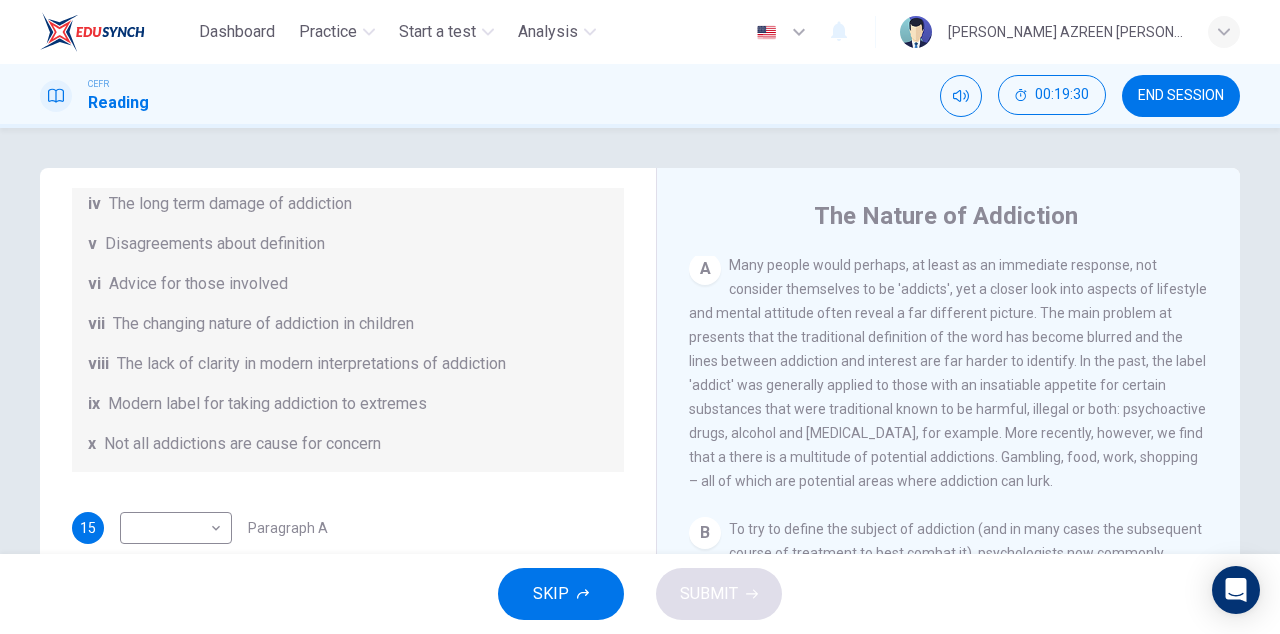 click on "Dashboard Practice Start a test Analysis English en ​ [PERSON_NAME] AZREEN [PERSON_NAME] CEFR Reading 00:19:30 END SESSION Questions 15 - 20 The Reading Passage has seven paragraphs  A-G .
Choose the correct heading for paragraphs A to F from the list of headings
below.
Write the correct number i-x in the boxes below. List of Headings i A change in methods ii The falling level of addiction iii Biological changes and associated risks iv The long term damage of addiction v Disagreements about definition vi Advice for those involved vii The changing nature of addiction in children viii The lack of clarity in modern interpretations of addiction ix Modern label for taking addiction to extremes x Not all addictions are cause for concern 15 ​ ​ Paragraph A 16 ​ ​ Paragraph B 17 ​ ​ Paragraph C 18 ​ ​ Paragraph D 19 ​ ​ Paragraph E 20 ​ ​ Paragraph F The Nature of Addiction CLICK TO ZOOM Click to Zoom A B C D E F G SKIP SUBMIT EduSynch - Online Language Proficiency Testing
Dashboard Practice" at bounding box center [640, 317] 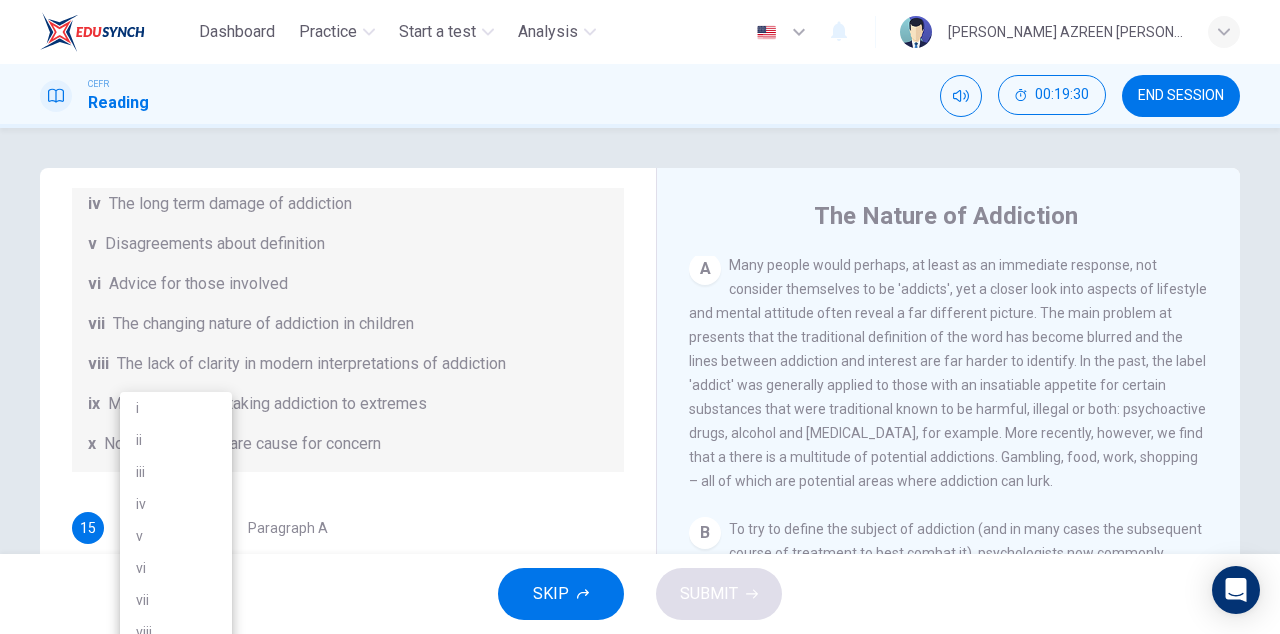 scroll, scrollTop: 2, scrollLeft: 0, axis: vertical 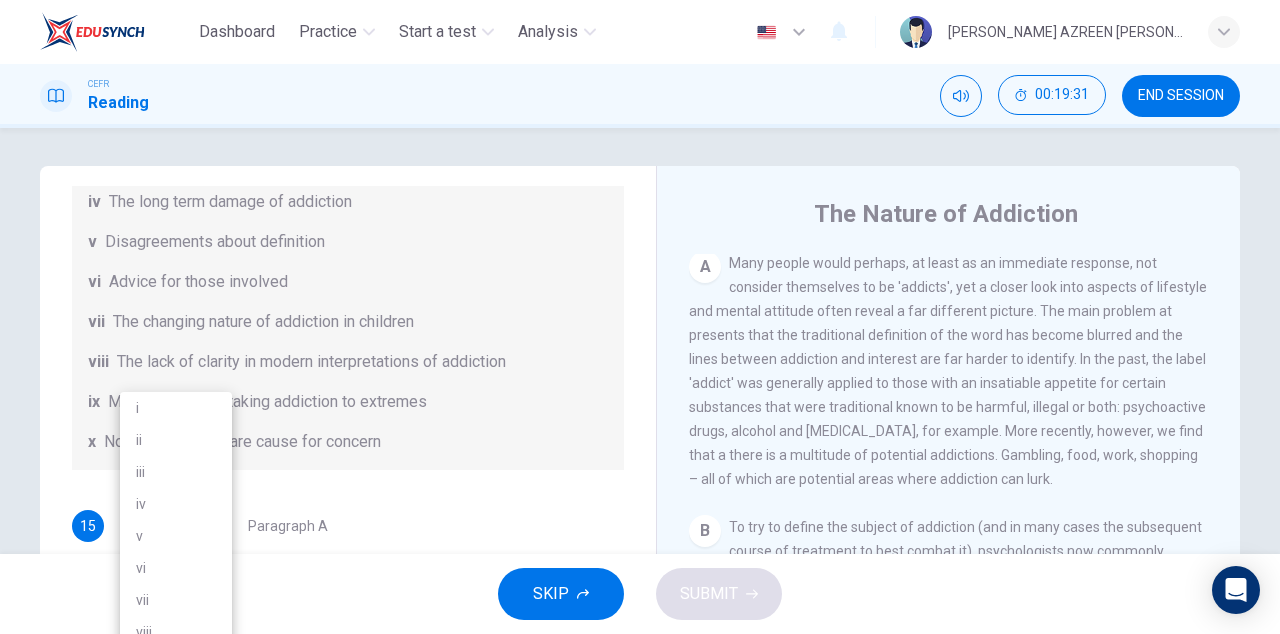 click at bounding box center (640, 317) 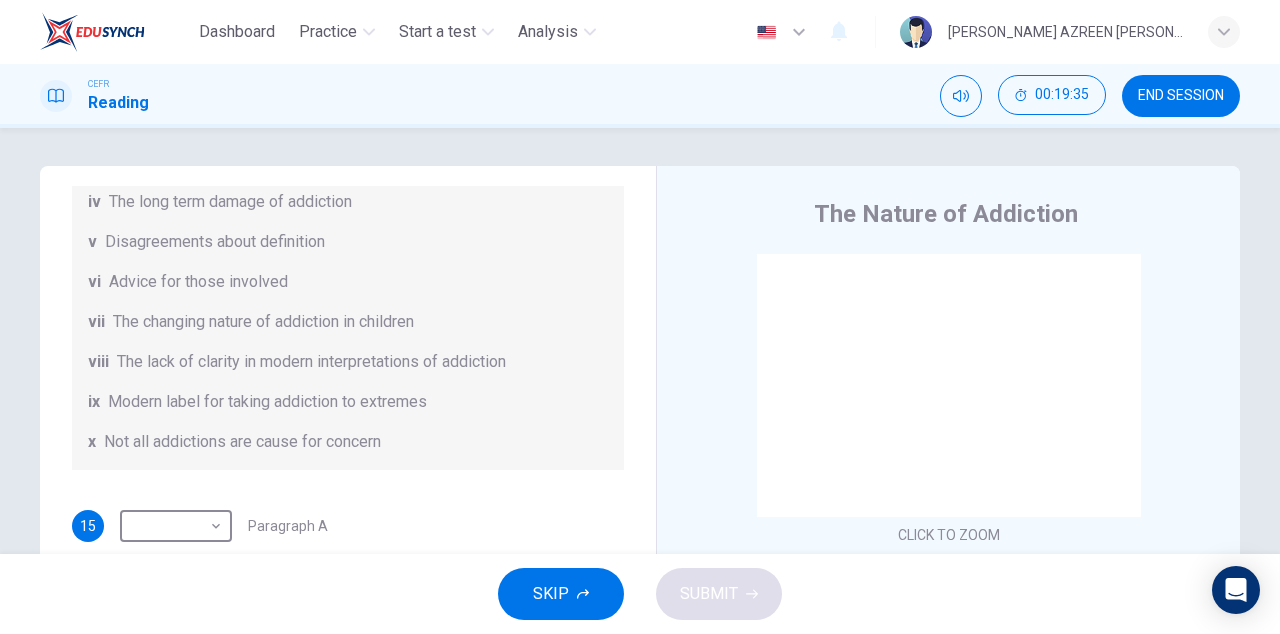 scroll, scrollTop: 0, scrollLeft: 0, axis: both 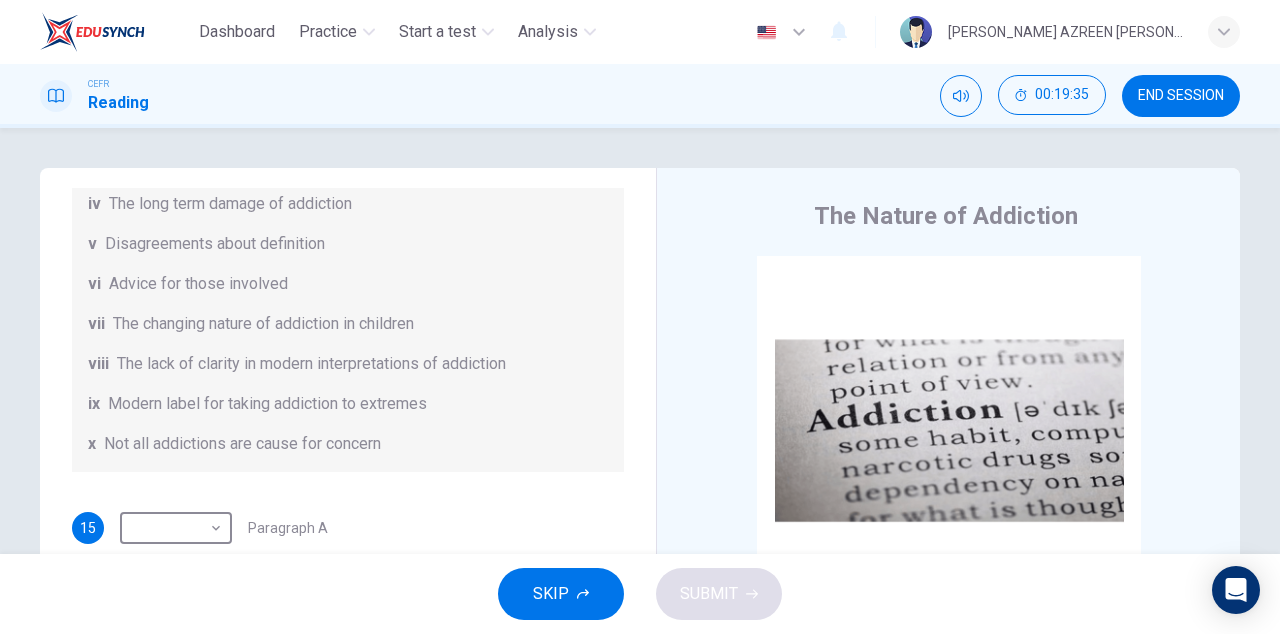 click on "CEFR Reading 00:19:35 END SESSION" at bounding box center (640, 96) 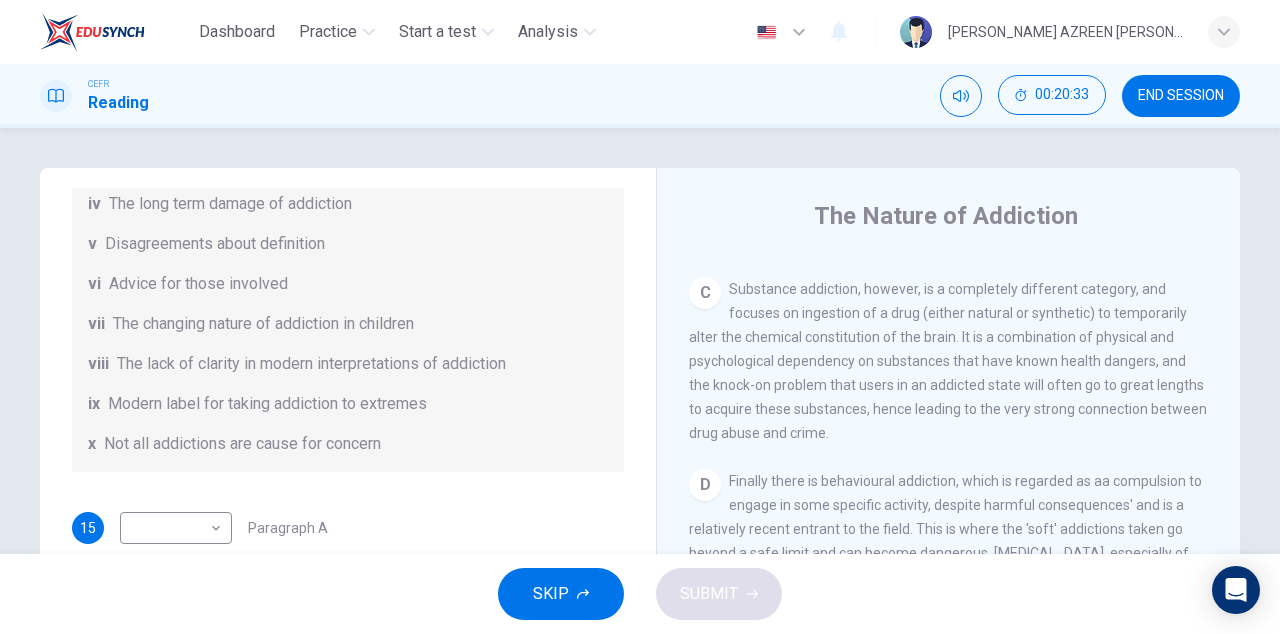 scroll, scrollTop: 911, scrollLeft: 0, axis: vertical 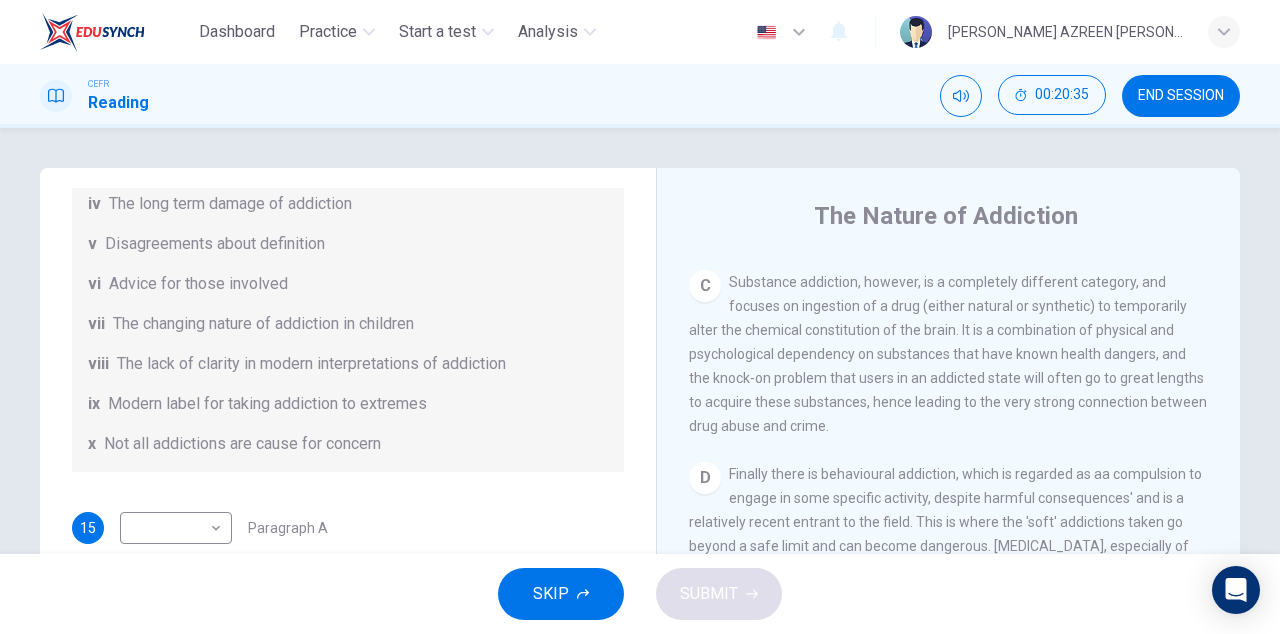 click on "The Nature of Addiction CLICK TO ZOOM Click to Zoom A Many people would perhaps, at least as an immediate response, not consider themselves to be 'addicts', yet a closer look into aspects of lifestyle and mental attitude often reveal a far different picture. The main problem at presents that the traditional definition of the word has become blurred and the lines between addiction and interest are far harder to identify. In the past, the label 'addict' was generally applied to those with an insatiable appetite for certain substances that were traditional known to be harmful, illegal or both: psychoactive drugs, alcohol and [MEDICAL_DATA], for example. More recently, however, we find that a there is a multitude of potential addictions. Gambling, food, work, shopping – all of which are potential areas where addiction can lurk. B C D E F G" at bounding box center [948, 531] 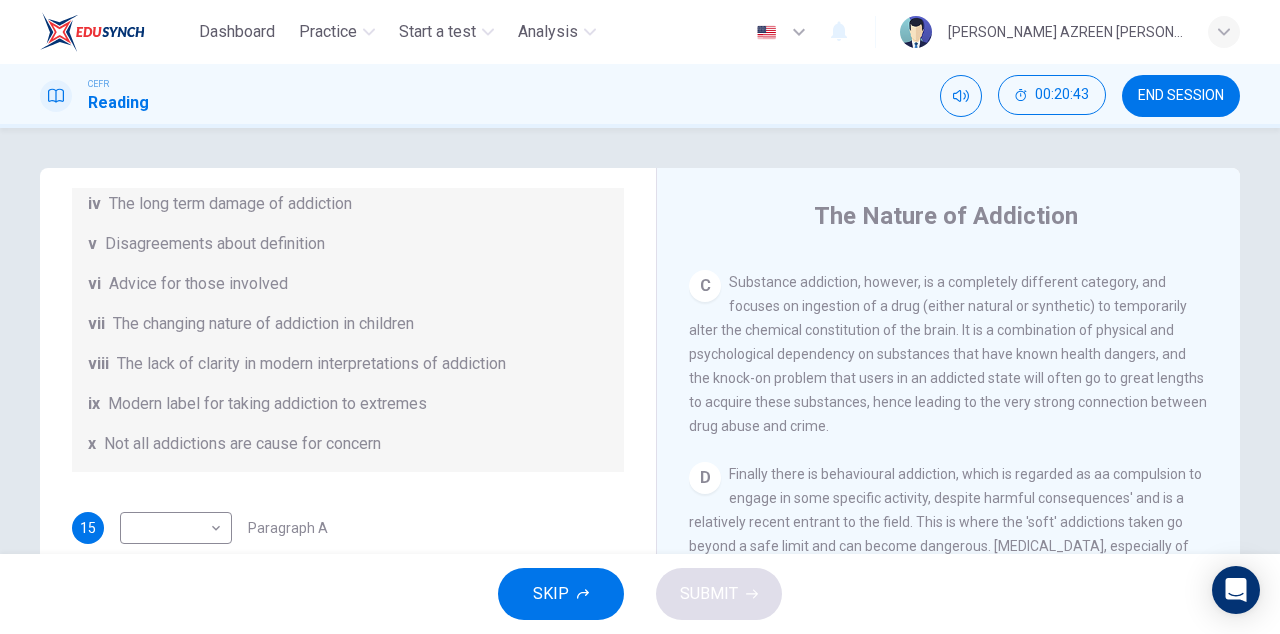 click on "Substance addiction, however, is a completely different category, and focuses on ingestion of a drug (either natural or synthetic) to temporarily alter the chemical constitution of the brain. It is a combination of physical and psychological dependency on substances that have known health dangers, and the knock-on problem that users in an addicted state will often go to great lengths to acquire these substances, hence leading to the very strong connection between drug abuse and crime." at bounding box center [948, 354] 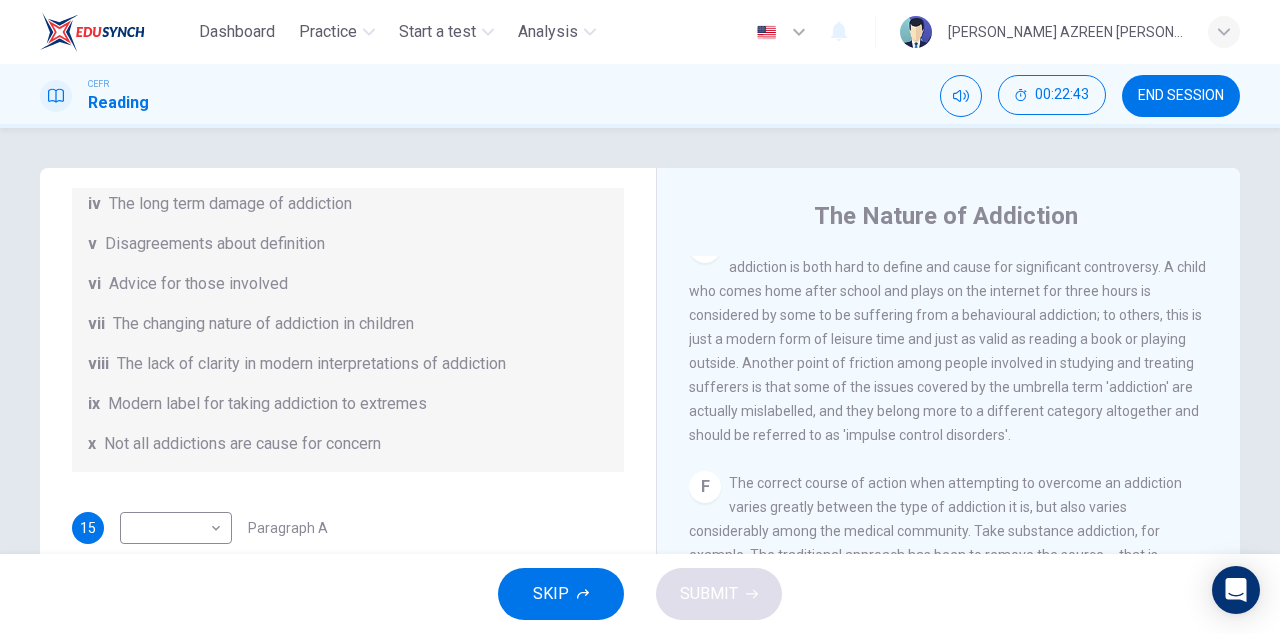 scroll, scrollTop: 1390, scrollLeft: 0, axis: vertical 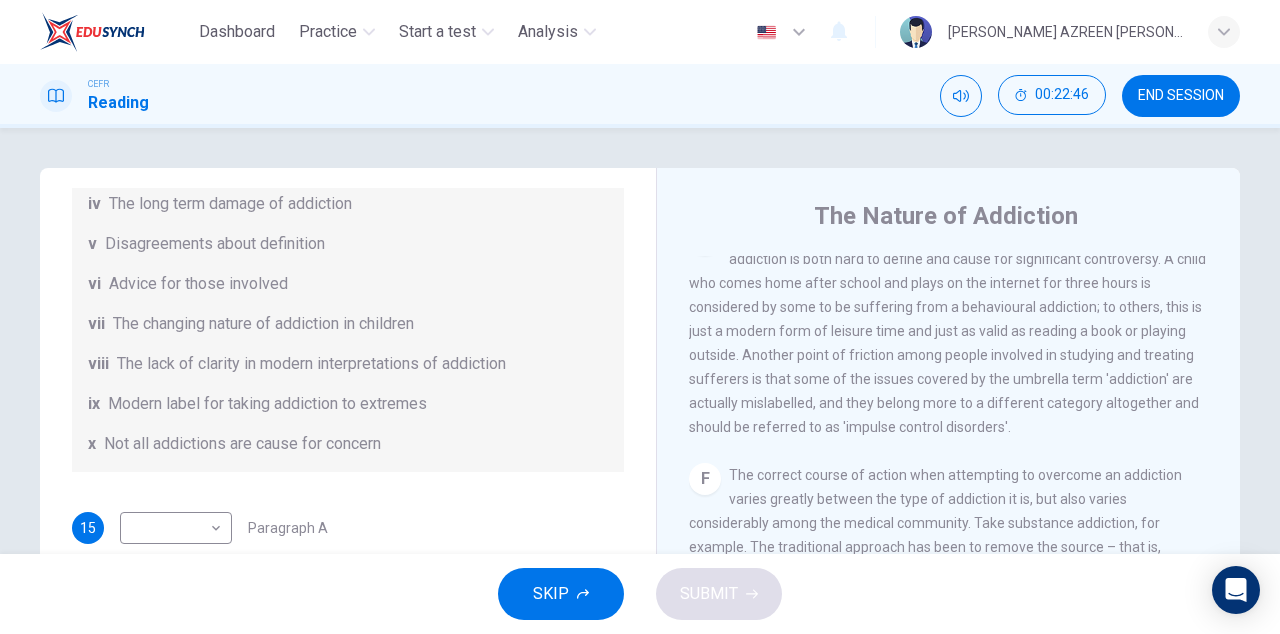 click on "However, the point at which a soft addiction becomes a behavioural addiction is both hard to define and cause for significant controversy. A child who comes home after school and plays on the internet for three hours is considered by some to be suffering from a behavioural addiction; to others, this is just a modern form of leisure time and just as valid as reading a book or playing outside. Another point of friction among people involved in studying and treating sufferers is that some of the issues covered by the umbrella term 'addiction' are actually mislabelled, and they belong more to a different category altogether and should be referred to as 'impulse control disorders'." at bounding box center [947, 331] 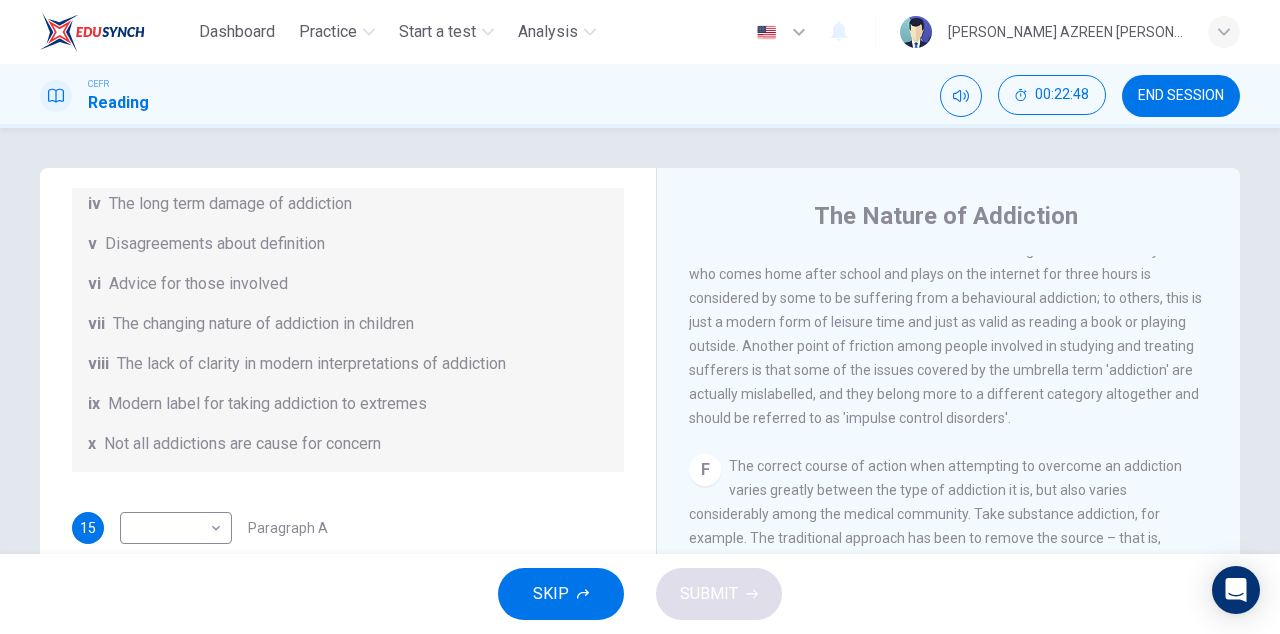 scroll, scrollTop: 1401, scrollLeft: 0, axis: vertical 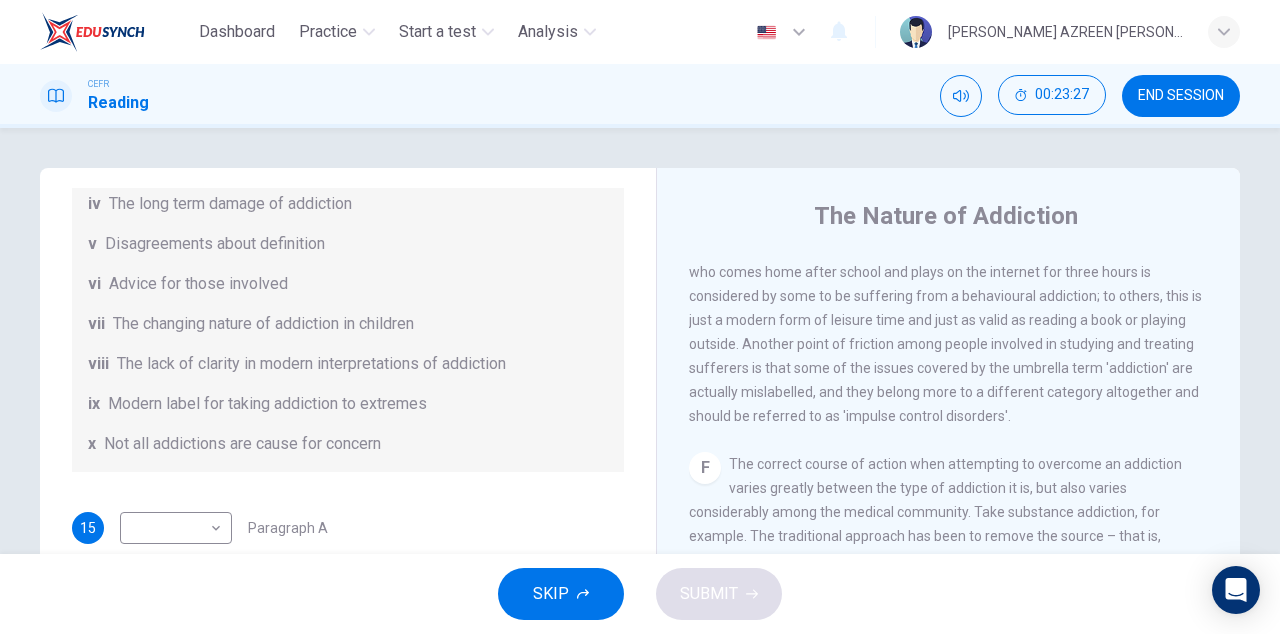 click on "However, the point at which a soft addiction becomes a behavioural addiction is both hard to define and cause for significant controversy. A child who comes home after school and plays on the internet for three hours is considered by some to be suffering from a behavioural addiction; to others, this is just a modern form of leisure time and just as valid as reading a book or playing outside. Another point of friction among people involved in studying and treating sufferers is that some of the issues covered by the umbrella term 'addiction' are actually mislabelled, and they belong more to a different category altogether and should be referred to as 'impulse control disorders'." at bounding box center (947, 320) 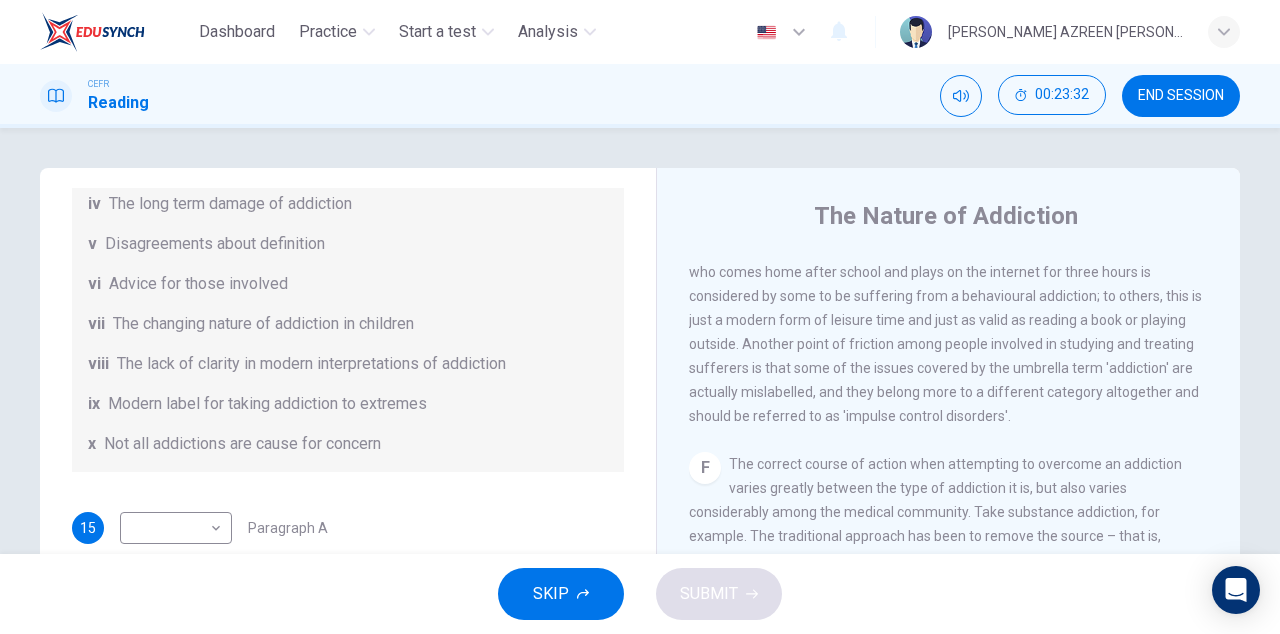 click on "However, the point at which a soft addiction becomes a behavioural addiction is both hard to define and cause for significant controversy. A child who comes home after school and plays on the internet for three hours is considered by some to be suffering from a behavioural addiction; to others, this is just a modern form of leisure time and just as valid as reading a book or playing outside. Another point of friction among people involved in studying and treating sufferers is that some of the issues covered by the umbrella term 'addiction' are actually mislabelled, and they belong more to a different category altogether and should be referred to as 'impulse control disorders'." at bounding box center (947, 320) 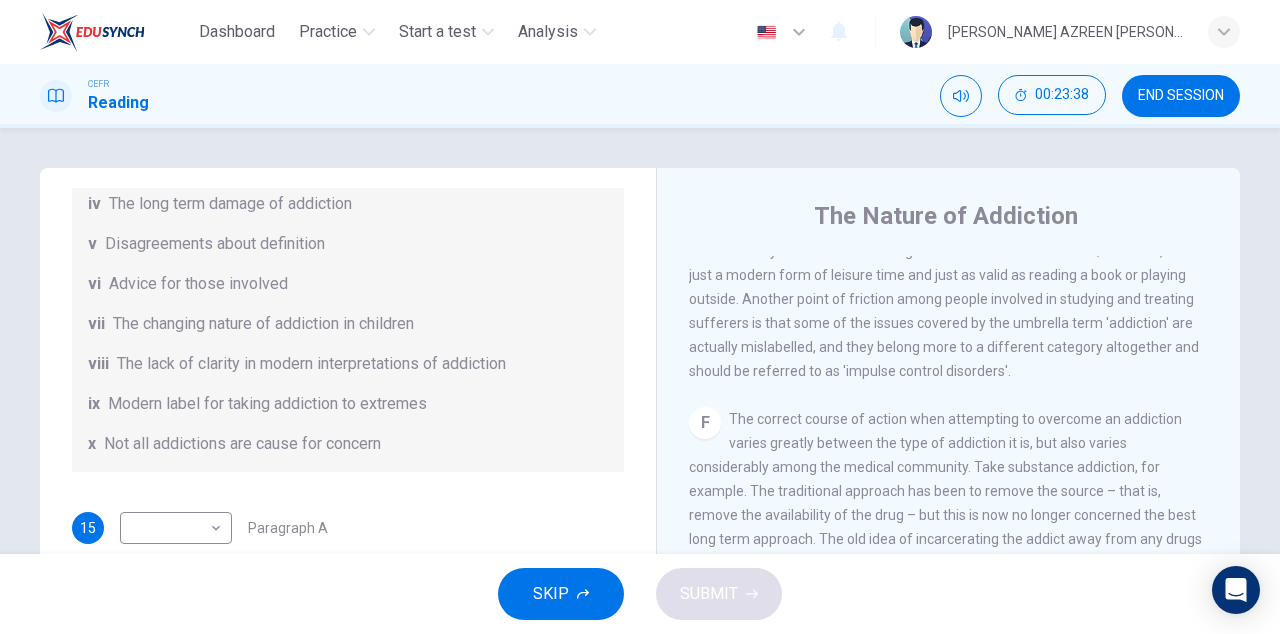scroll, scrollTop: 1527, scrollLeft: 0, axis: vertical 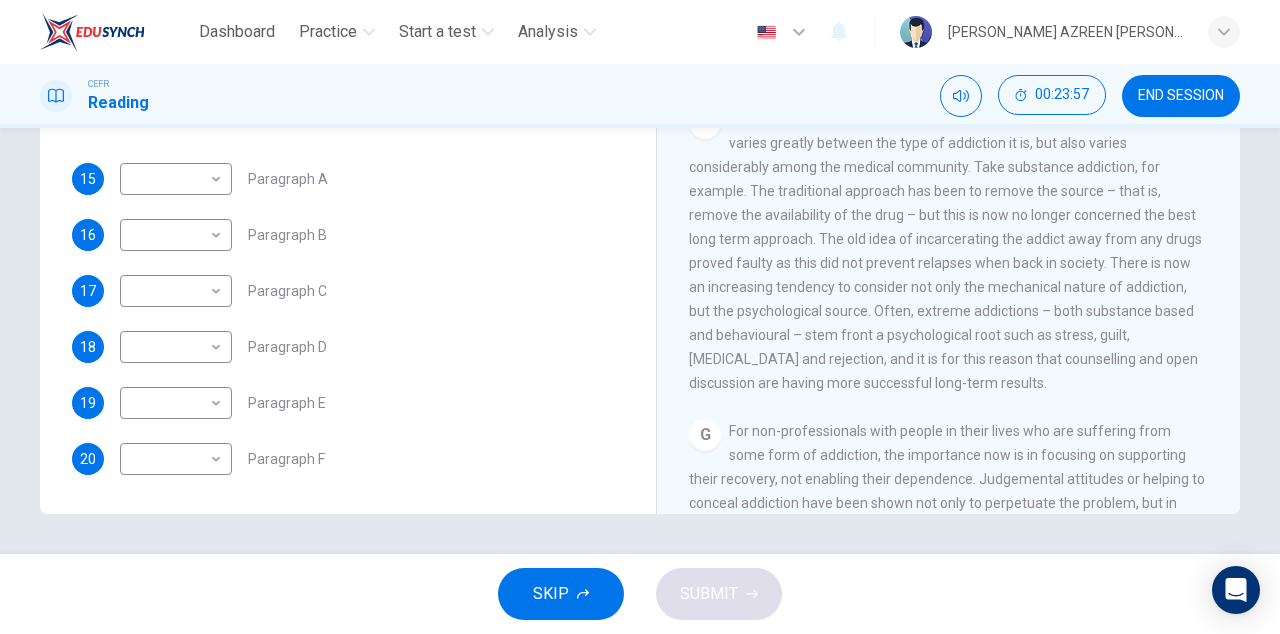 click on "The correct course of action when attempting to overcome an addiction varies greatly between the type of addiction it is, but also varies considerably among the medical community. Take substance addiction, for example. The traditional approach has been to remove the source – that is, remove the availability of the drug – but this is now no longer concerned the best long term approach. The old idea of incarcerating the addict away from any drugs proved faulty as this did not prevent relapses when back in society. There is now an increasing tendency to consider not only the mechanical nature of addiction, but the psychological source. Often, extreme addictions – both substance based and behavioural – stem front a psychological root such as stress, guilt, [MEDICAL_DATA] and rejection, and it is for this reason that counselling and open discussion are having more successful long-term results." at bounding box center [945, 251] 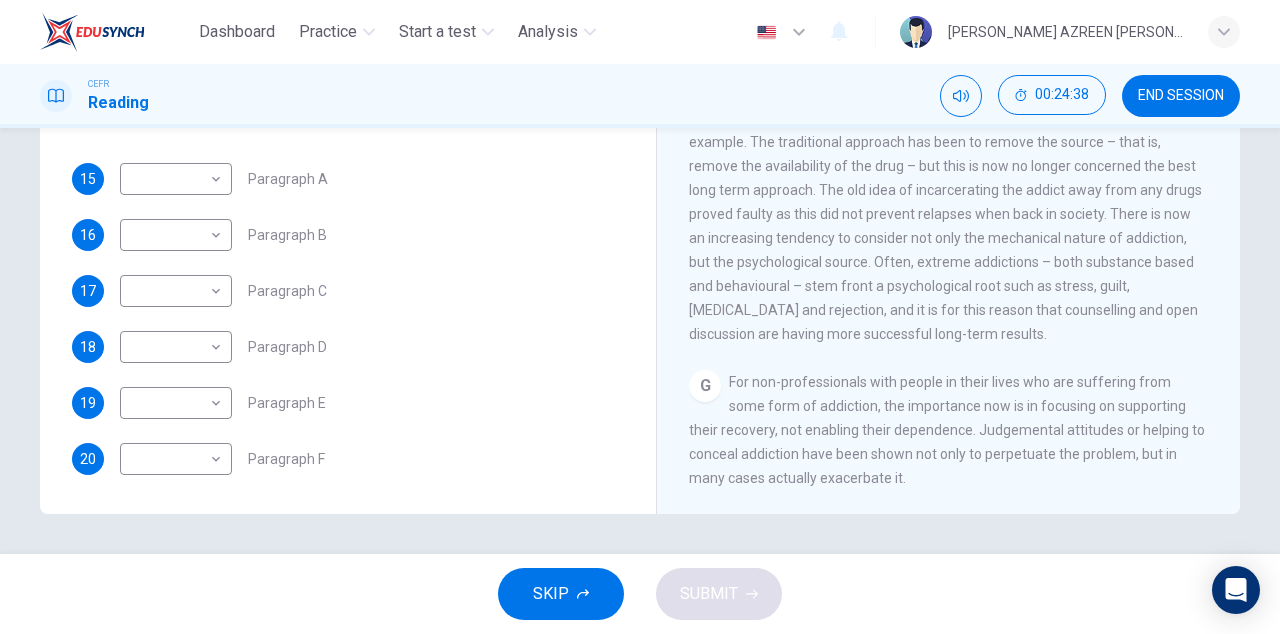 scroll, scrollTop: 1450, scrollLeft: 0, axis: vertical 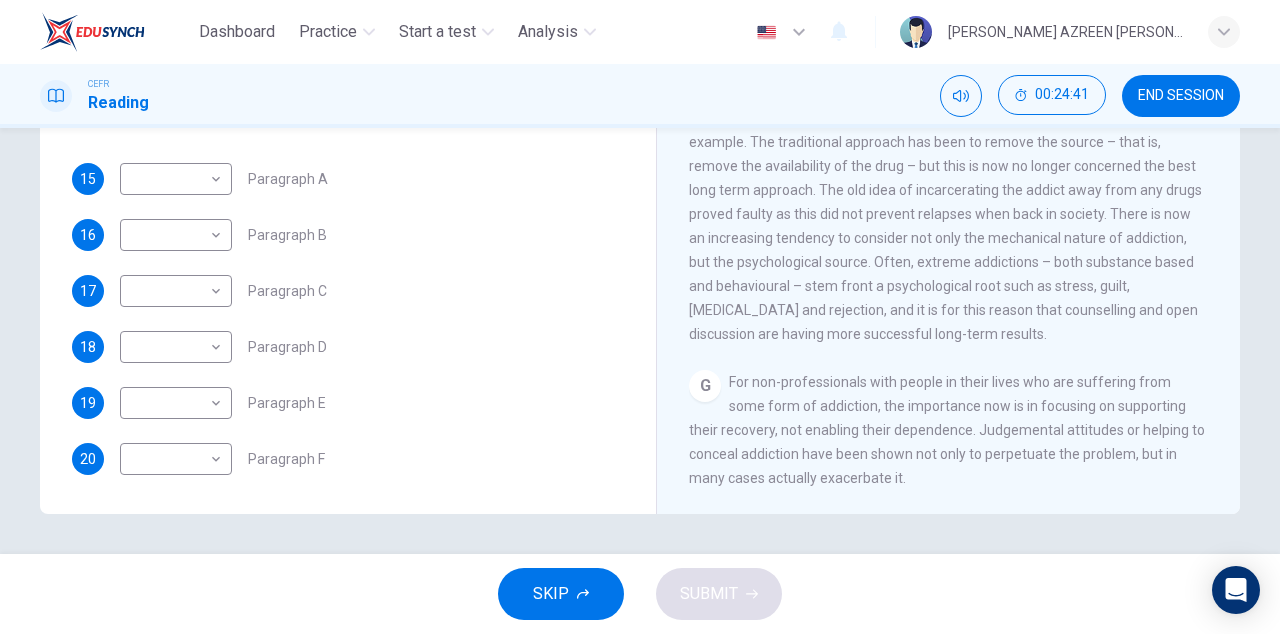 click on "The correct course of action when attempting to overcome an addiction varies greatly between the type of addiction it is, but also varies considerably among the medical community. Take substance addiction, for example. The traditional approach has been to remove the source – that is, remove the availability of the drug – but this is now no longer concerned the best long term approach. The old idea of incarcerating the addict away from any drugs proved faulty as this did not prevent relapses when back in society. There is now an increasing tendency to consider not only the mechanical nature of addiction, but the psychological source. Often, extreme addictions – both substance based and behavioural – stem front a psychological root such as stress, guilt, [MEDICAL_DATA] and rejection, and it is for this reason that counselling and open discussion are having more successful long-term results." at bounding box center [945, 202] 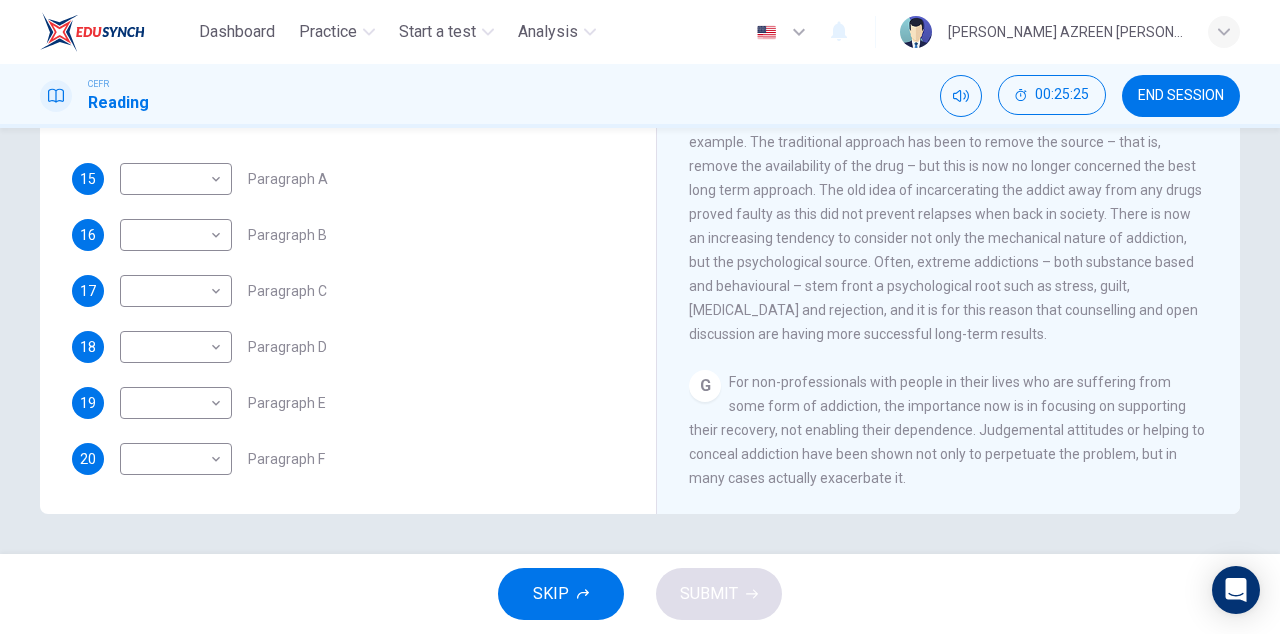 scroll, scrollTop: 1527, scrollLeft: 0, axis: vertical 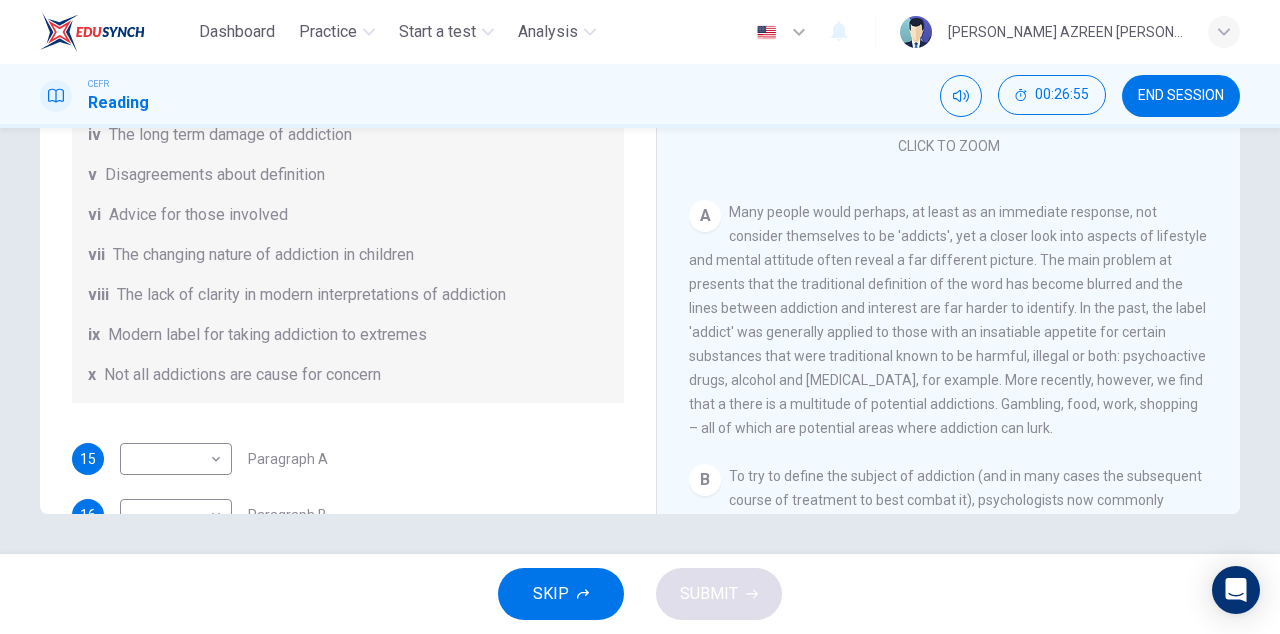 click on "Dashboard Practice Start a test Analysis English en ​ [PERSON_NAME] AZREEN [PERSON_NAME] CEFR Reading 00:26:55 END SESSION Questions 15 - 20 The Reading Passage has seven paragraphs  A-G .
Choose the correct heading for paragraphs A to F from the list of headings
below.
Write the correct number i-x in the boxes below. List of Headings i A change in methods ii The falling level of addiction iii Biological changes and associated risks iv The long term damage of addiction v Disagreements about definition vi Advice for those involved vii The changing nature of addiction in children viii The lack of clarity in modern interpretations of addiction ix Modern label for taking addiction to extremes x Not all addictions are cause for concern 15 ​ ​ Paragraph A 16 ​ ​ Paragraph B 17 ​ ​ Paragraph C 18 ​ ​ Paragraph D 19 ​ ​ Paragraph E 20 ​ ​ Paragraph F The Nature of Addiction CLICK TO ZOOM Click to Zoom A B C D E F G SKIP SUBMIT EduSynch - Online Language Proficiency Testing
Dashboard Practice" at bounding box center (640, 317) 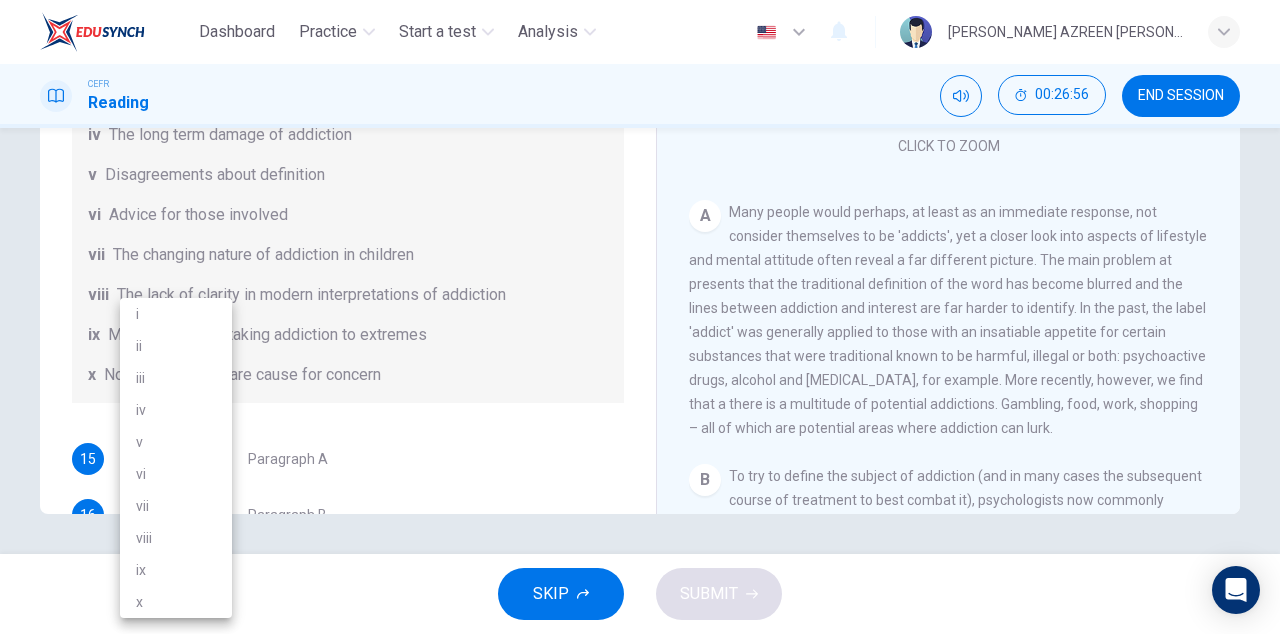 click on "viii" at bounding box center [176, 538] 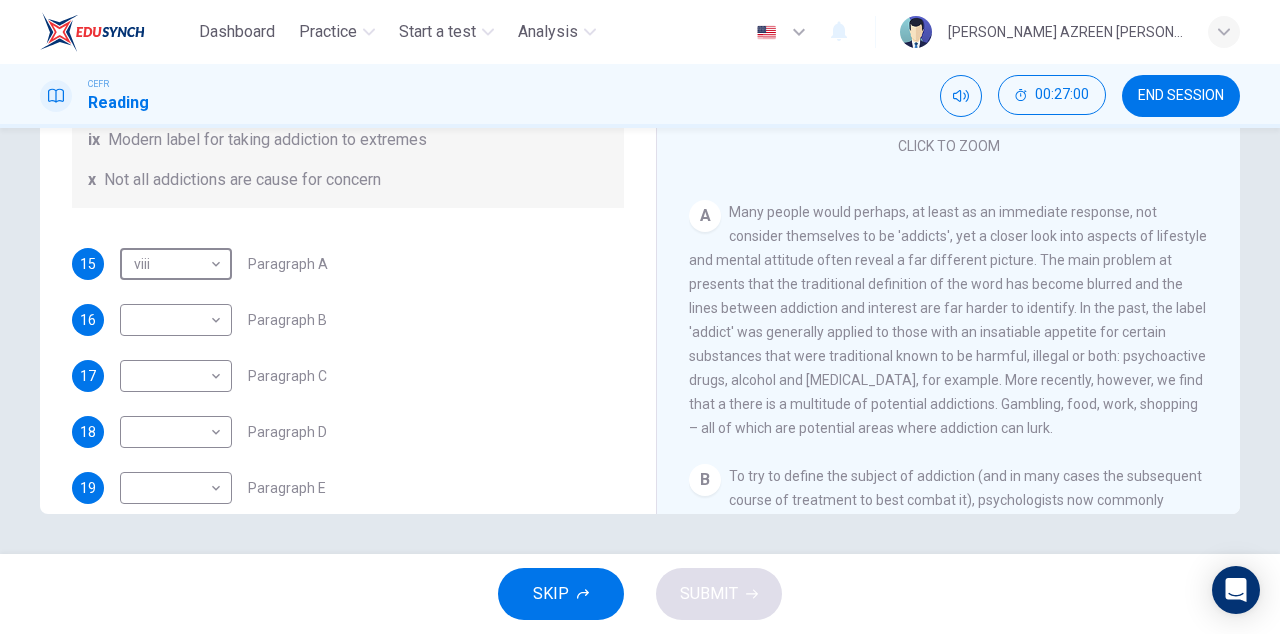 scroll, scrollTop: 356, scrollLeft: 0, axis: vertical 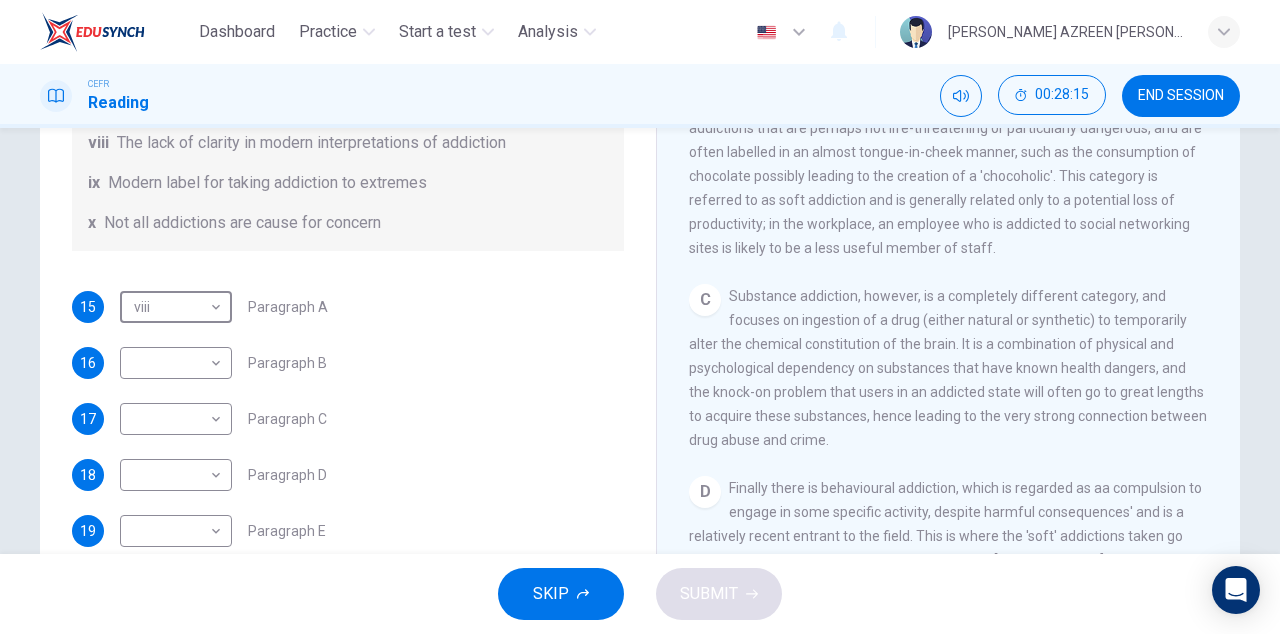 click on "Dashboard Practice Start a test Analysis English en ​ [PERSON_NAME] AZREEN [PERSON_NAME] CEFR Reading 00:28:15 END SESSION Questions 15 - 20 The Reading Passage has seven paragraphs  A-G .
Choose the correct heading for paragraphs A to F from the list of headings
below.
Write the correct number i-x in the boxes below. List of Headings i A change in methods ii The falling level of addiction iii Biological changes and associated risks iv The long term damage of addiction v Disagreements about definition vi Advice for those involved vii The changing nature of addiction in children viii The lack of clarity in modern interpretations of addiction ix Modern label for taking addiction to extremes x Not all addictions are cause for concern 15 viii viii ​ Paragraph A 16 ​ ​ Paragraph B 17 ​ ​ Paragraph C 18 ​ ​ Paragraph D 19 ​ ​ Paragraph E 20 ​ ​ Paragraph F The Nature of Addiction CLICK TO ZOOM Click to Zoom A B C D E F G SKIP SUBMIT EduSynch - Online Language Proficiency Testing
Dashboard" at bounding box center [640, 317] 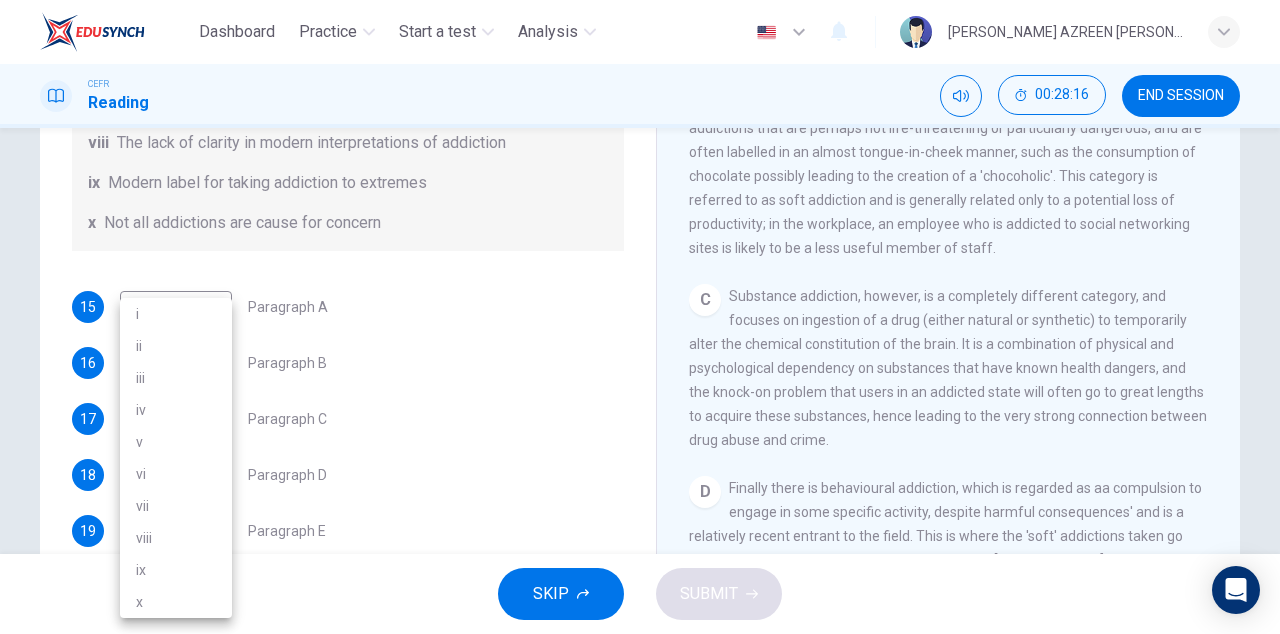 click on "ii" at bounding box center (176, 346) 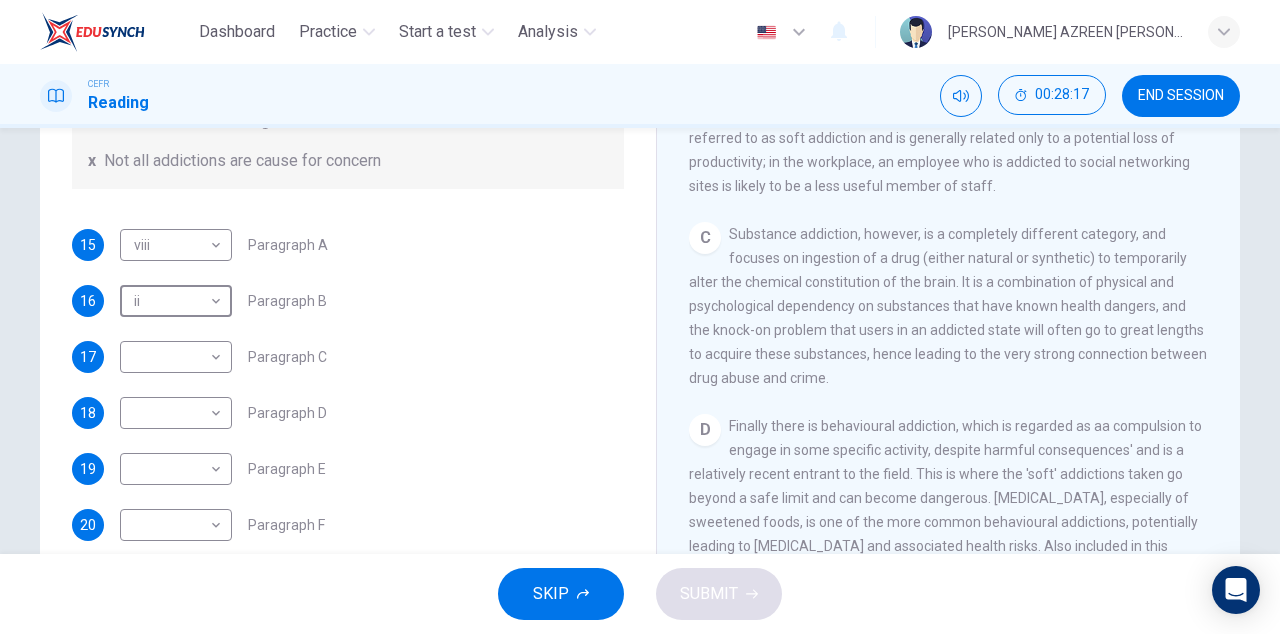 scroll, scrollTop: 284, scrollLeft: 0, axis: vertical 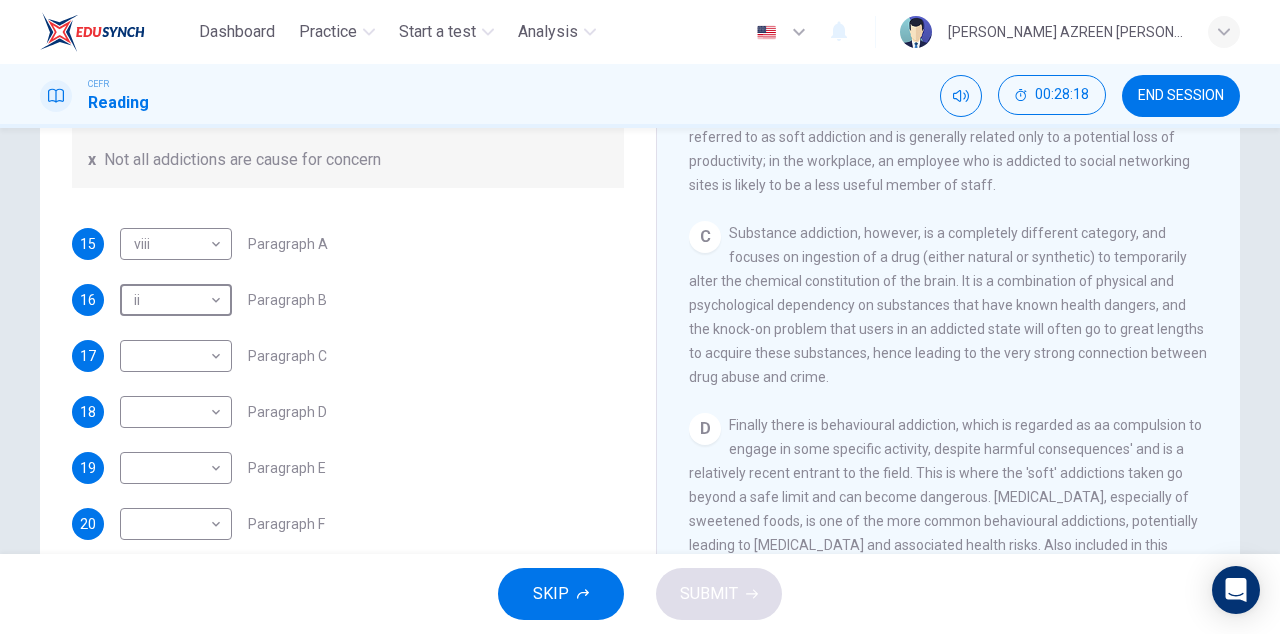 click on "Dashboard Practice Start a test Analysis English en ​ [PERSON_NAME] AZREEN [PERSON_NAME] CEFR Reading 00:28:18 END SESSION Questions 15 - 20 The Reading Passage has seven paragraphs  A-G .
Choose the correct heading for paragraphs A to F from the list of headings
below.
Write the correct number i-x in the boxes below. List of Headings i A change in methods ii The falling level of addiction iii Biological changes and associated risks iv The long term damage of addiction v Disagreements about definition vi Advice for those involved vii The changing nature of addiction in children viii The lack of clarity in modern interpretations of addiction ix Modern label for taking addiction to extremes x Not all addictions are cause for concern 15 viii viii ​ Paragraph A 16 ii ii ​ Paragraph B 17 ​ ​ Paragraph C 18 ​ ​ Paragraph D 19 ​ ​ Paragraph E 20 ​ ​ Paragraph F The Nature of Addiction CLICK TO ZOOM Click to Zoom A B C D E F G SKIP SUBMIT EduSynch - Online Language Proficiency Testing
Dashboard" at bounding box center (640, 317) 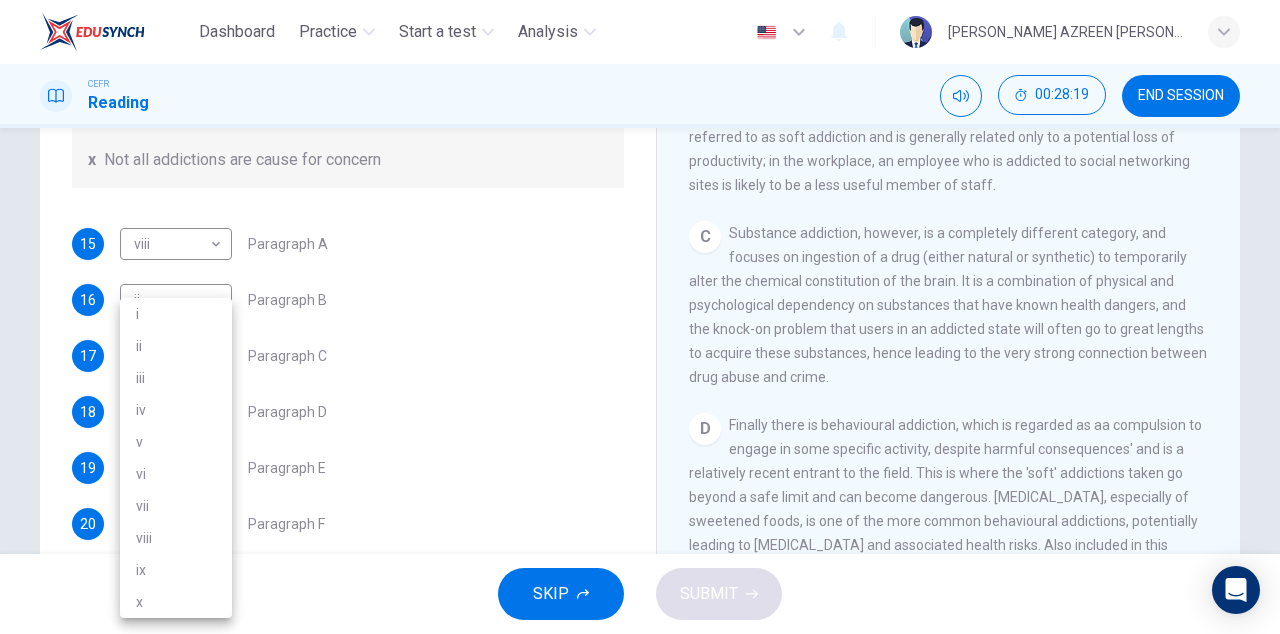 click on "ii" at bounding box center (176, 346) 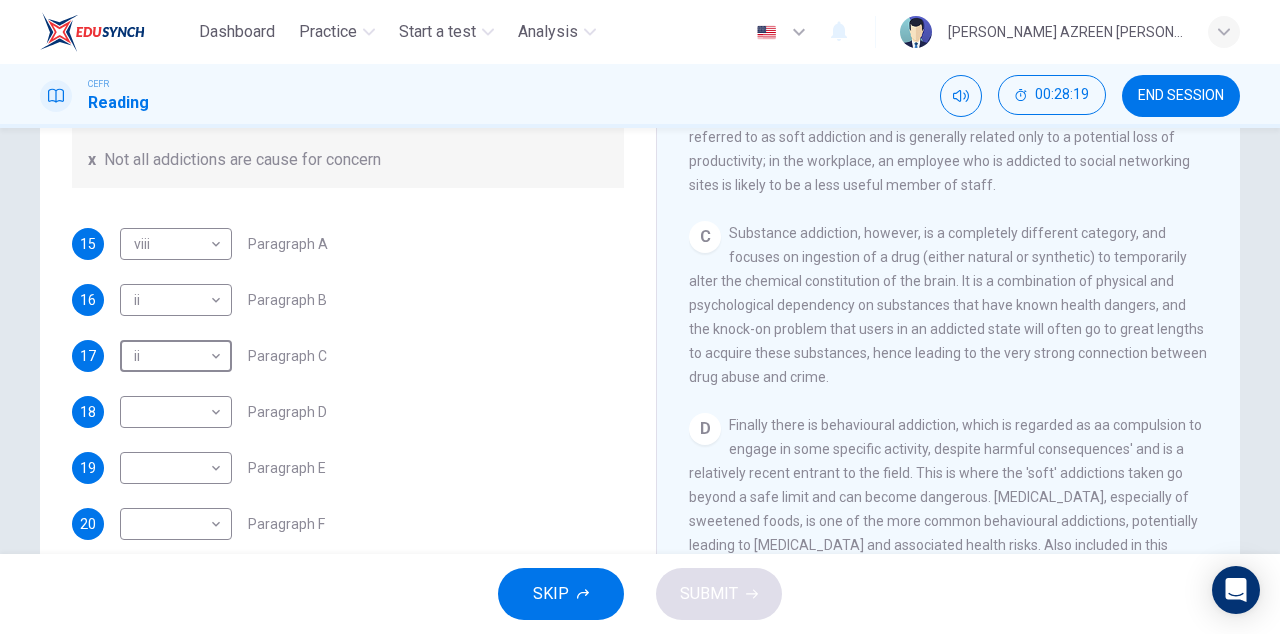 click on "i ii iii iv v vi vii viii ix x" at bounding box center [640, 317] 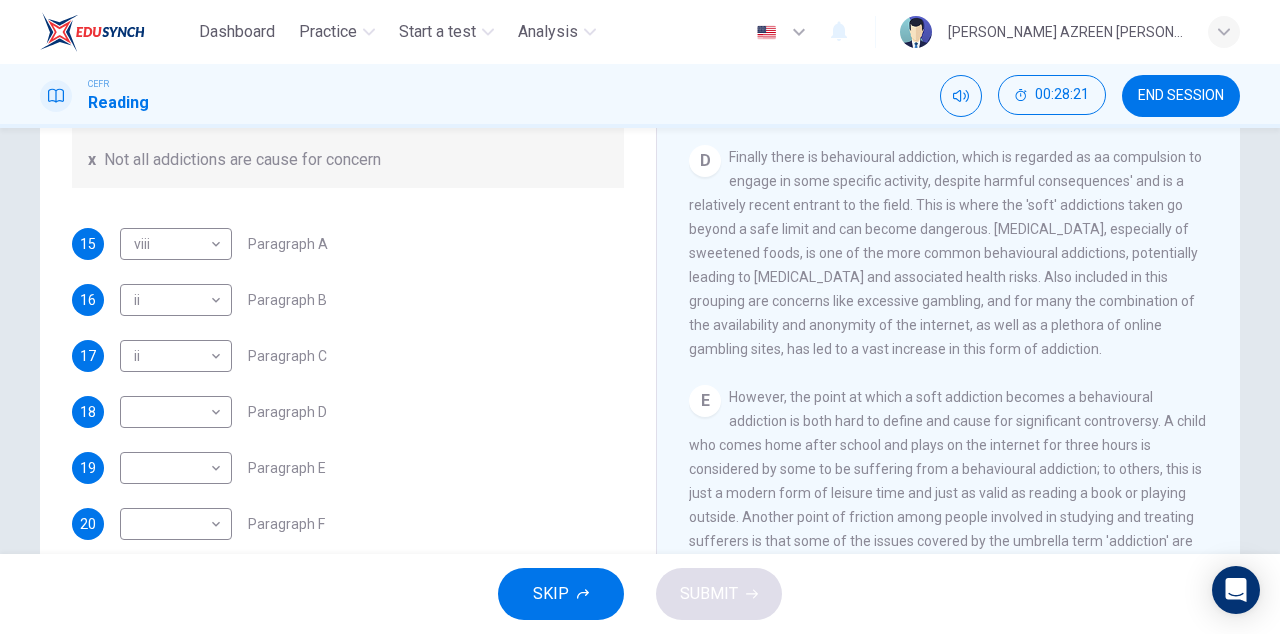 scroll, scrollTop: 945, scrollLeft: 0, axis: vertical 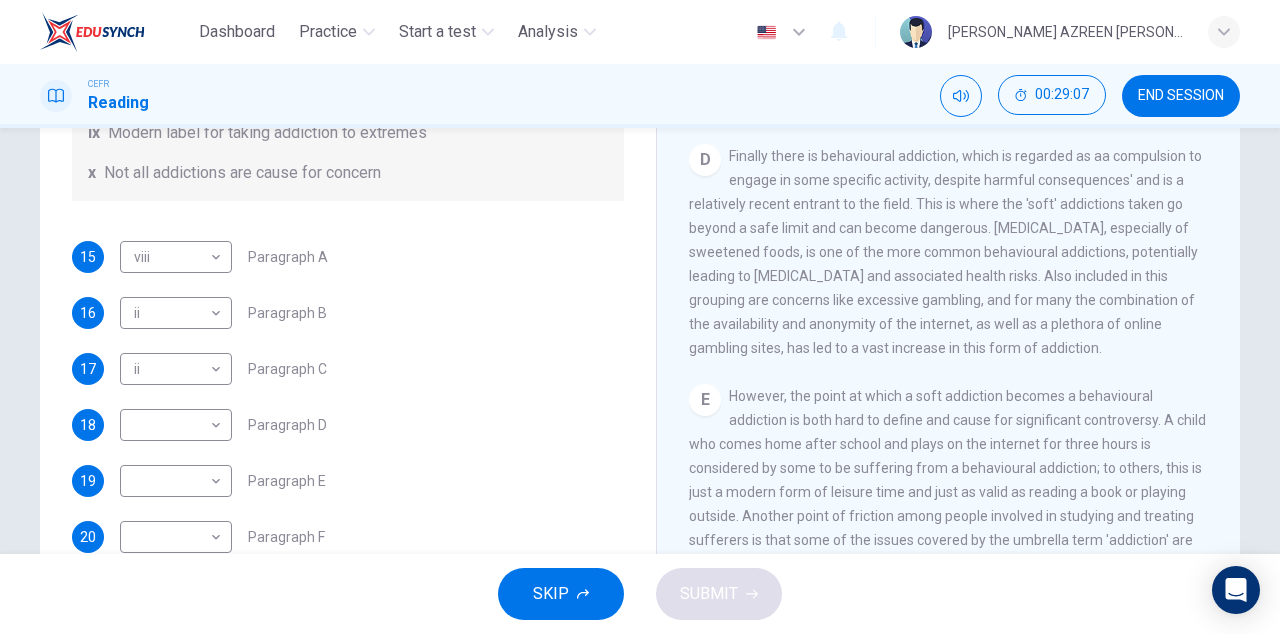 click on "Dashboard Practice Start a test Analysis English en ​ [PERSON_NAME] AZREEN [PERSON_NAME] CEFR Reading 00:29:07 END SESSION Questions 15 - 20 The Reading Passage has seven paragraphs  A-G .
Choose the correct heading for paragraphs A to F from the list of headings
below.
Write the correct number i-x in the boxes below. List of Headings i A change in methods ii The falling level of addiction iii Biological changes and associated risks iv The long term damage of addiction v Disagreements about definition vi Advice for those involved vii The changing nature of addiction in children viii The lack of clarity in modern interpretations of addiction ix Modern label for taking addiction to extremes x Not all addictions are cause for concern 15 viii viii ​ Paragraph A 16 ii ii ​ Paragraph B 17 ii ii ​ Paragraph C 18 ​ ​ Paragraph D 19 ​ ​ Paragraph E 20 ​ ​ Paragraph F The Nature of Addiction CLICK TO ZOOM Click to Zoom A B C D E F G SKIP SUBMIT EduSynch - Online Language Proficiency Testing
Practice" at bounding box center (640, 317) 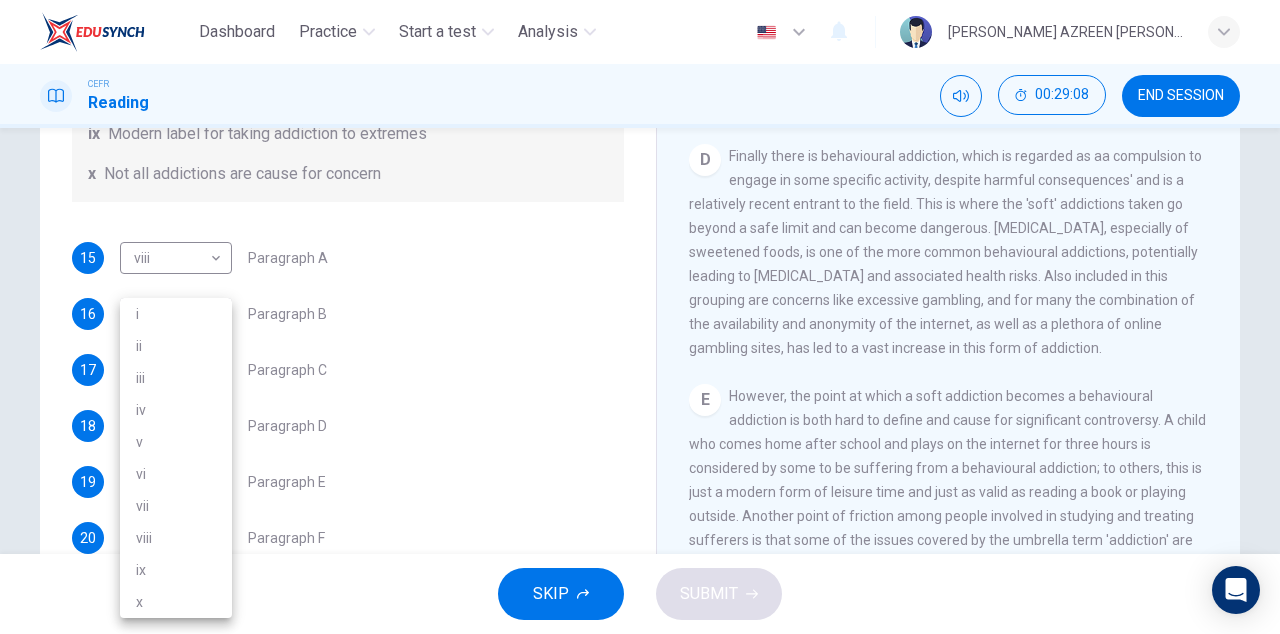 click on "iv" at bounding box center [176, 410] 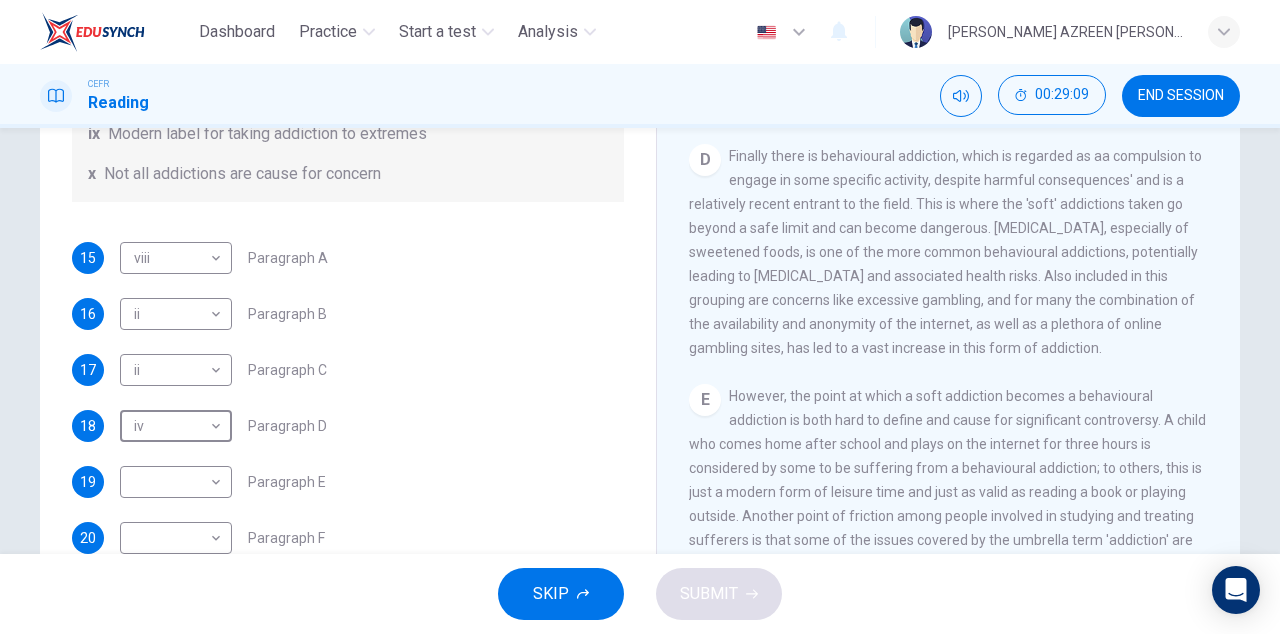 scroll, scrollTop: 432, scrollLeft: 0, axis: vertical 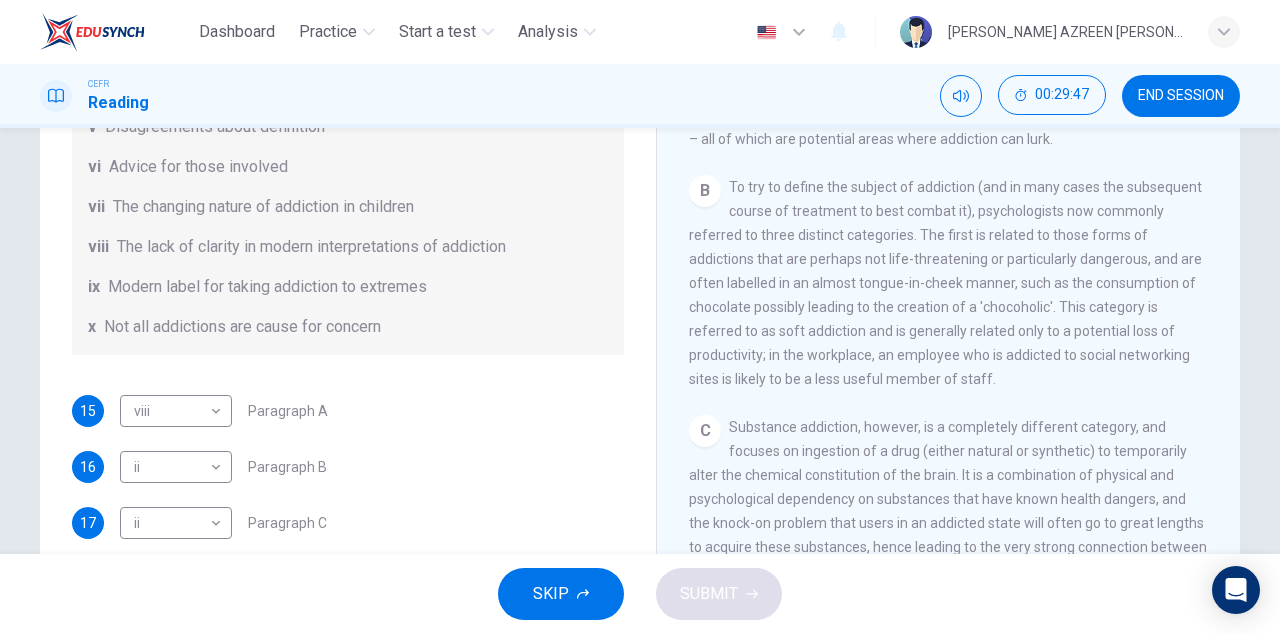 click on "Dashboard Practice Start a test Analysis English en ​ [PERSON_NAME] AZREEN [PERSON_NAME] CEFR Reading 00:29:47 END SESSION Questions 15 - 20 The Reading Passage has seven paragraphs  A-G .
Choose the correct heading for paragraphs A to F from the list of headings
below.
Write the correct number i-x in the boxes below. List of Headings i A change in methods ii The falling level of addiction iii Biological changes and associated risks iv The long term damage of addiction v Disagreements about definition vi Advice for those involved vii The changing nature of addiction in children viii The lack of clarity in modern interpretations of addiction ix Modern label for taking addiction to extremes x Not all addictions are cause for concern 15 viii viii ​ Paragraph A 16 ii ii ​ Paragraph B 17 ii ii ​ Paragraph C 18 iv iv ​ Paragraph D 19 ​ ​ Paragraph E 20 ​ ​ Paragraph F The Nature of Addiction CLICK TO ZOOM Click to Zoom A B C D E F G SKIP SUBMIT EduSynch - Online Language Proficiency Testing
2025" at bounding box center (640, 317) 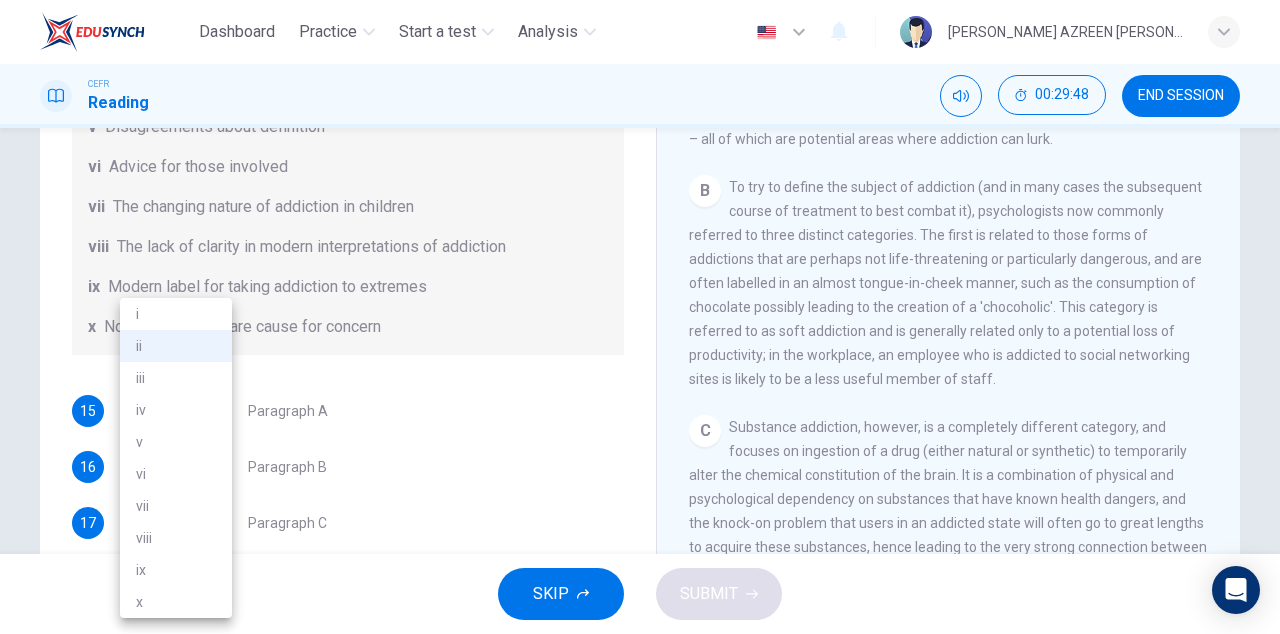 click on "x" at bounding box center [176, 602] 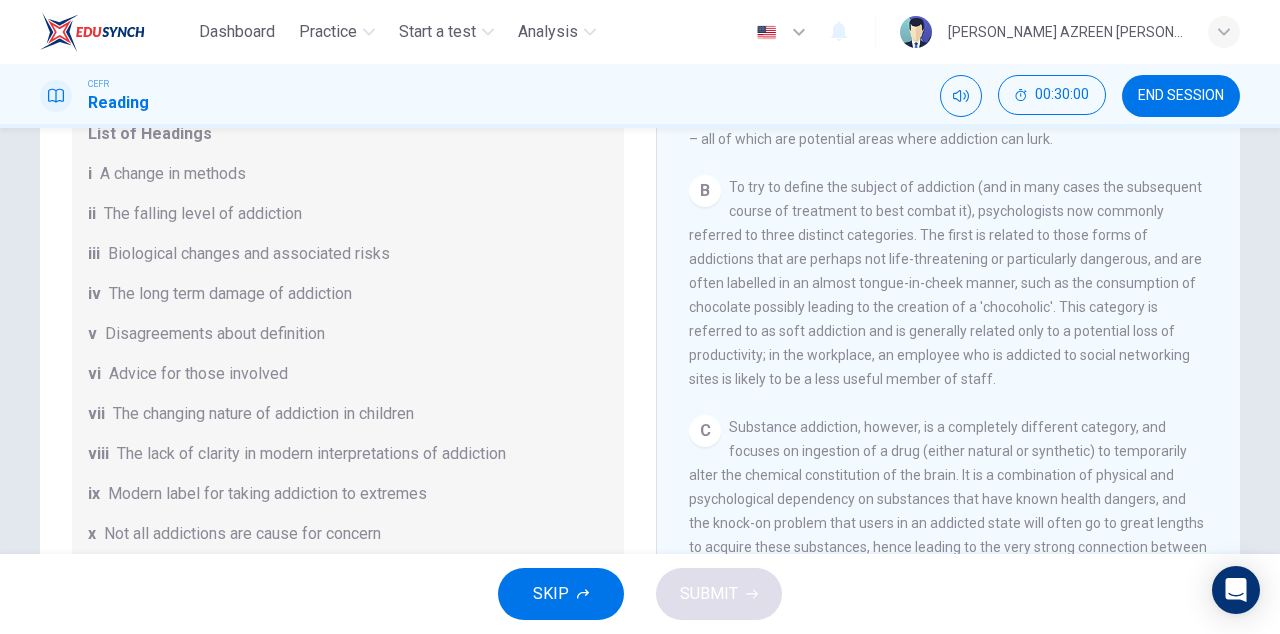 scroll, scrollTop: 59, scrollLeft: 0, axis: vertical 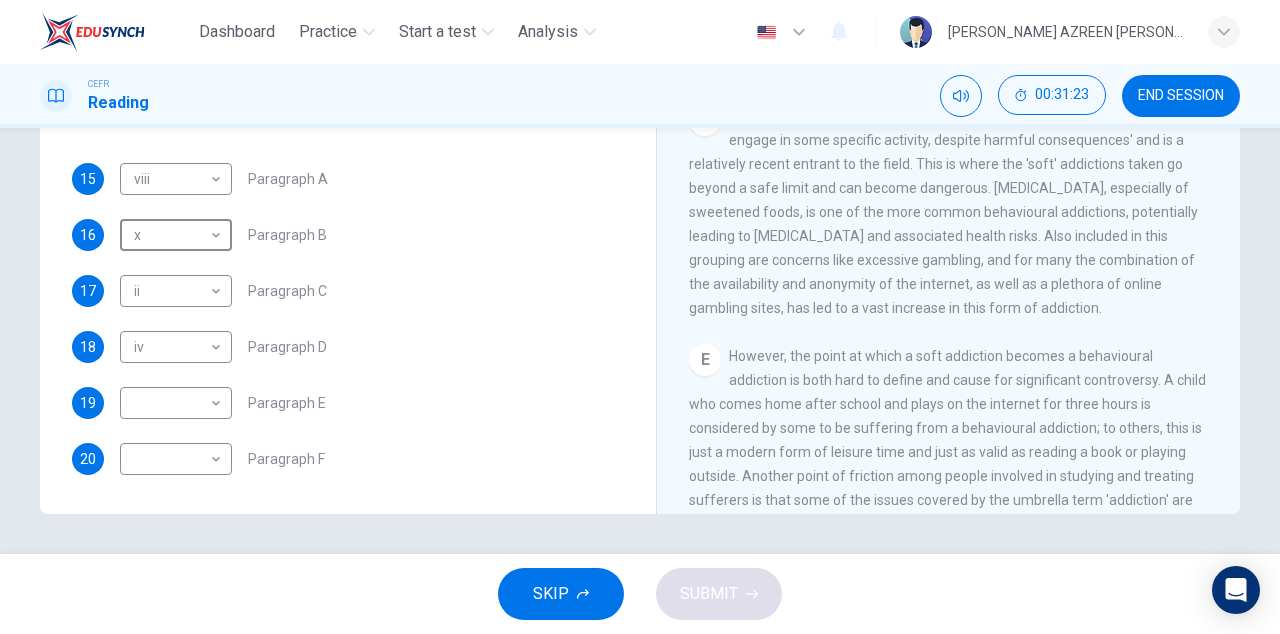 click on "Dashboard Practice Start a test Analysis English en ​ [PERSON_NAME] AZREEN [PERSON_NAME] CEFR Reading 00:31:23 END SESSION Questions 15 - 20 The Reading Passage has seven paragraphs  A-G .
Choose the correct heading for paragraphs A to F from the list of headings
below.
Write the correct number i-x in the boxes below. List of Headings i A change in methods ii The falling level of addiction iii Biological changes and associated risks iv The long term damage of addiction v Disagreements about definition vi Advice for those involved vii The changing nature of addiction in children viii The lack of clarity in modern interpretations of addiction ix Modern label for taking addiction to extremes x Not all addictions are cause for concern 15 viii viii ​ Paragraph A 16 x x ​ Paragraph B 17 ii ii ​ Paragraph C 18 iv iv ​ Paragraph D 19 ​ ​ Paragraph E 20 ​ ​ Paragraph F The Nature of Addiction CLICK TO ZOOM Click to Zoom A B C D E F G SKIP SUBMIT EduSynch - Online Language Proficiency Testing
Practice" at bounding box center [640, 317] 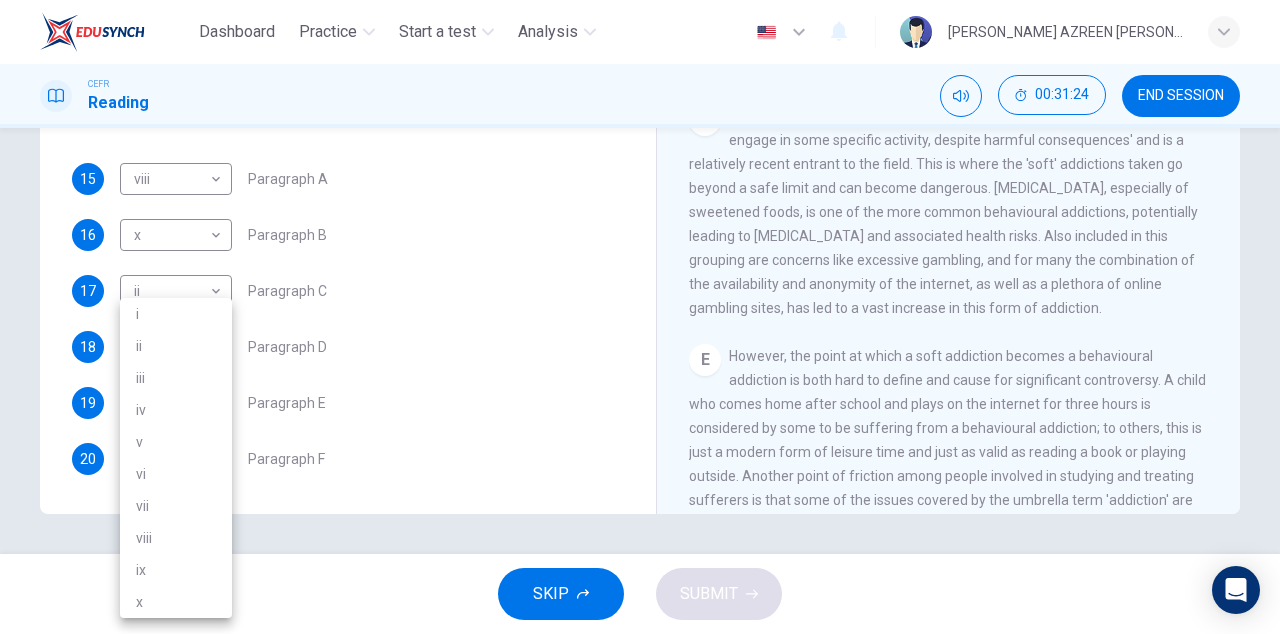 click on "ix" at bounding box center (176, 570) 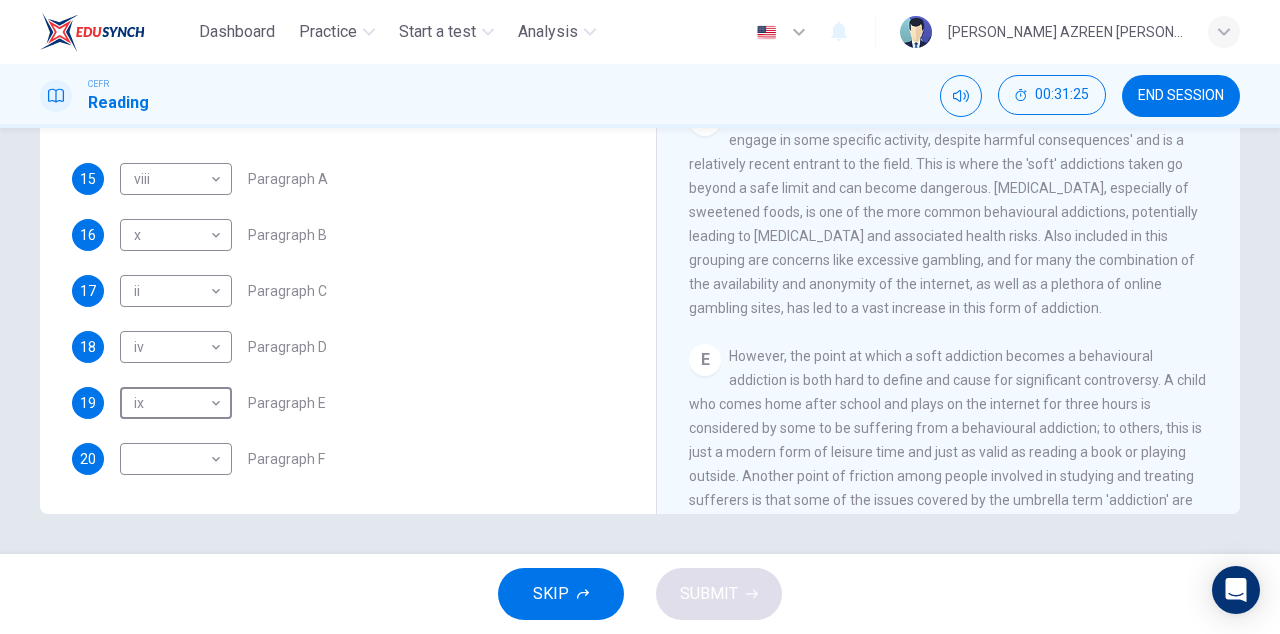 type on "ix" 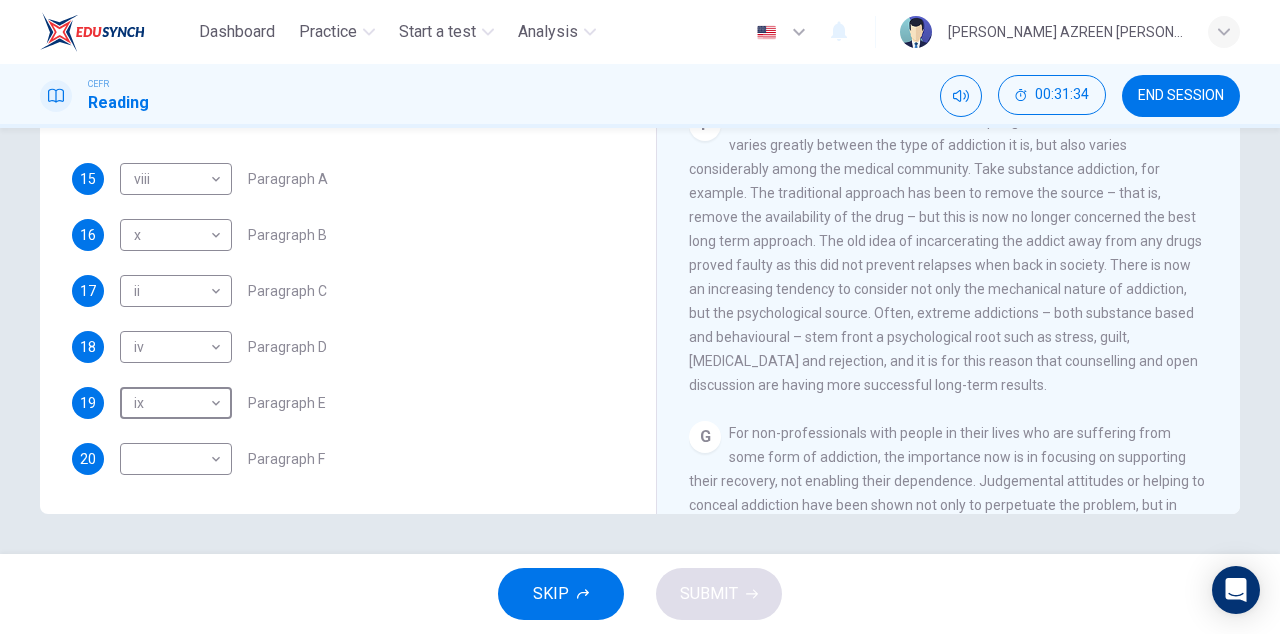 scroll, scrollTop: 1397, scrollLeft: 0, axis: vertical 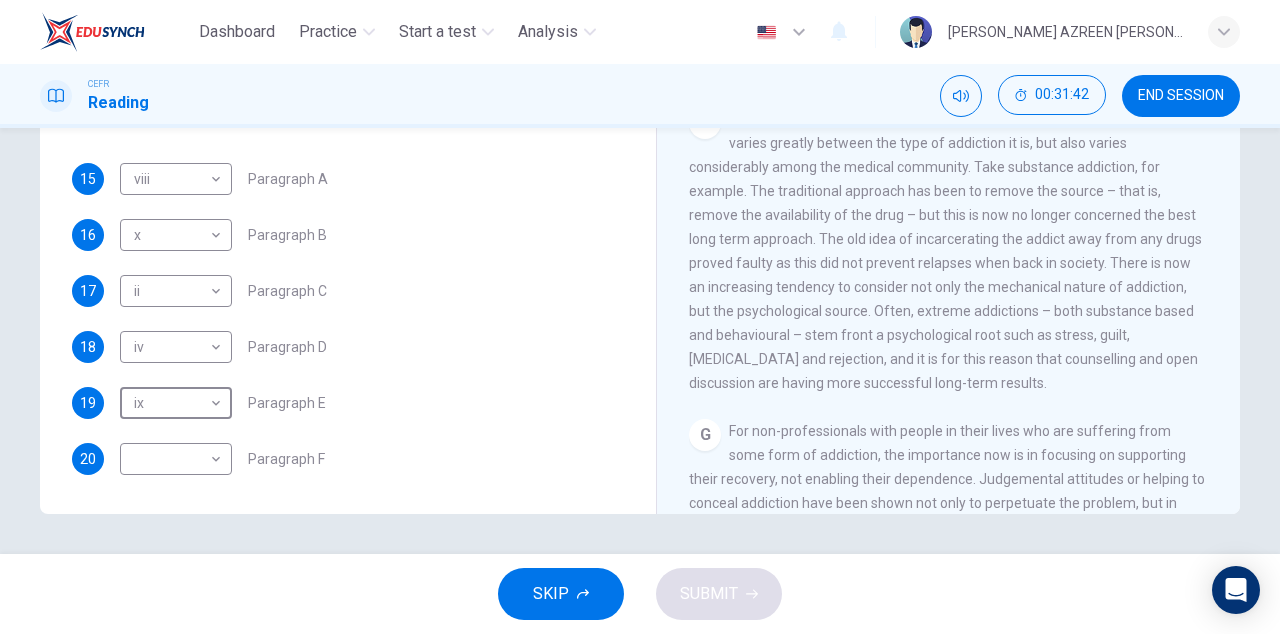 click on "Dashboard Practice Start a test Analysis English en ​ [PERSON_NAME] AZREEN [PERSON_NAME] CEFR Reading 00:31:42 END SESSION Questions 15 - 20 The Reading Passage has seven paragraphs  A-G .
Choose the correct heading for paragraphs A to F from the list of headings
below.
Write the correct number i-x in the boxes below. List of Headings i A change in methods ii The falling level of addiction iii Biological changes and associated risks iv The long term damage of addiction v Disagreements about definition vi Advice for those involved vii The changing nature of addiction in children viii The lack of clarity in modern interpretations of addiction ix Modern label for taking addiction to extremes x Not all addictions are cause for concern 15 viii viii ​ Paragraph A 16 x x ​ Paragraph B 17 ii ii ​ Paragraph C 18 iv iv ​ Paragraph D 19 ix ix ​ Paragraph E 20 ​ ​ Paragraph F The Nature of Addiction CLICK TO ZOOM Click to Zoom A B C D E F G SKIP SUBMIT EduSynch - Online Language Proficiency Testing
2025" at bounding box center [640, 317] 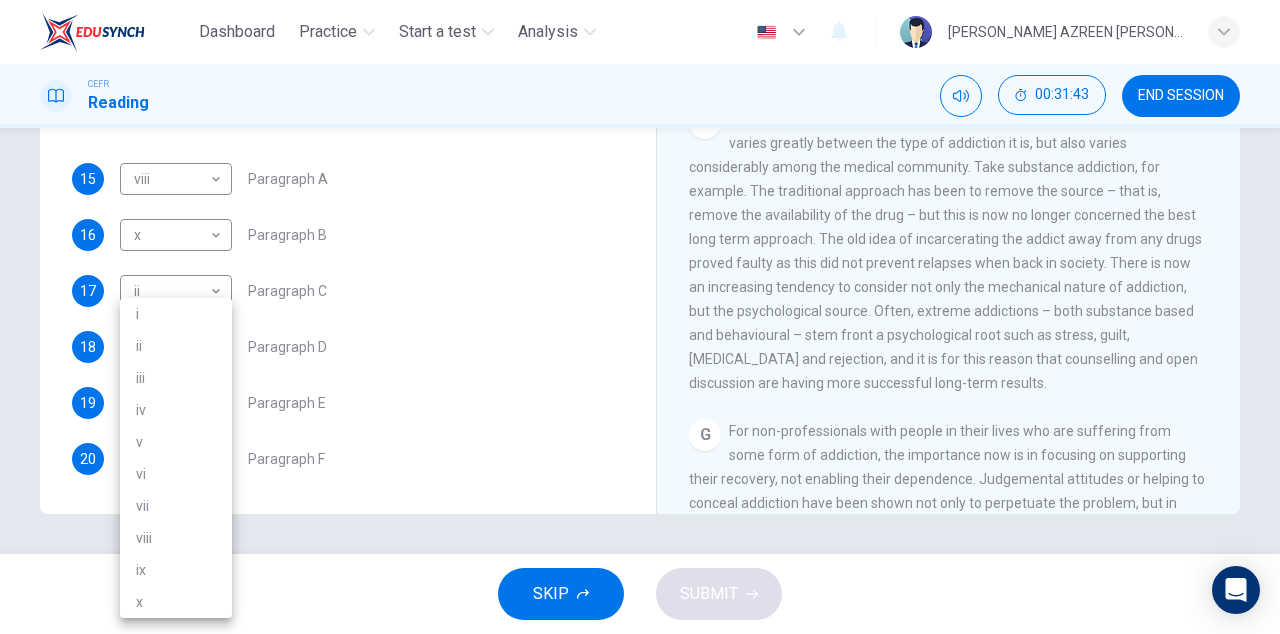 click on "i" at bounding box center (176, 314) 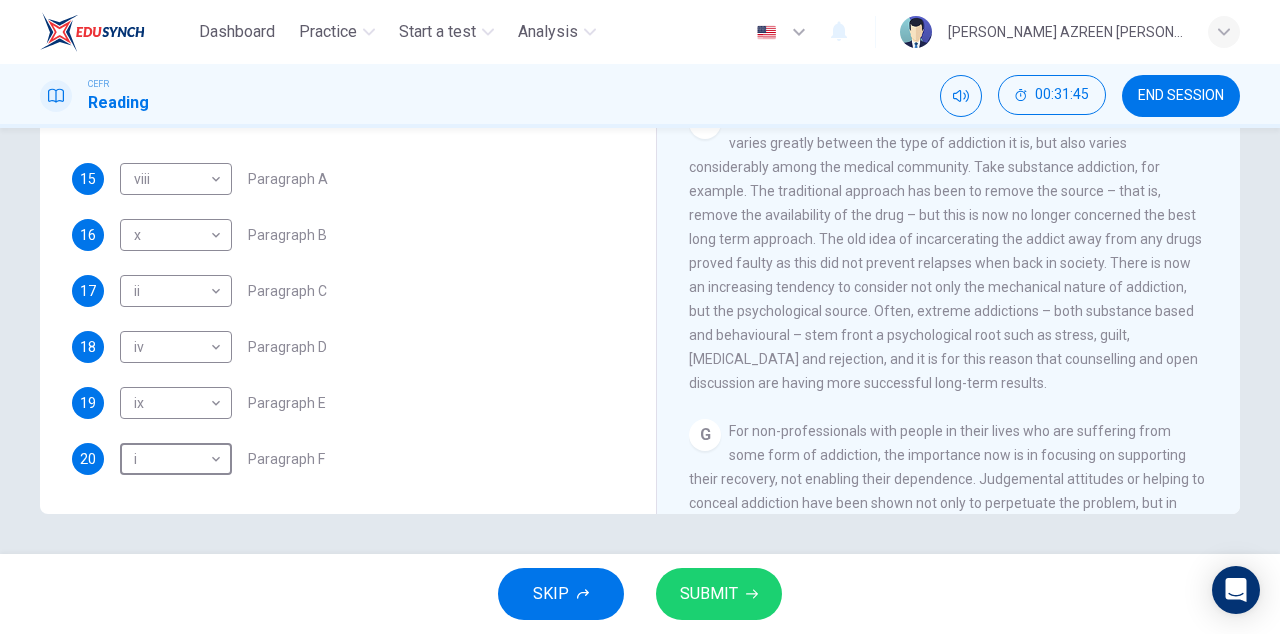 click on "SUBMIT" at bounding box center [709, 594] 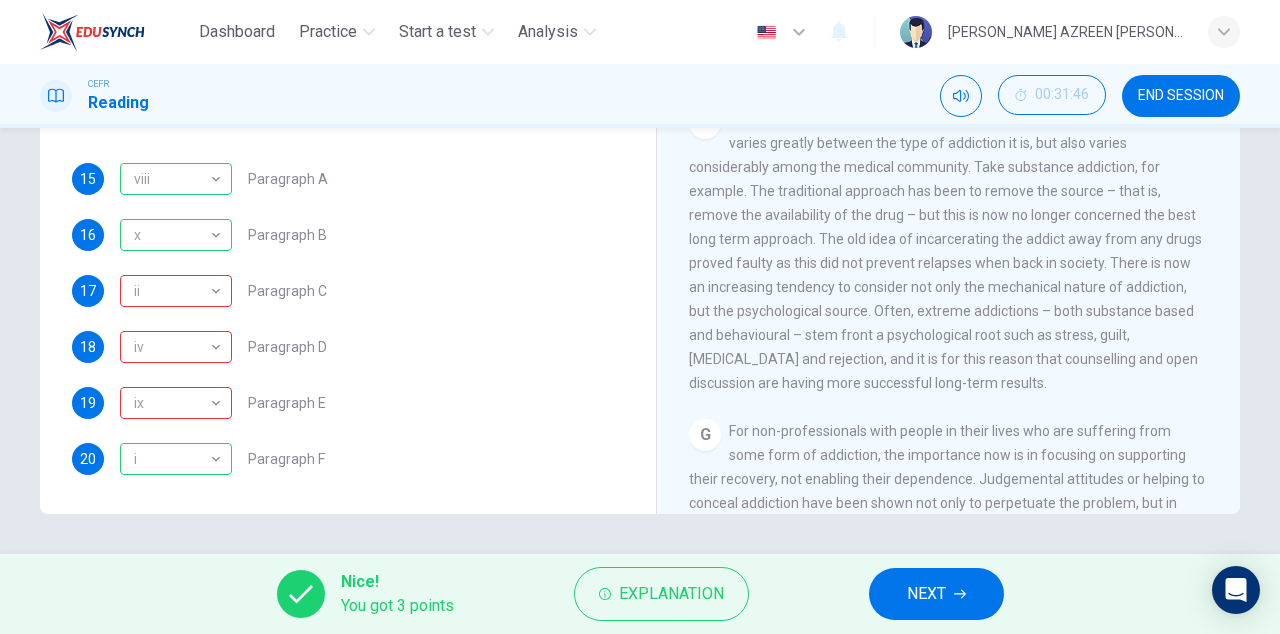 click on "ii" at bounding box center (172, 291) 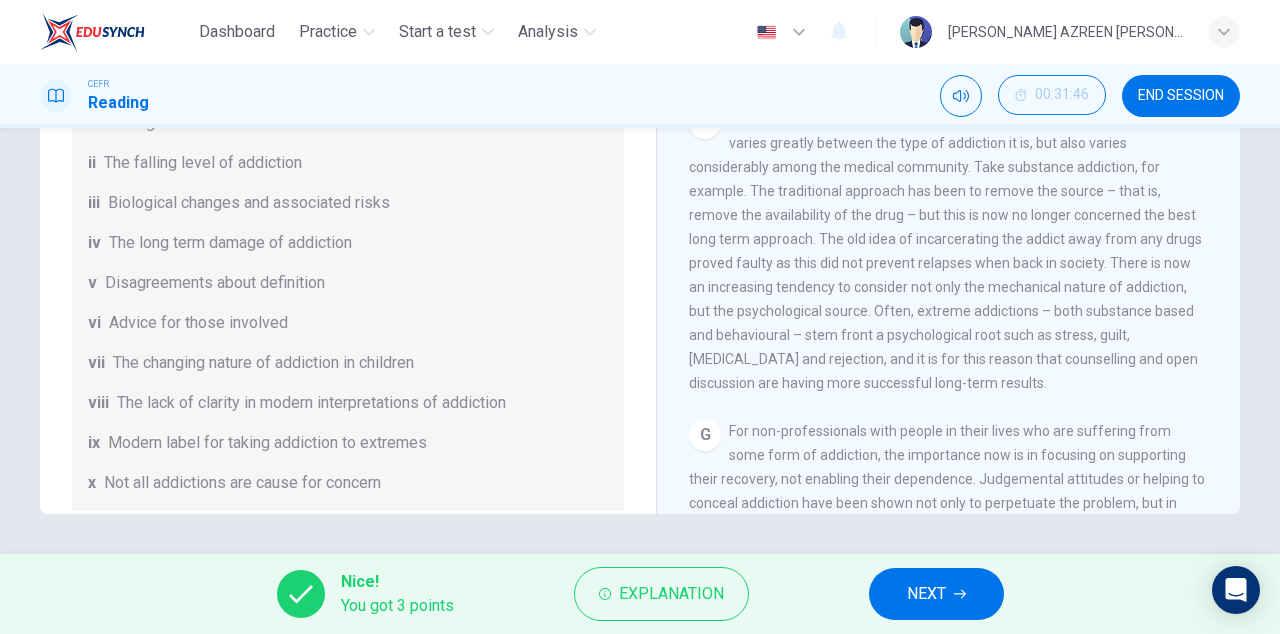 scroll, scrollTop: 7, scrollLeft: 0, axis: vertical 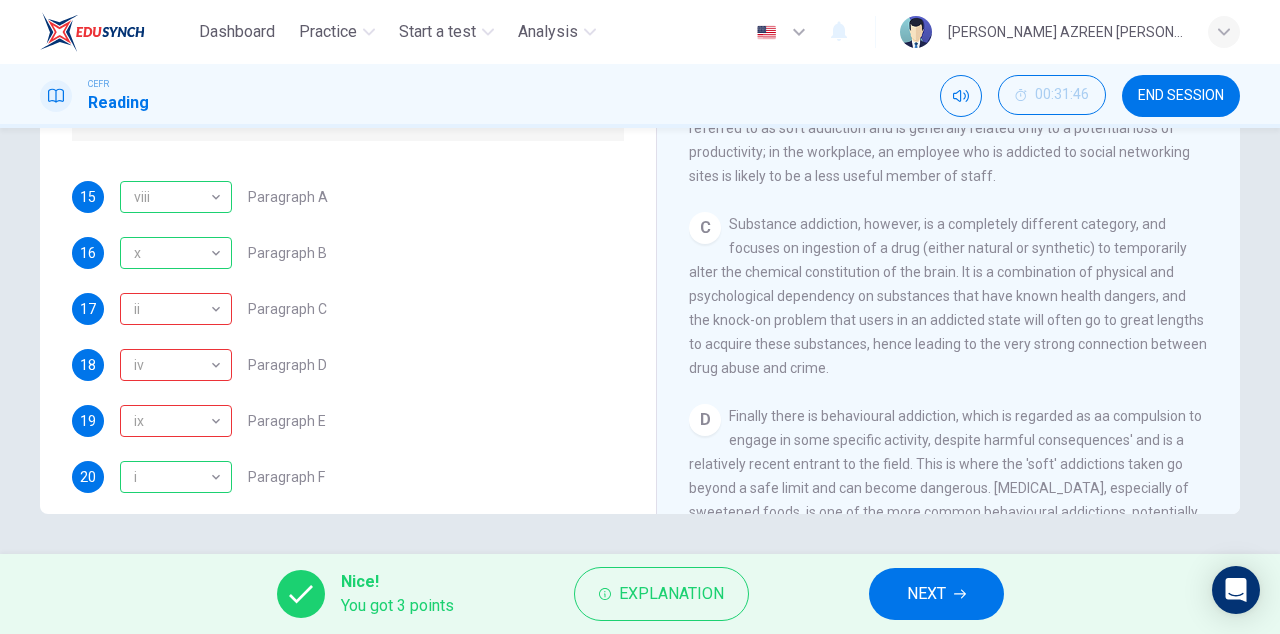 click on "iv" at bounding box center [172, 365] 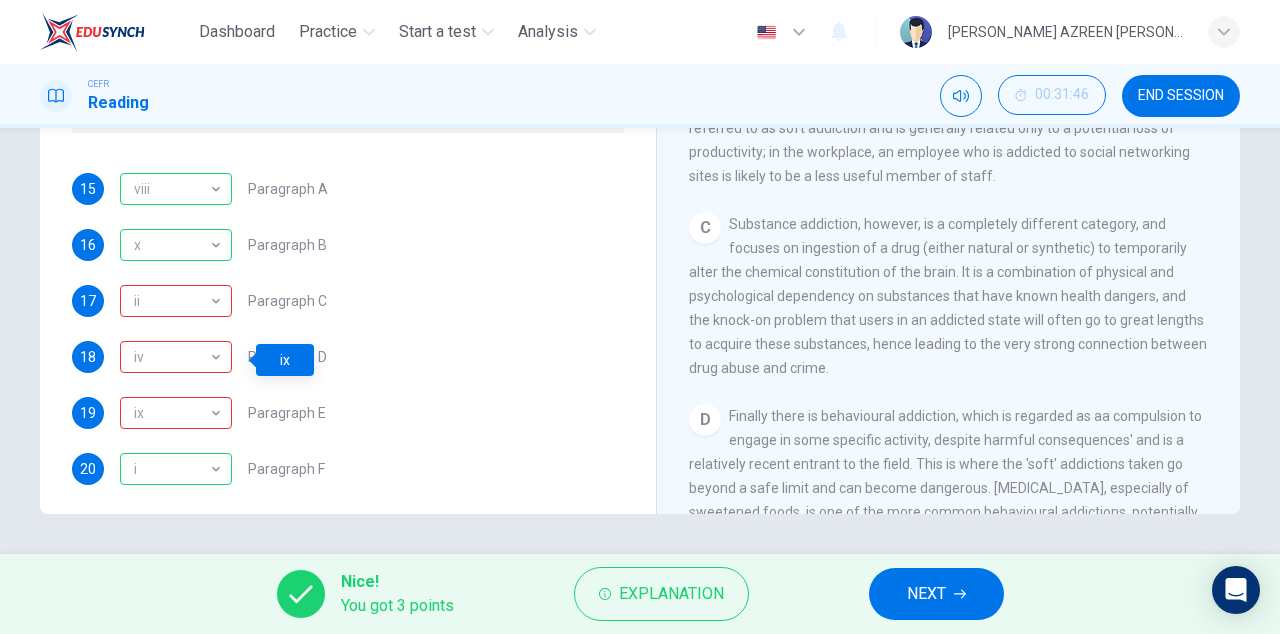scroll, scrollTop: 430, scrollLeft: 0, axis: vertical 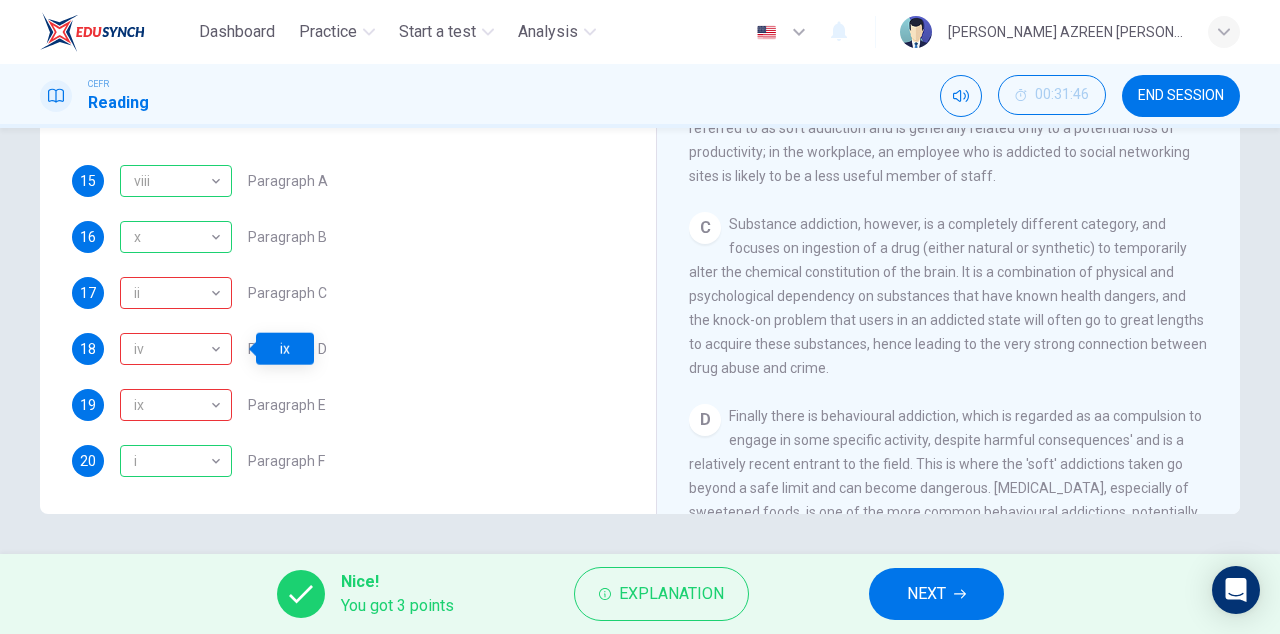 click on "ix" at bounding box center [172, 405] 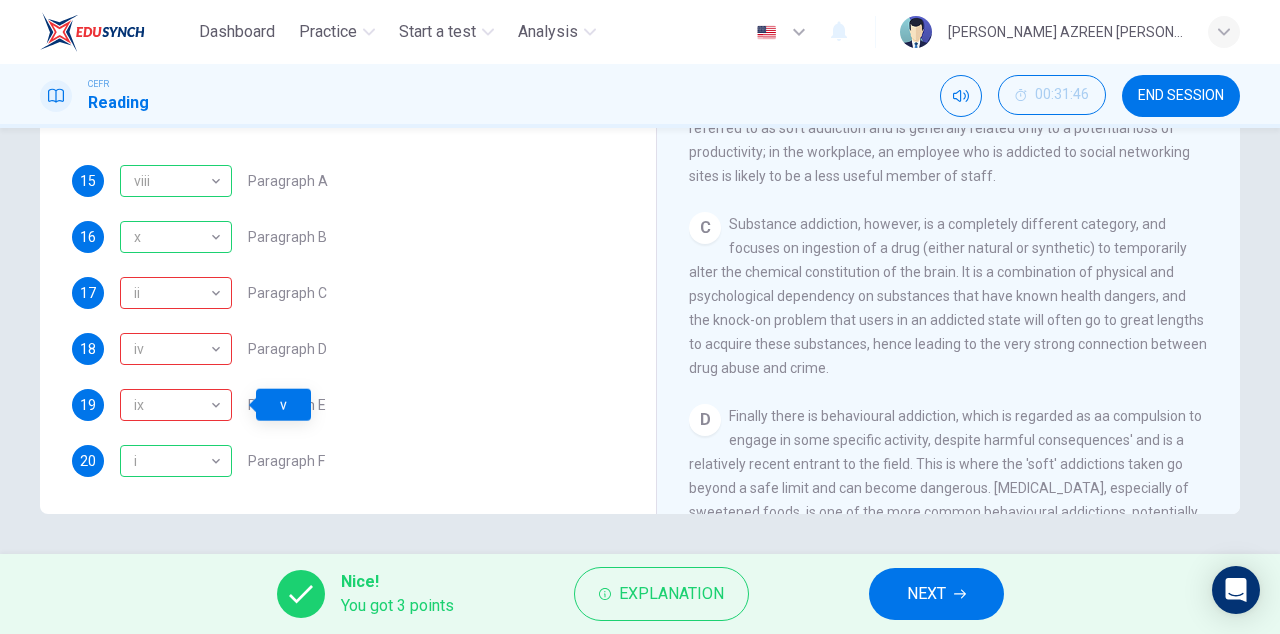 click on "Questions 15 - 20 The Reading Passage has seven paragraphs  A-G .
Choose the correct heading for paragraphs A to F from the list of headings
below.
Write the correct number i-x in the boxes below. List of Headings i A change in methods ii The falling level of addiction iii Biological changes and associated risks iv The long term damage of addiction v Disagreements about definition vi Advice for those involved vii The changing nature of addiction in children viii The lack of clarity in modern interpretations of addiction ix Modern label for taking addiction to extremes x Not all addictions are cause for concern 15 viii viii ​ Paragraph A 16 x x ​ Paragraph B 17 ii ii ​ Paragraph C 18 iv iv ​ Paragraph D 19 ix ix ​ Paragraph E 20 i i ​ Paragraph F" at bounding box center [348, -47] 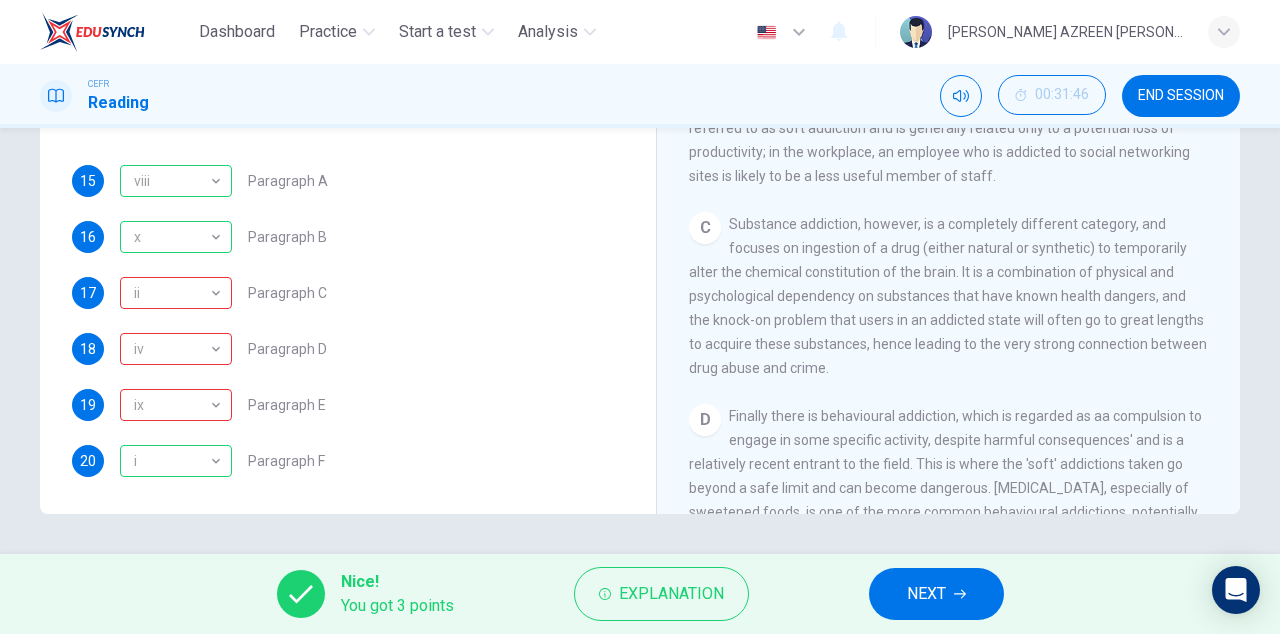 click on "iv" at bounding box center [172, 349] 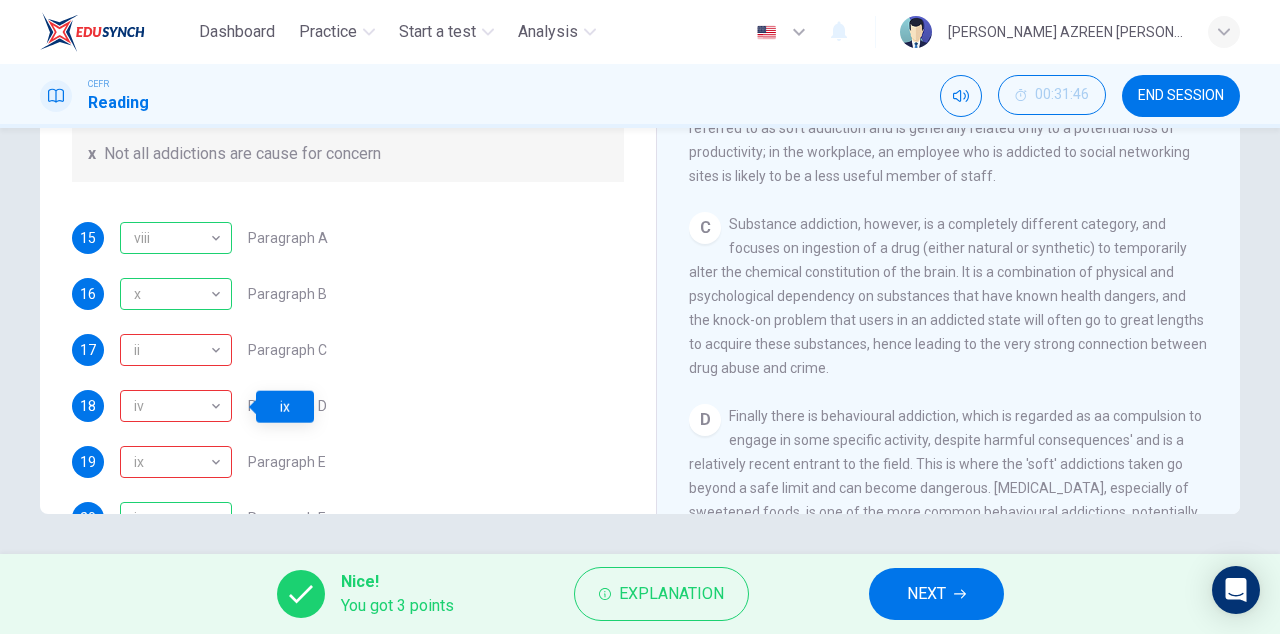 scroll, scrollTop: 372, scrollLeft: 0, axis: vertical 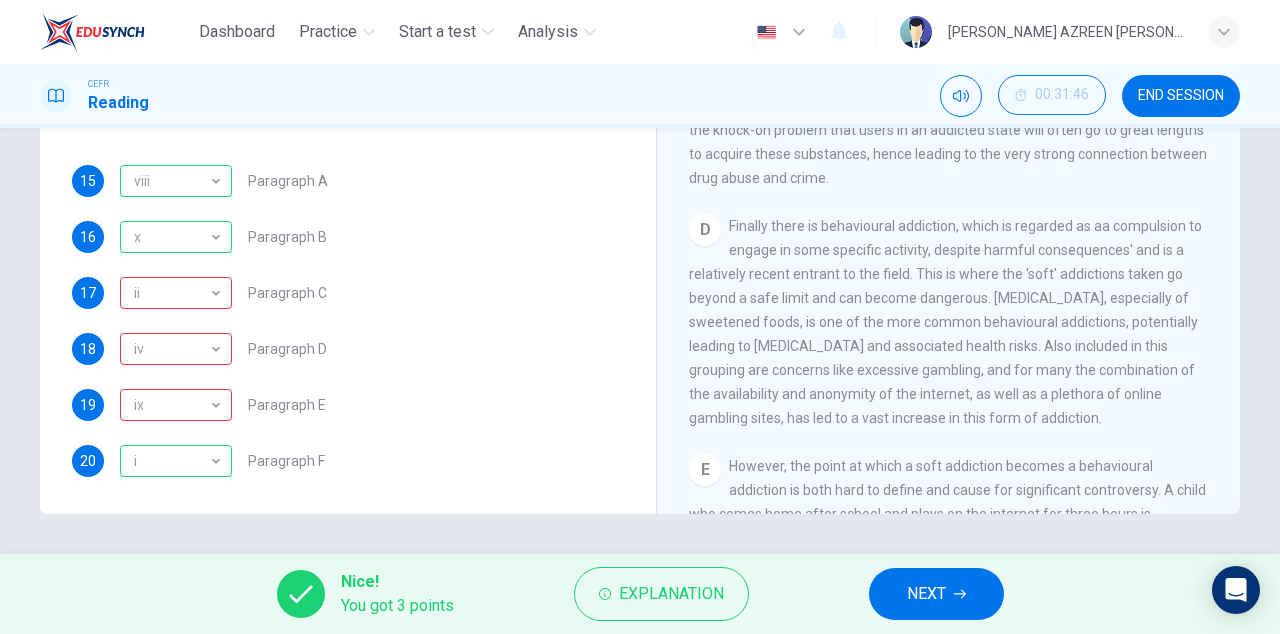 click on "ix" at bounding box center (172, 405) 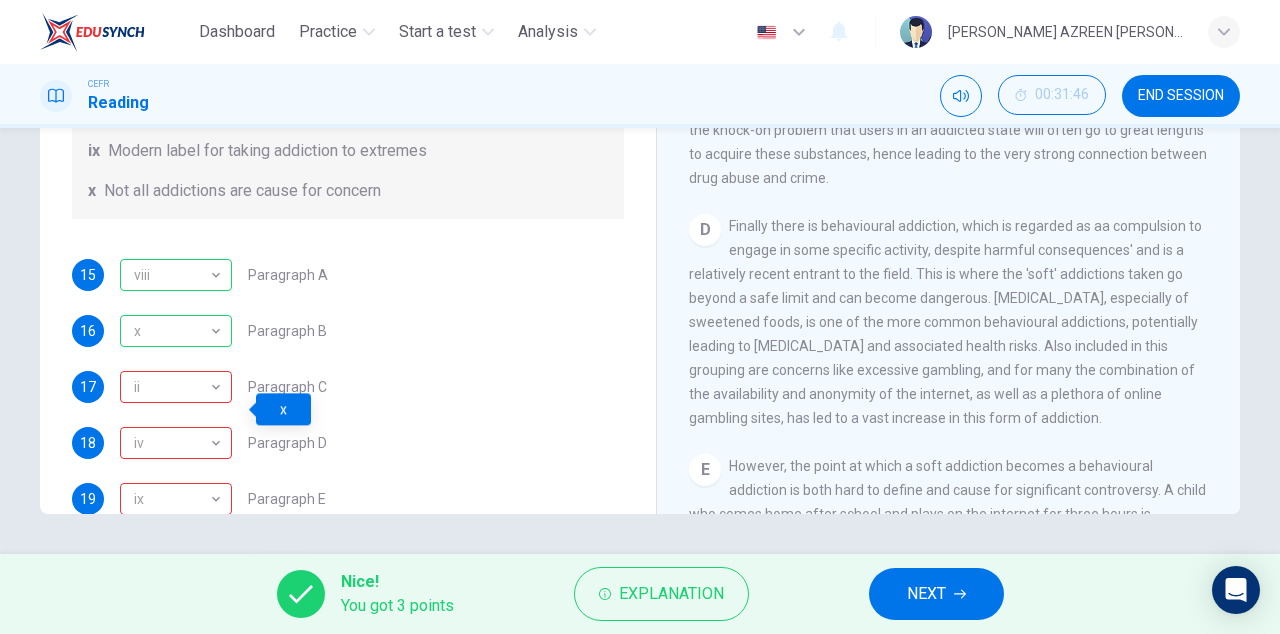 scroll, scrollTop: 432, scrollLeft: 0, axis: vertical 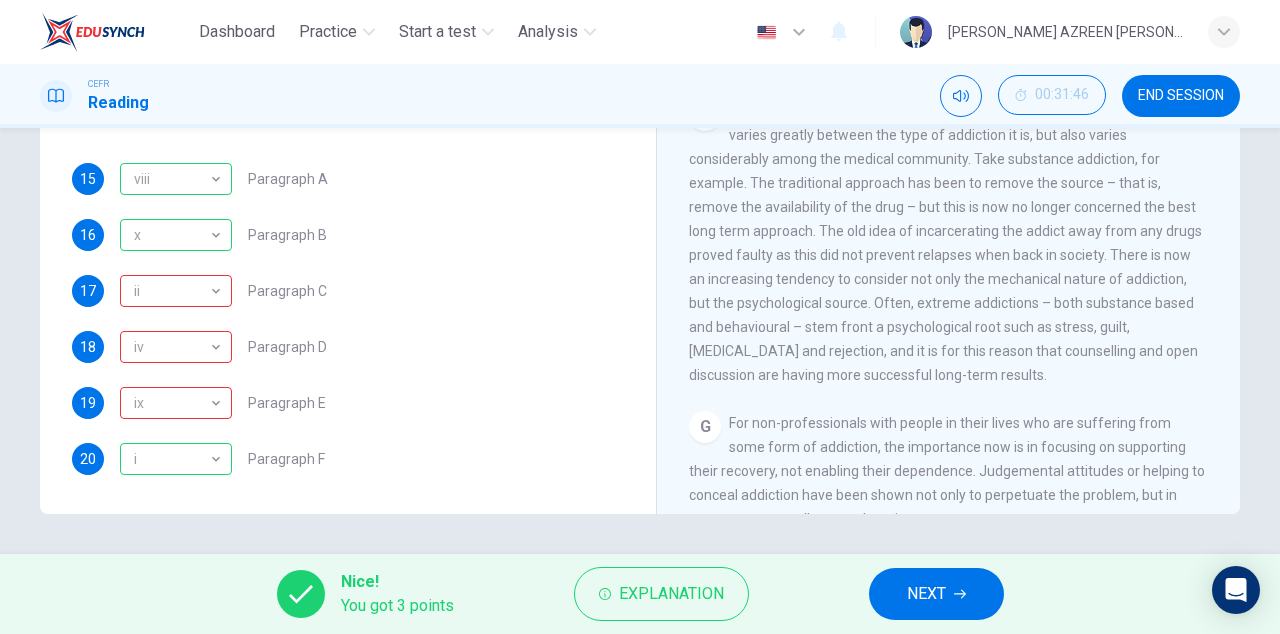 click on "NEXT" at bounding box center (926, 594) 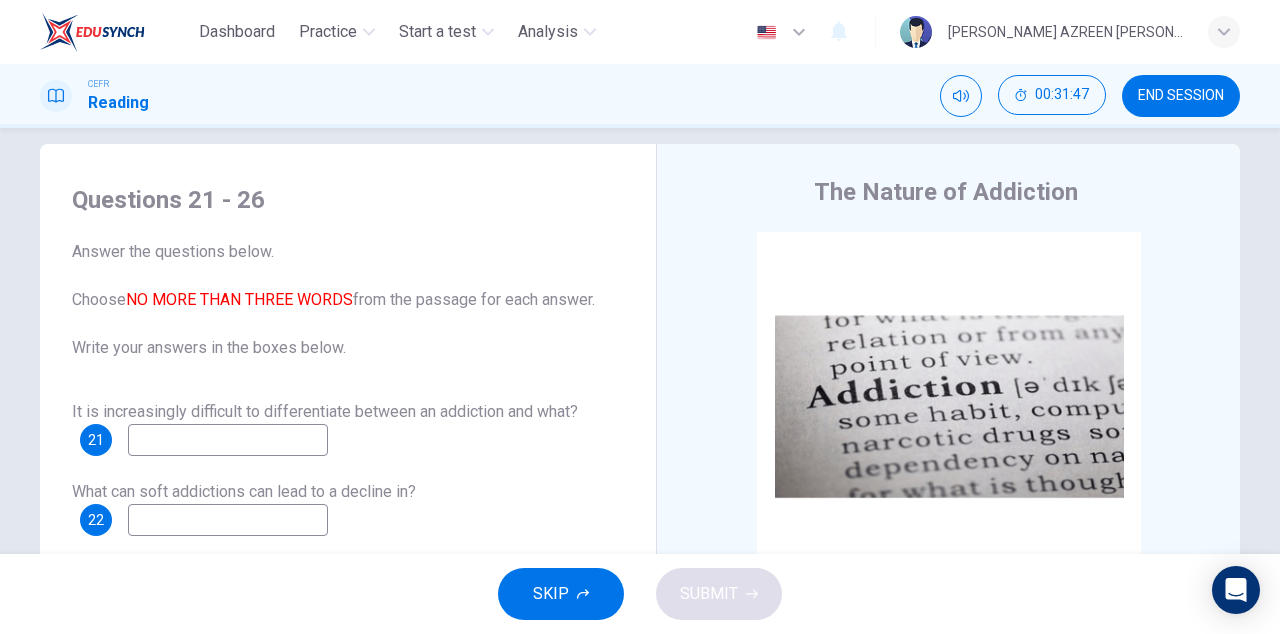 scroll, scrollTop: 0, scrollLeft: 0, axis: both 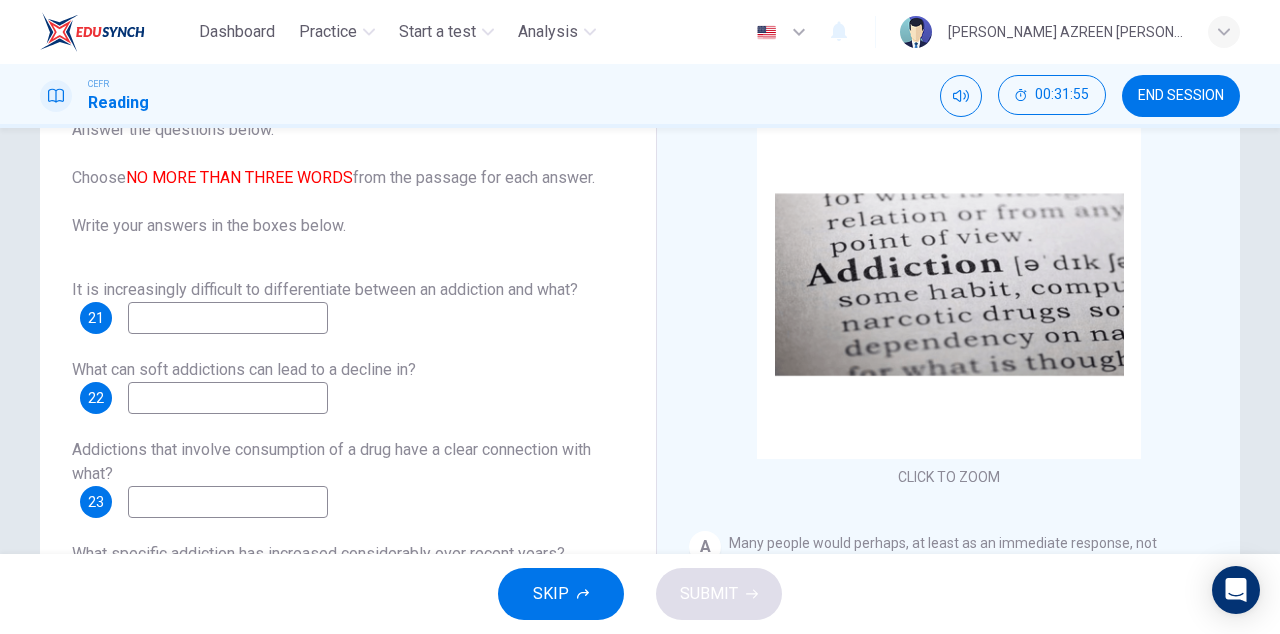 click at bounding box center (228, 318) 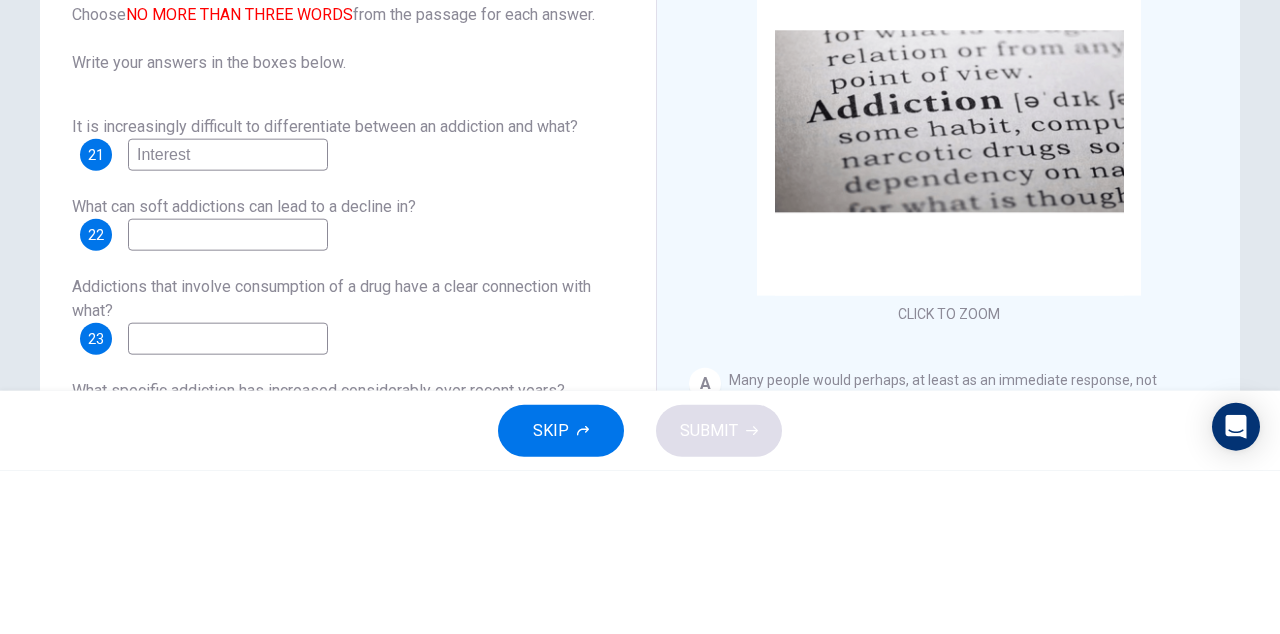 type on "Interest" 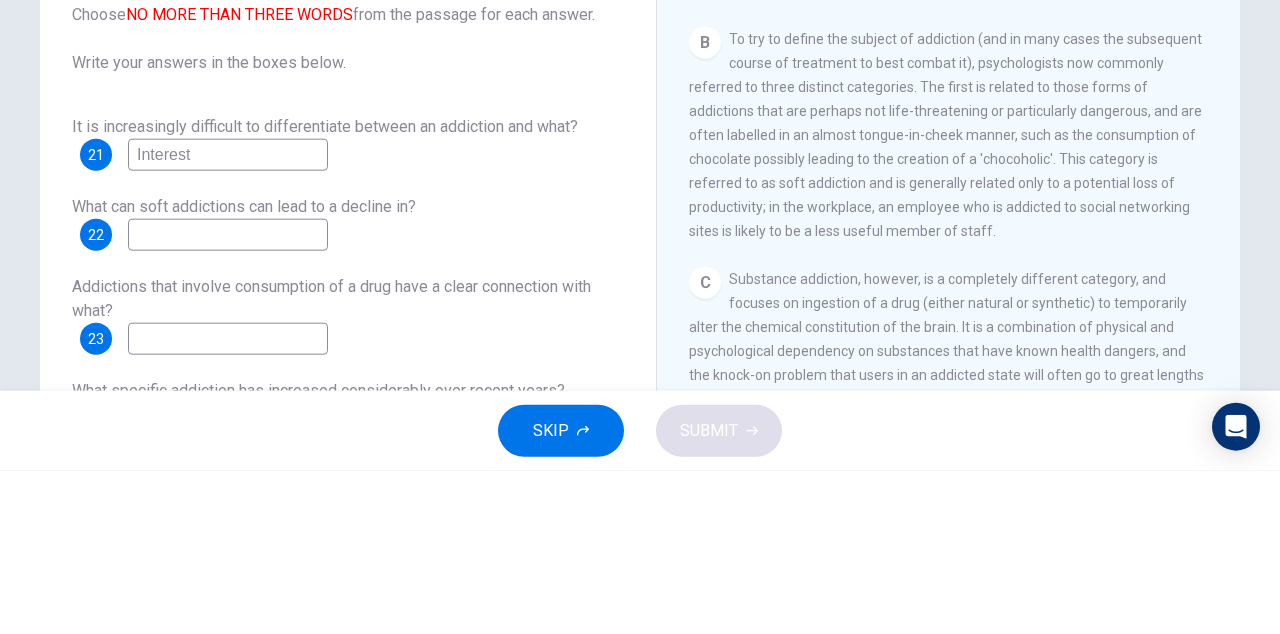 scroll, scrollTop: 606, scrollLeft: 0, axis: vertical 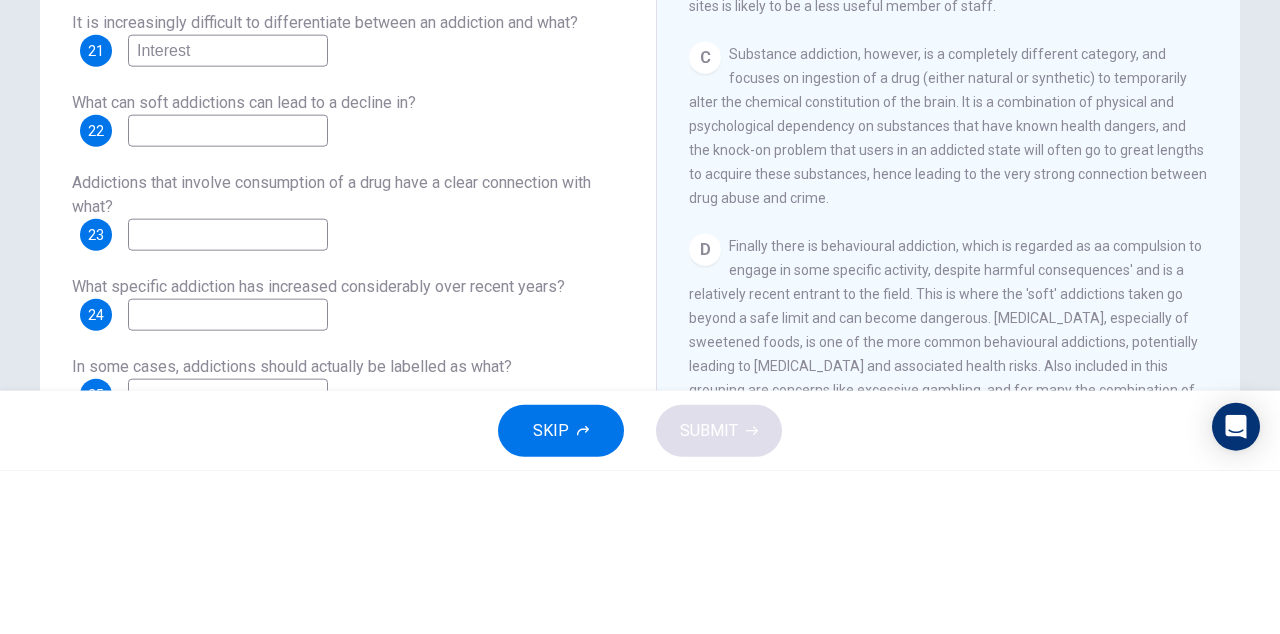 click on "Addictions that involve consumption of a drug have a clear connection with what?  23" at bounding box center (348, 374) 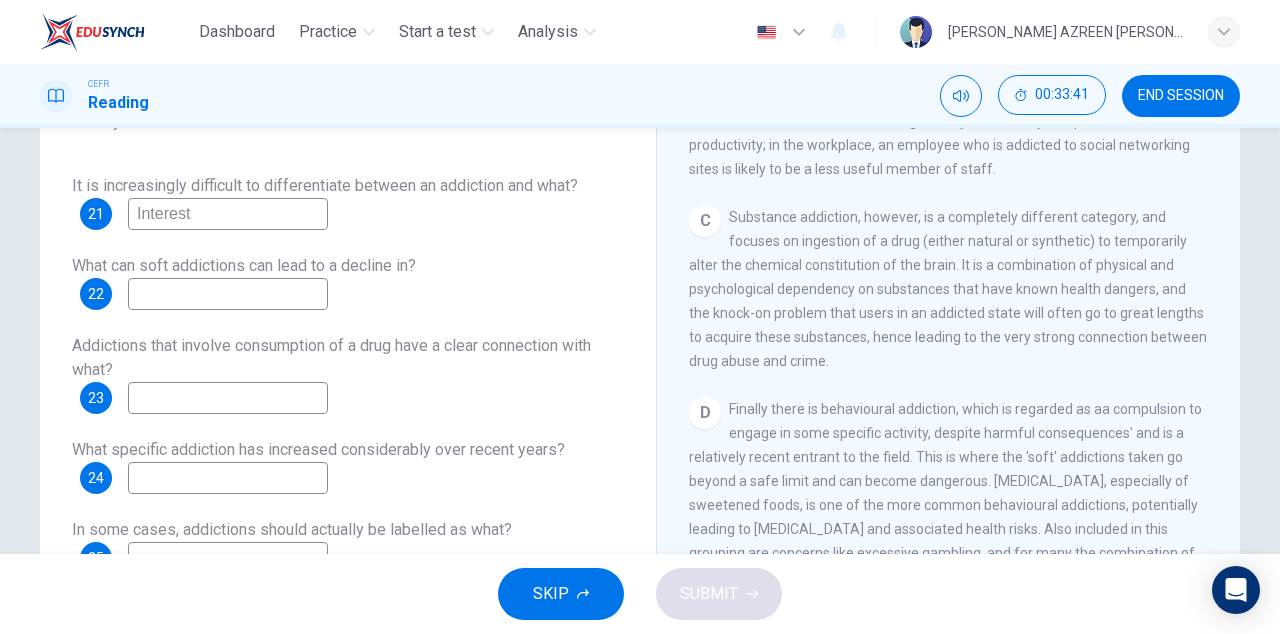 click at bounding box center [228, 294] 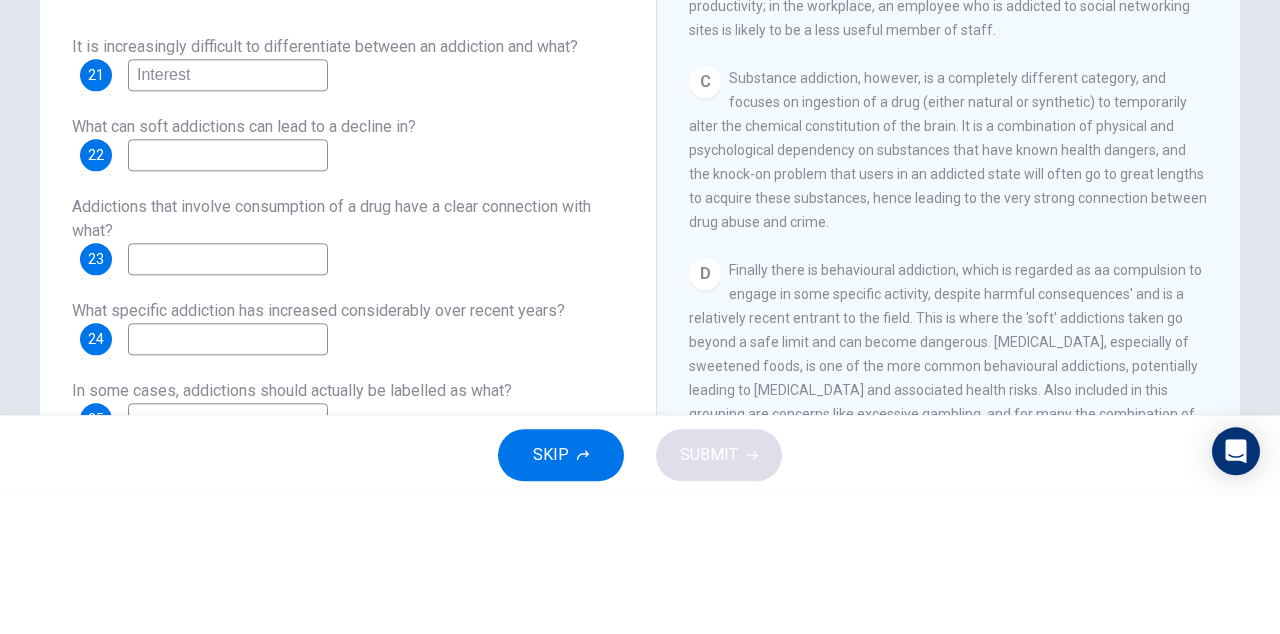 click at bounding box center (228, 398) 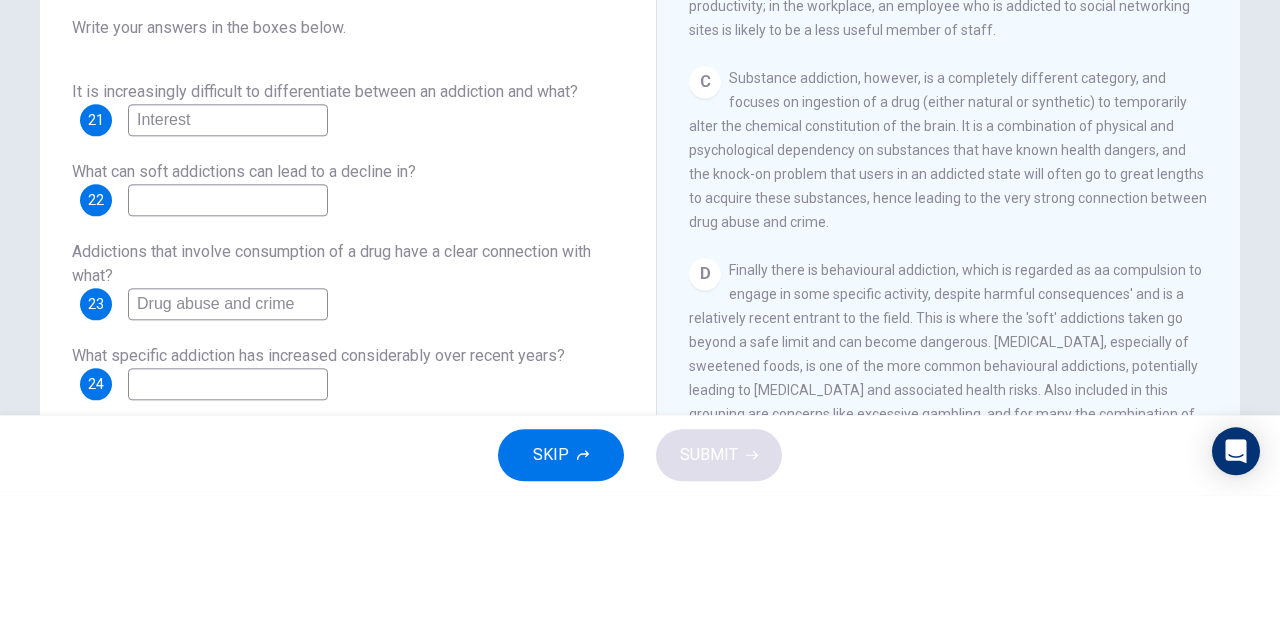 scroll, scrollTop: 80, scrollLeft: 0, axis: vertical 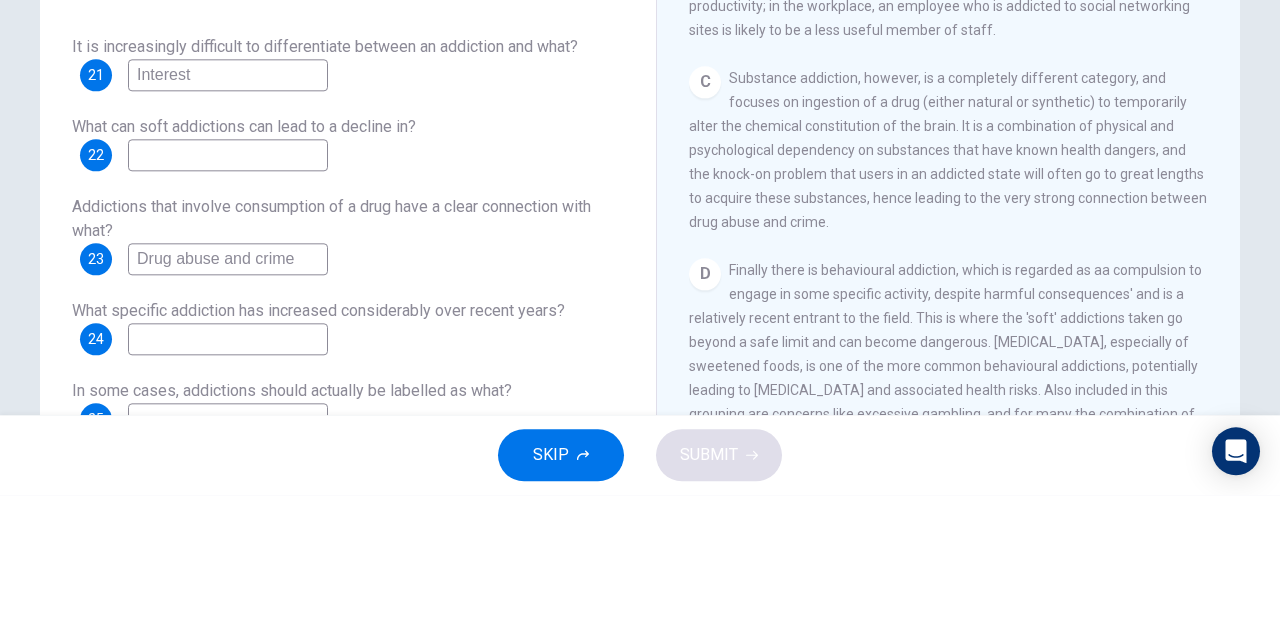 click on "Drug abuse and crime" at bounding box center [228, 398] 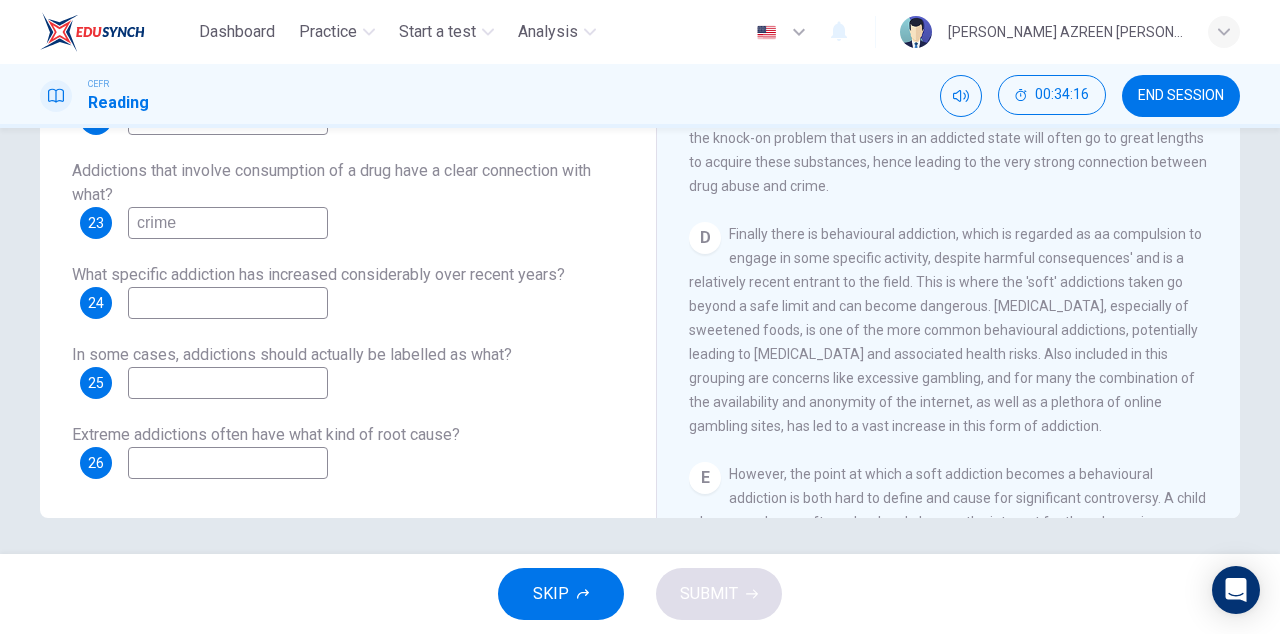 scroll, scrollTop: 349, scrollLeft: 0, axis: vertical 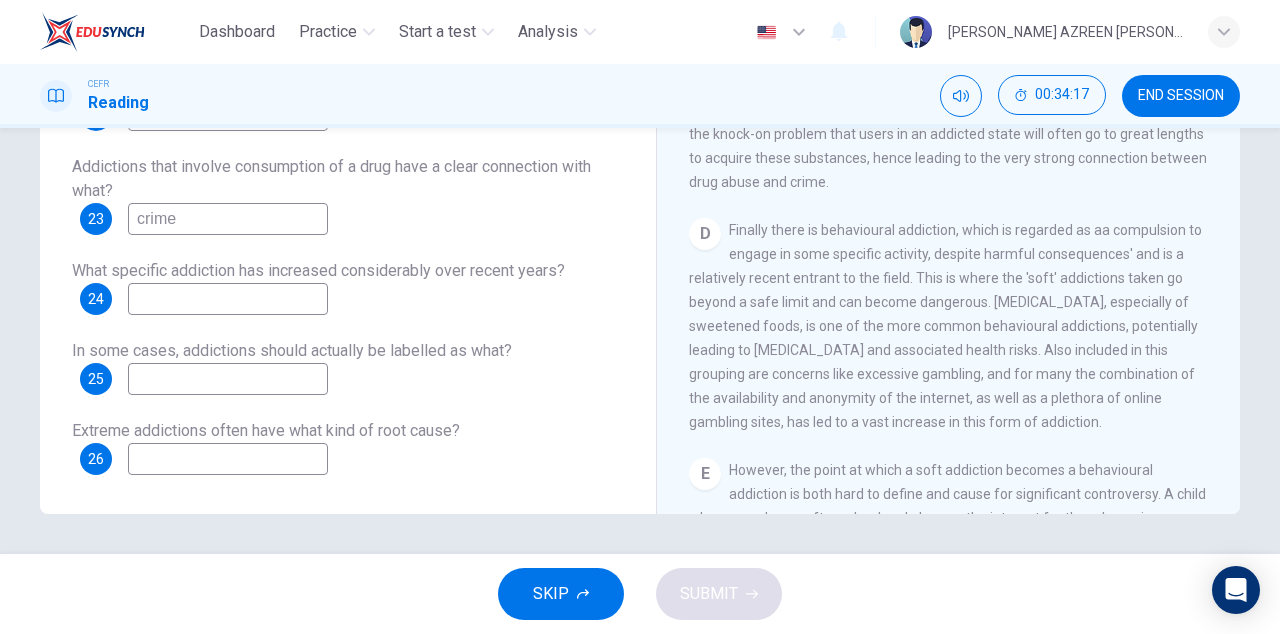 type on "crime" 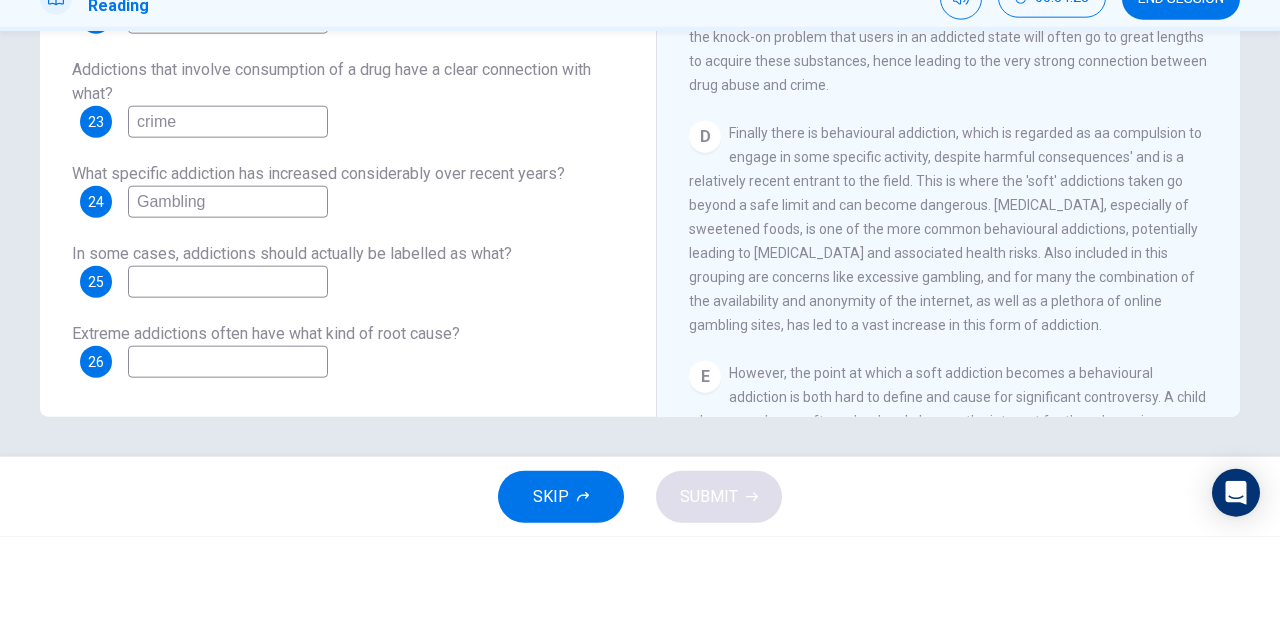 type on "Gambling" 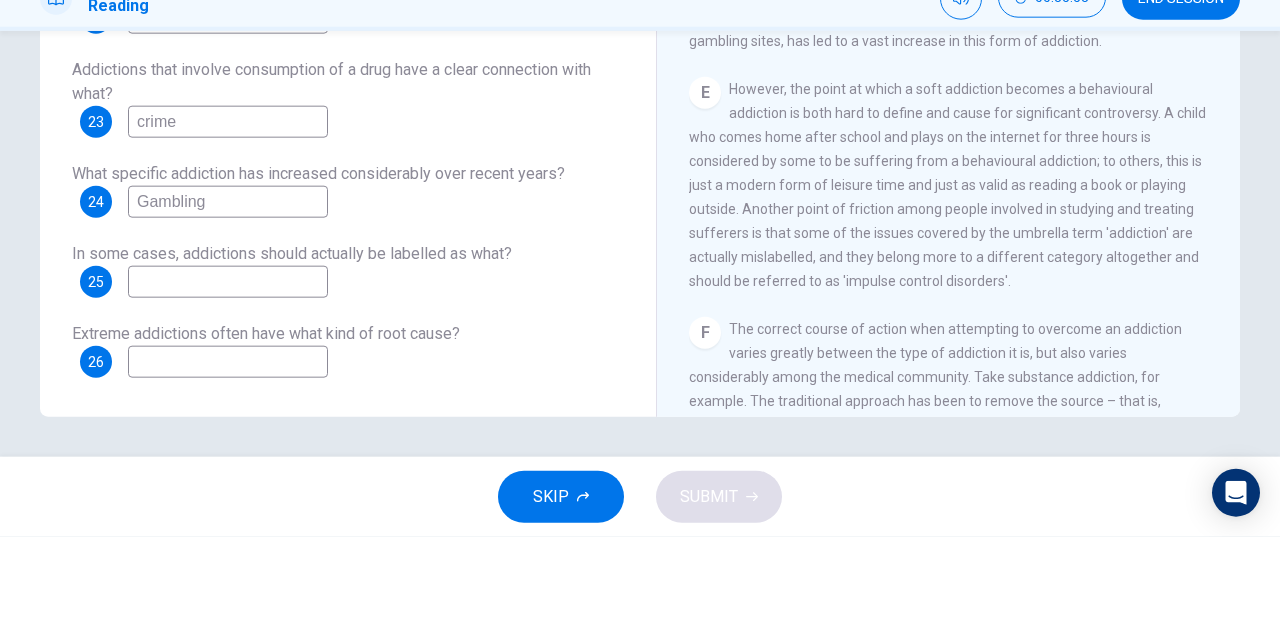 scroll, scrollTop: 1096, scrollLeft: 0, axis: vertical 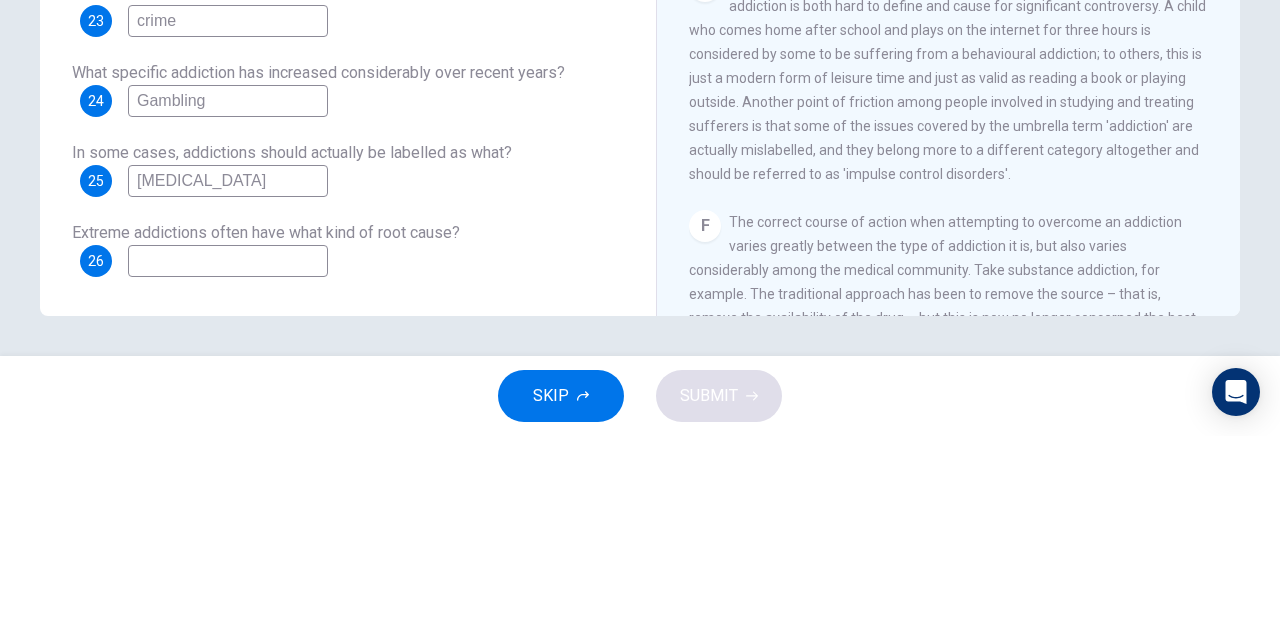 type on "[MEDICAL_DATA]" 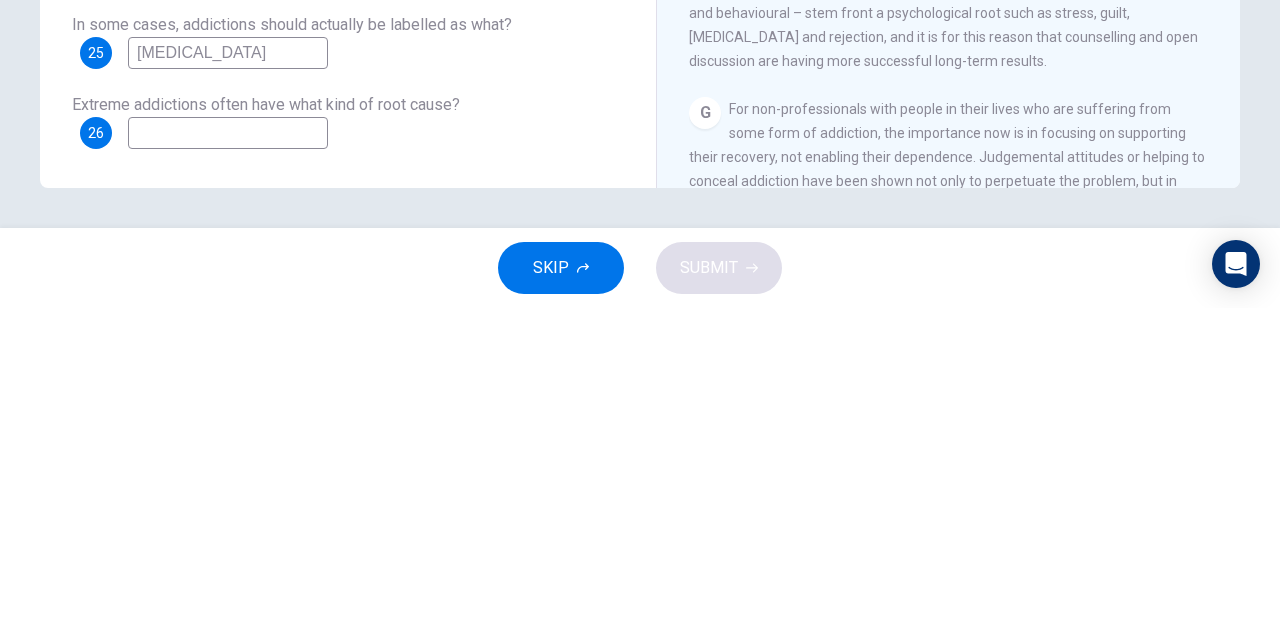 scroll, scrollTop: 1394, scrollLeft: 0, axis: vertical 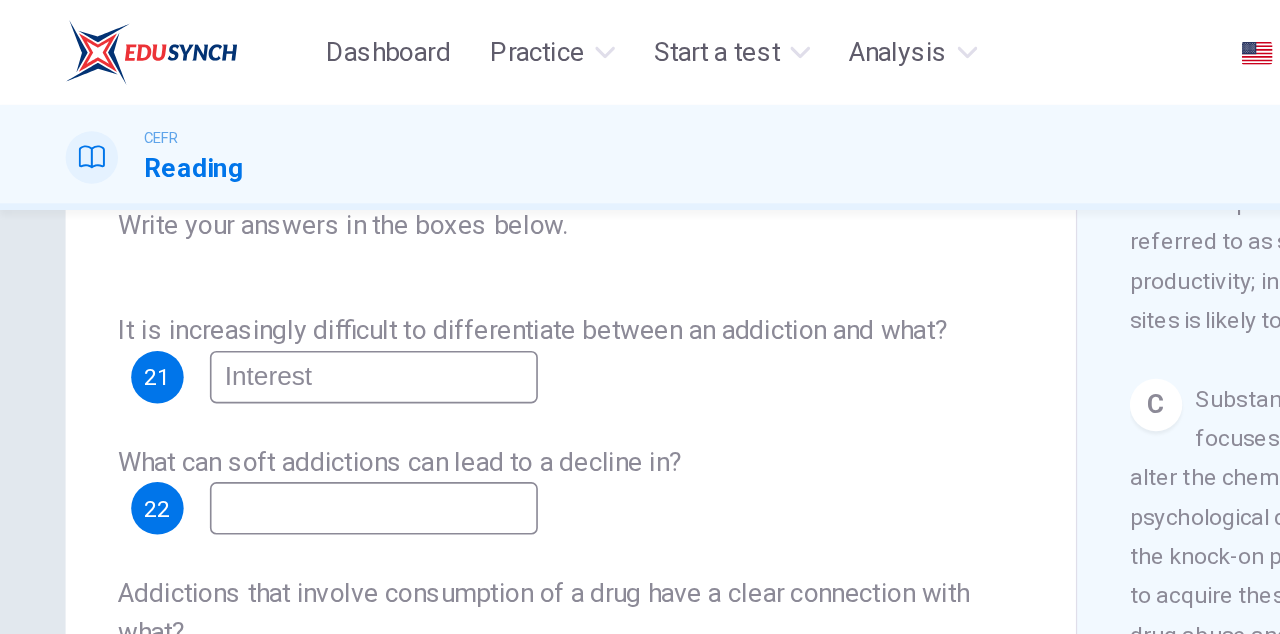 type on "Physiological root" 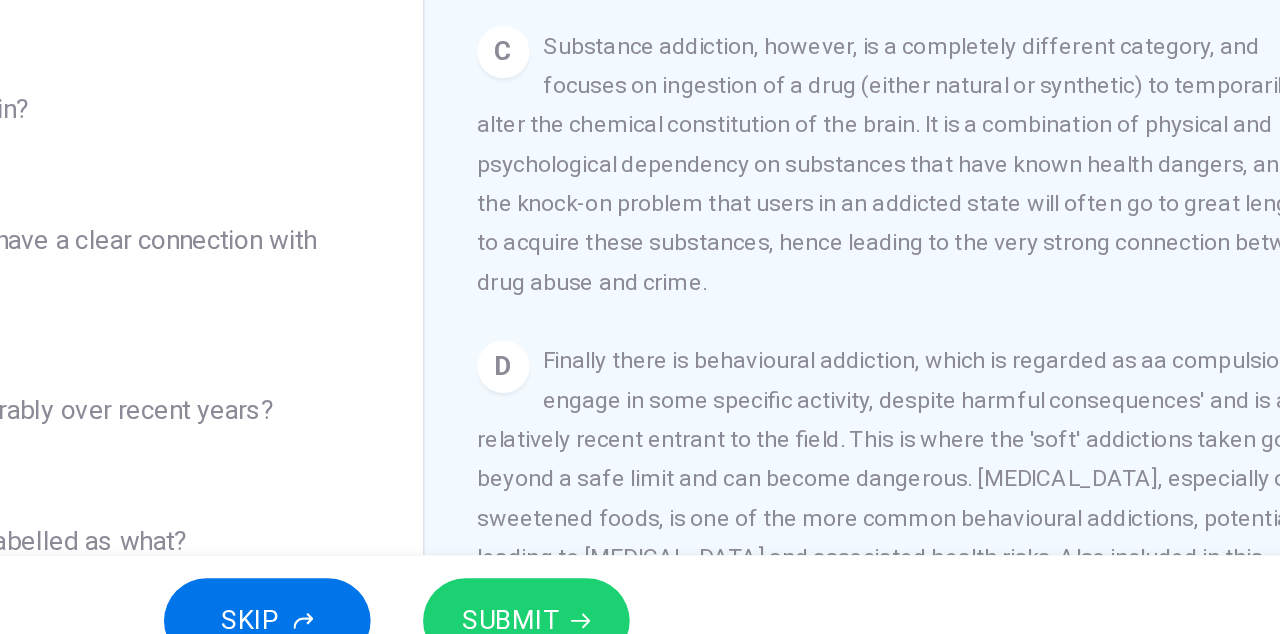 scroll, scrollTop: 0, scrollLeft: 0, axis: both 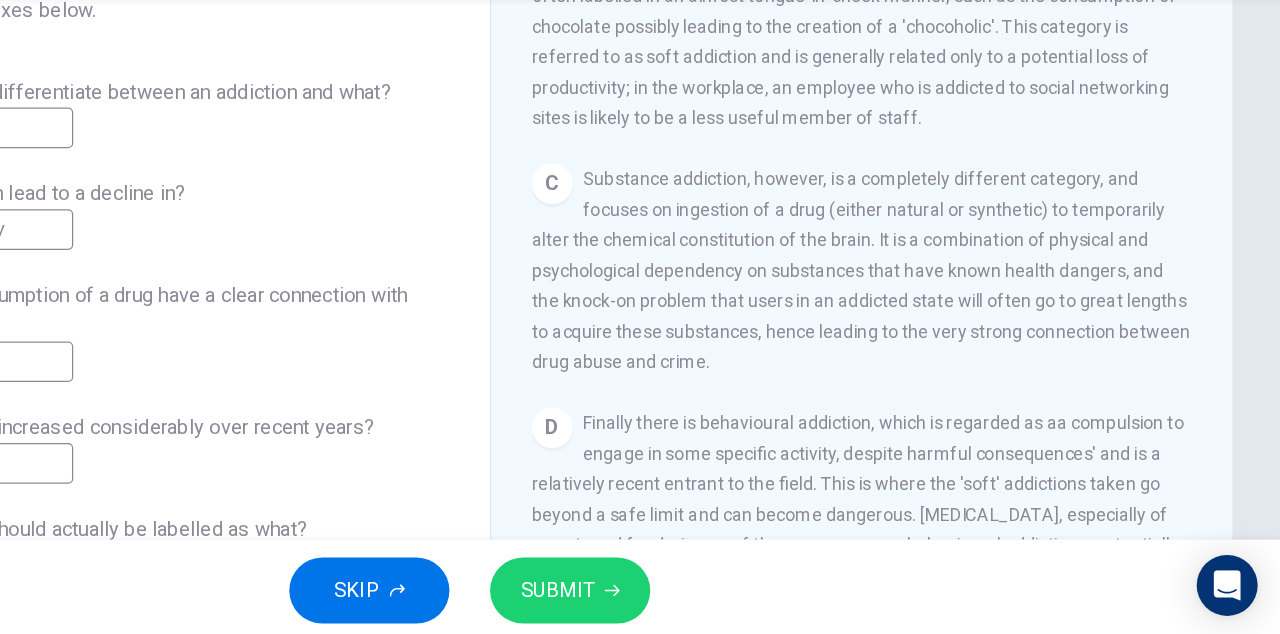 type on "Loss of productivity" 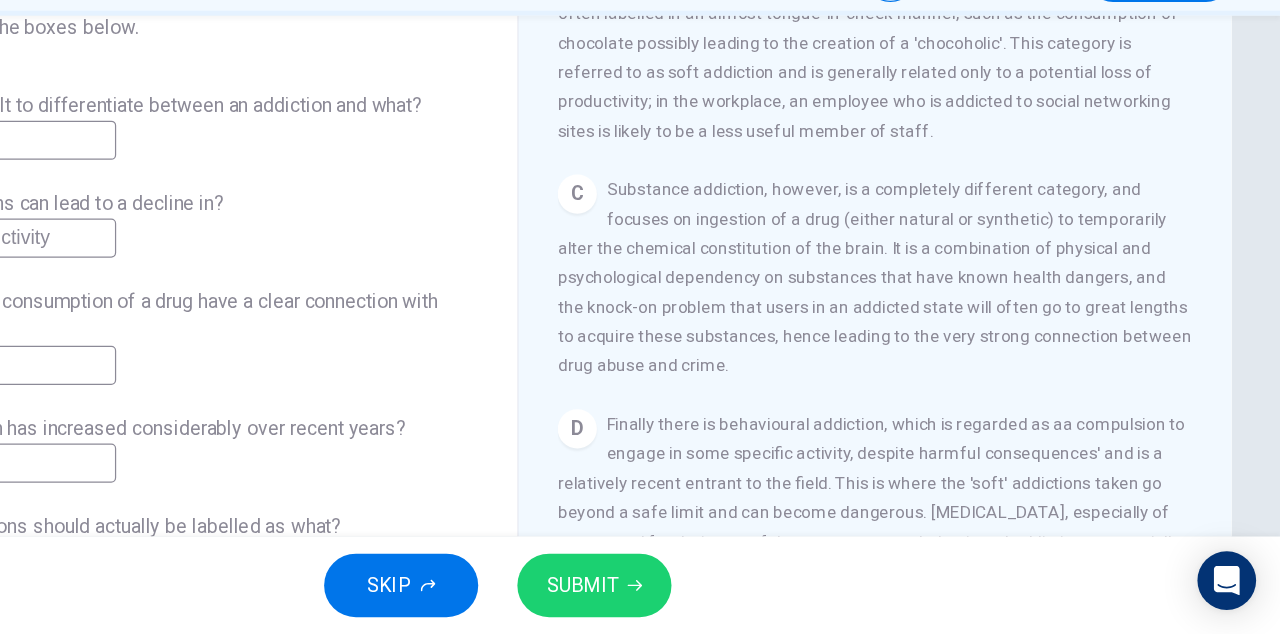 scroll, scrollTop: 0, scrollLeft: 0, axis: both 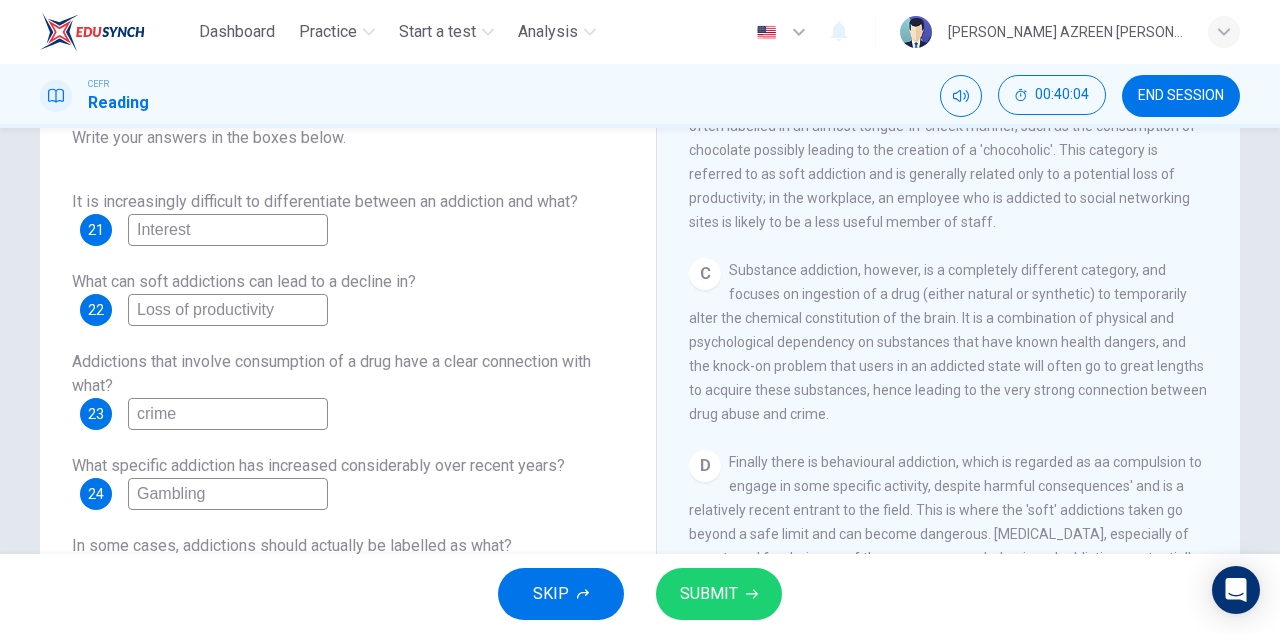 click on "SUBMIT" at bounding box center (709, 594) 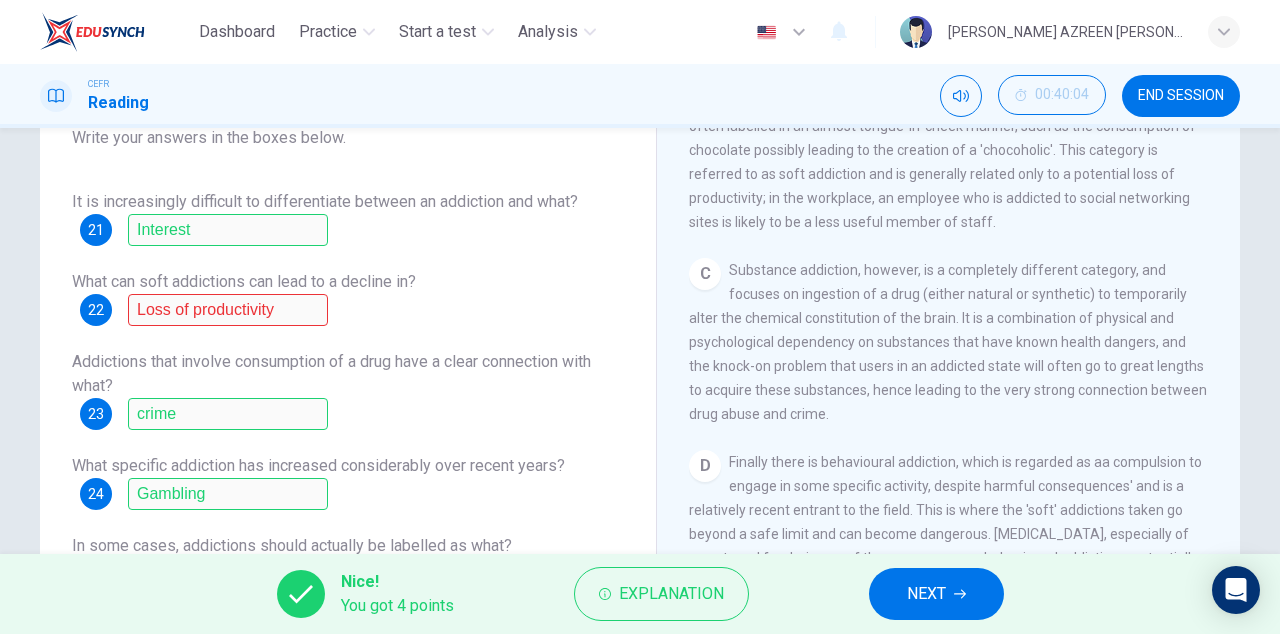 scroll, scrollTop: 80, scrollLeft: 0, axis: vertical 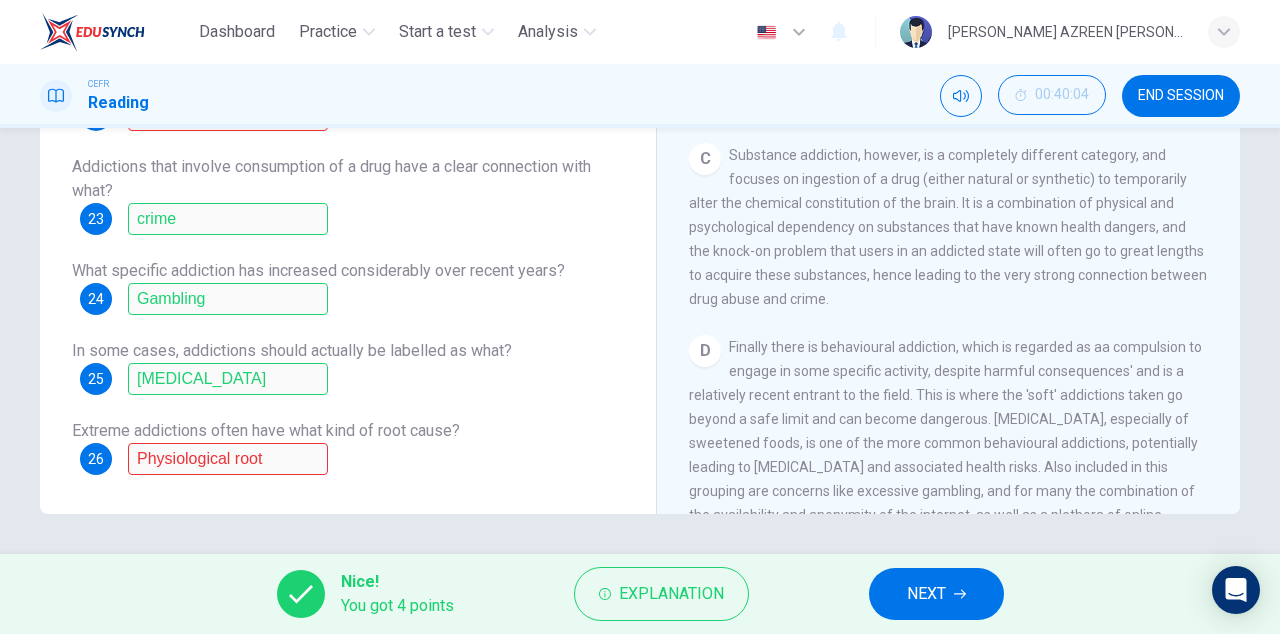click on "Explanation" at bounding box center (661, 594) 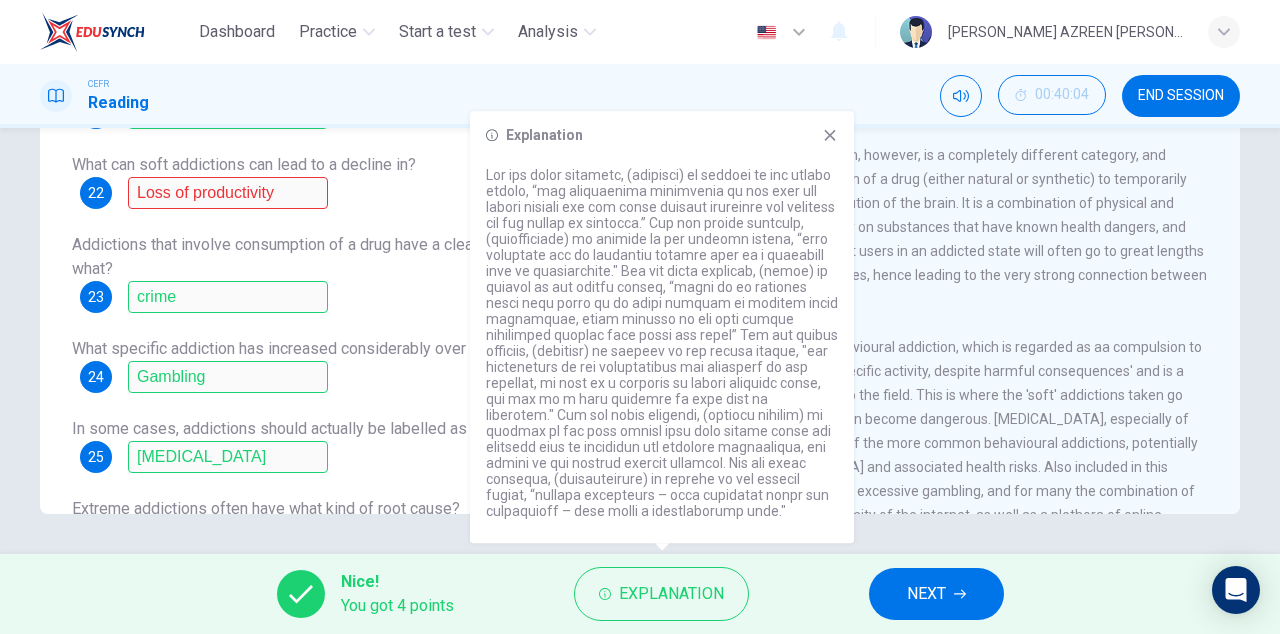scroll, scrollTop: 0, scrollLeft: 0, axis: both 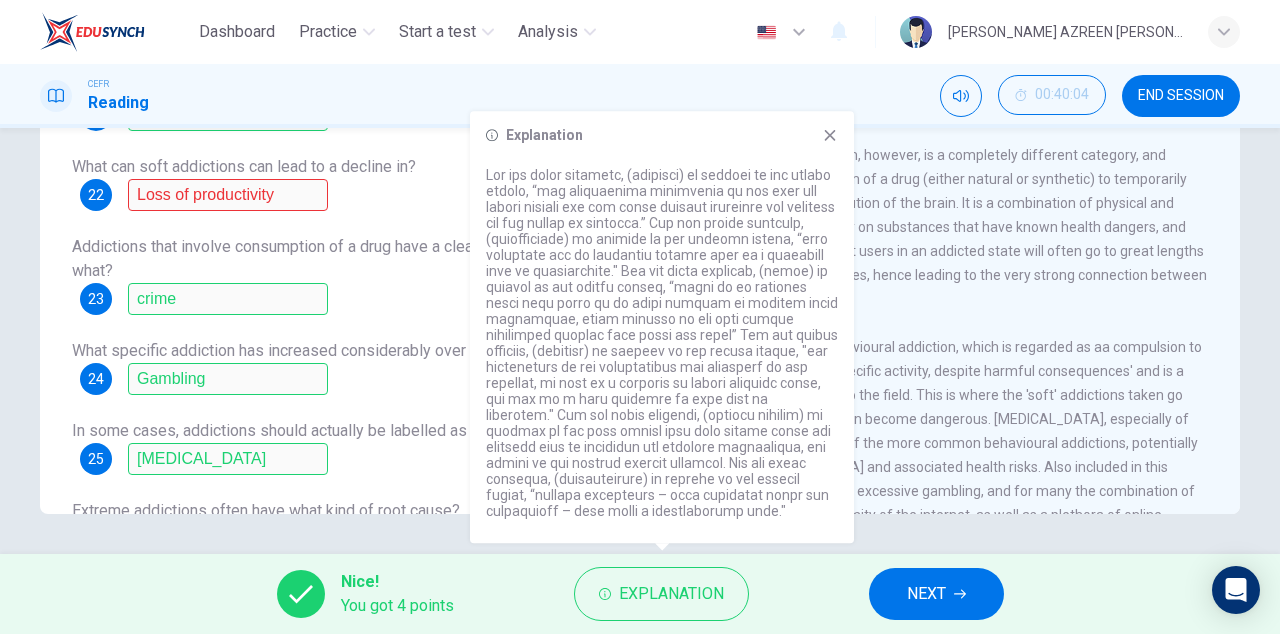 click 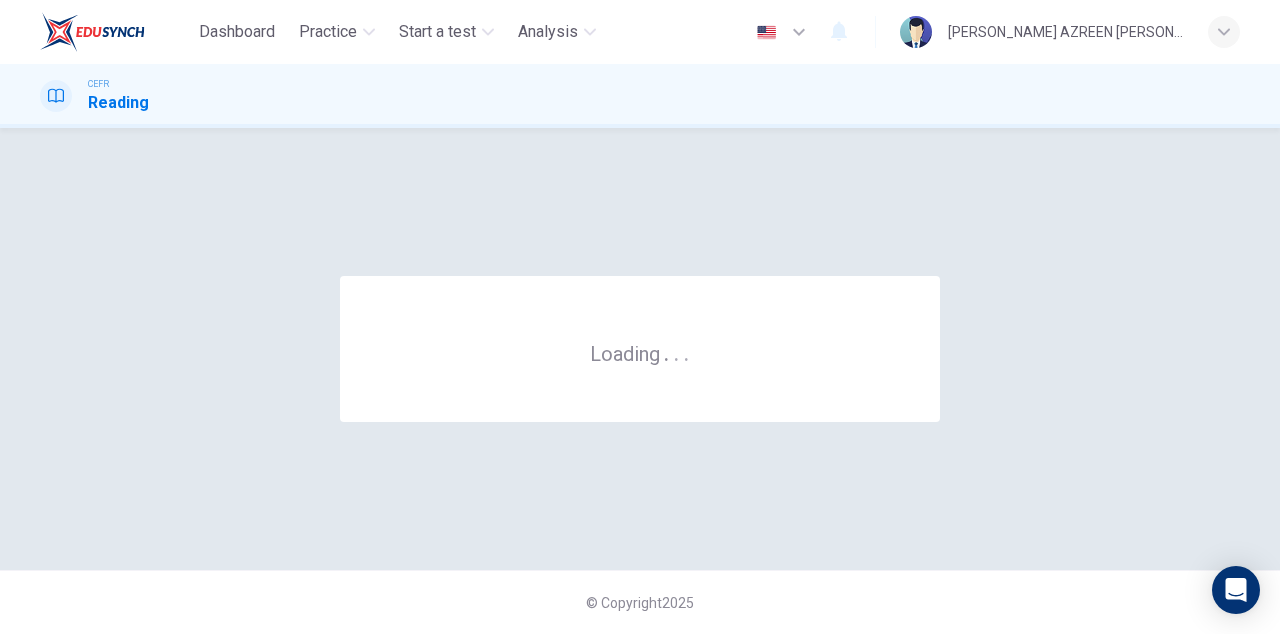 scroll, scrollTop: 0, scrollLeft: 0, axis: both 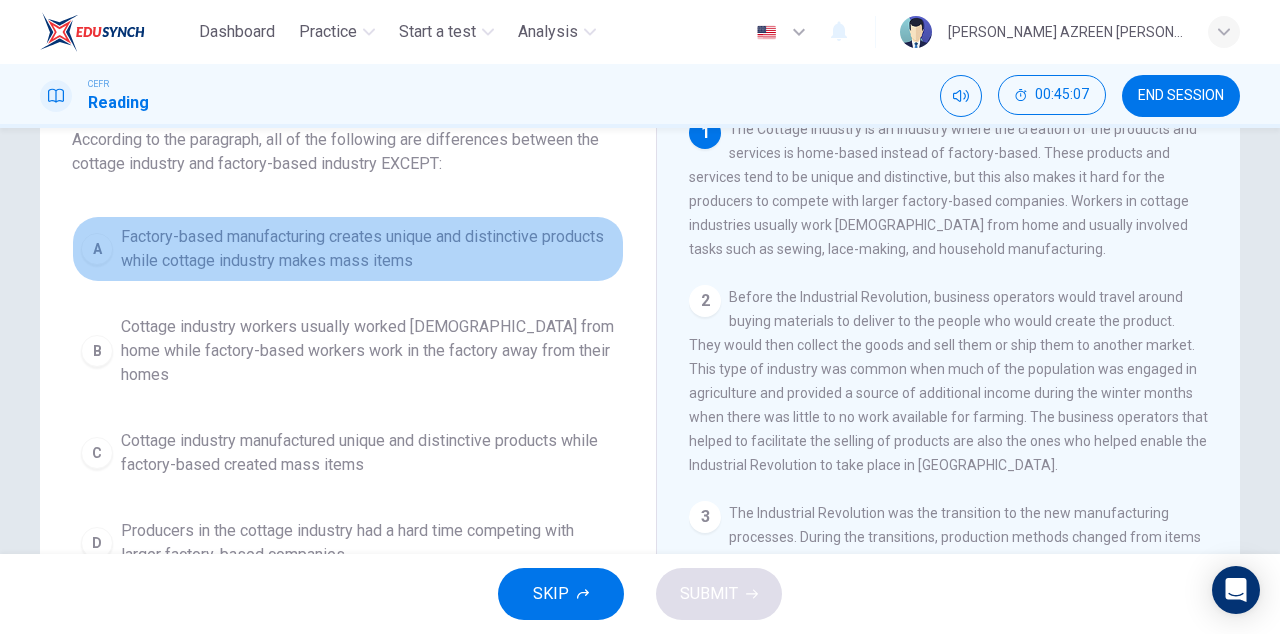 click on "Factory-based manufacturing creates unique and distinctive products while cottage industry makes mass items" at bounding box center (368, 249) 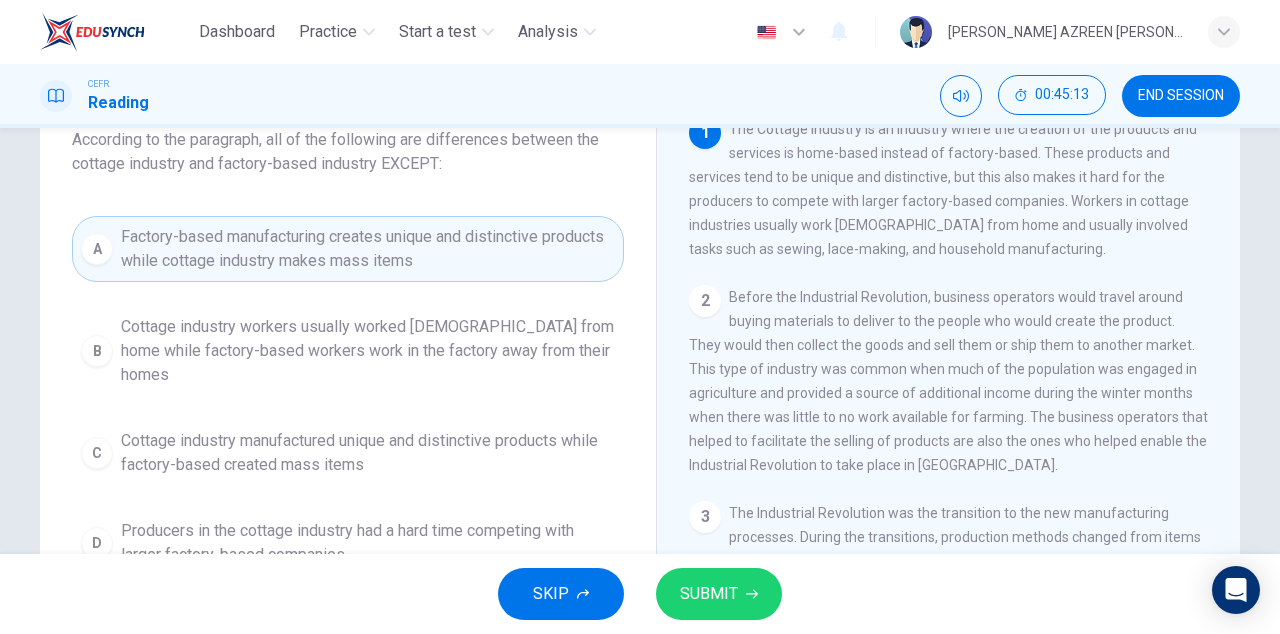 scroll, scrollTop: 0, scrollLeft: 0, axis: both 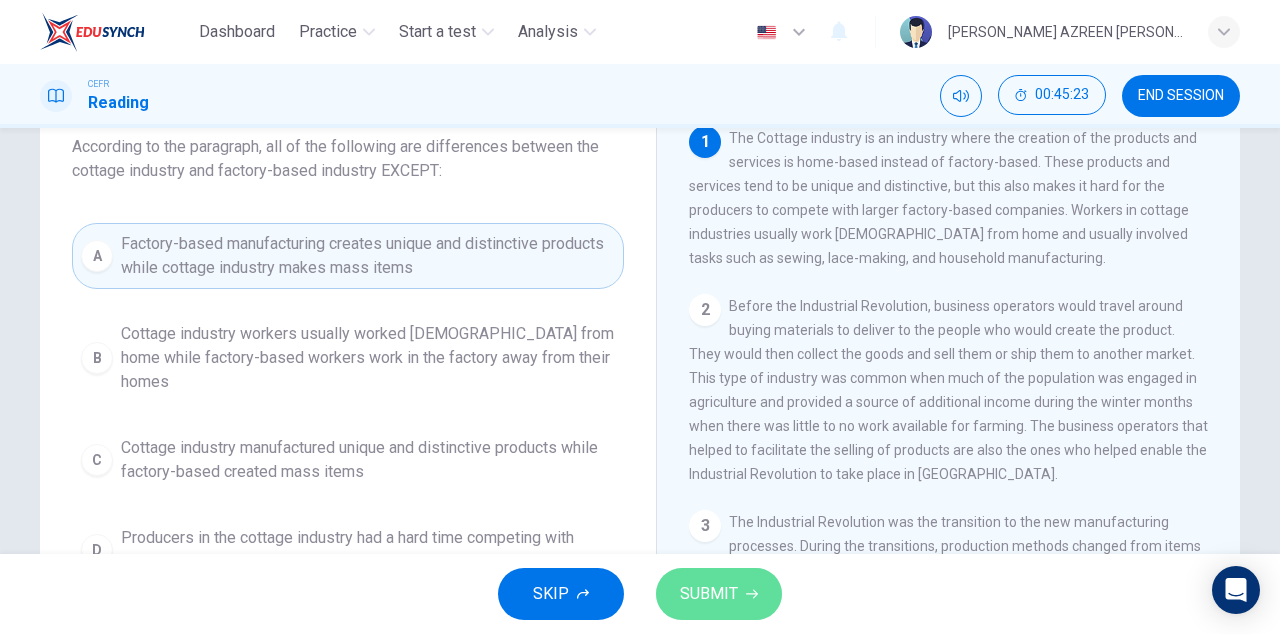 click on "SUBMIT" at bounding box center [709, 594] 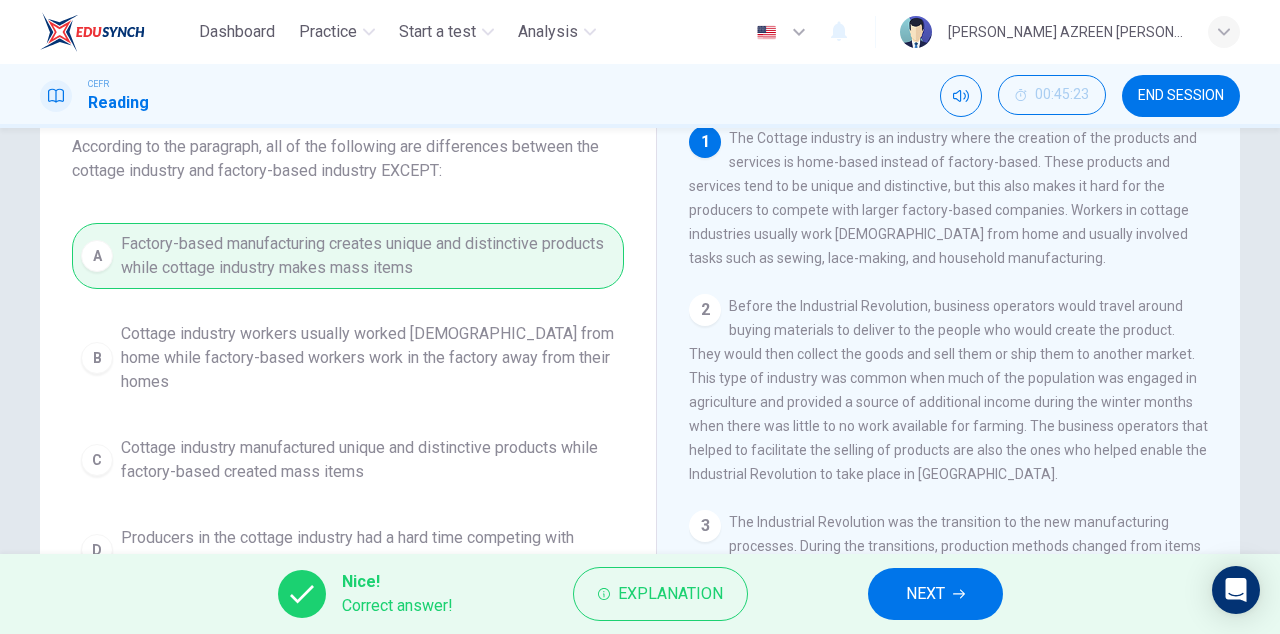 scroll, scrollTop: 0, scrollLeft: 0, axis: both 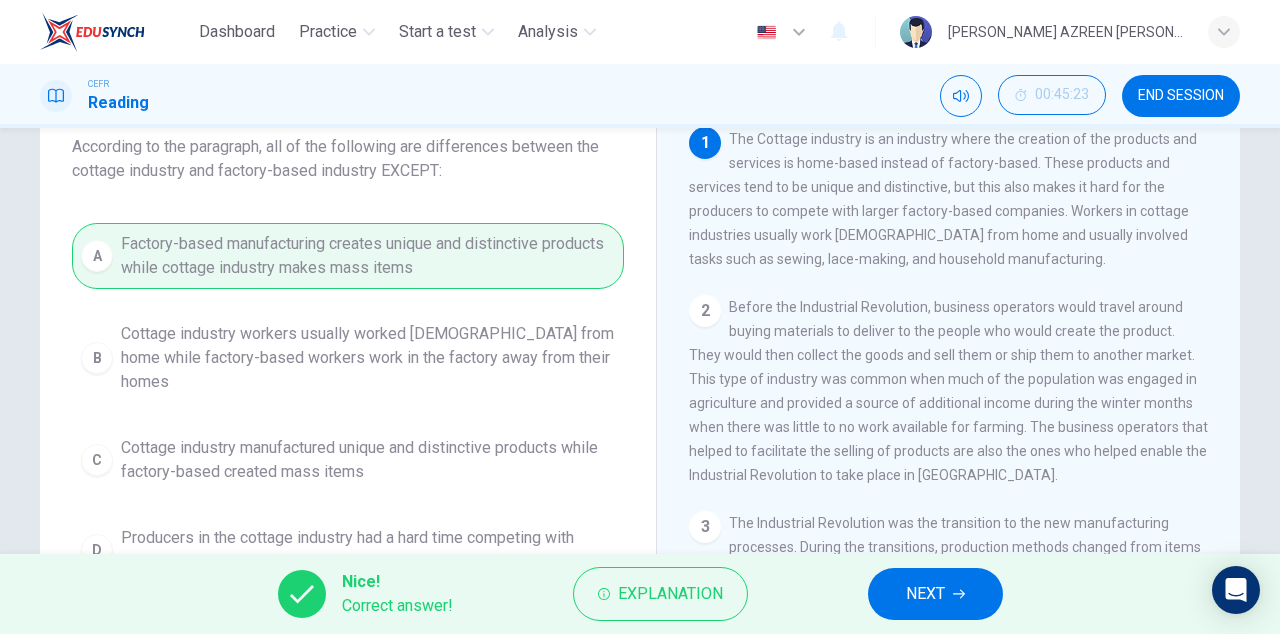 click on "NEXT" at bounding box center (925, 594) 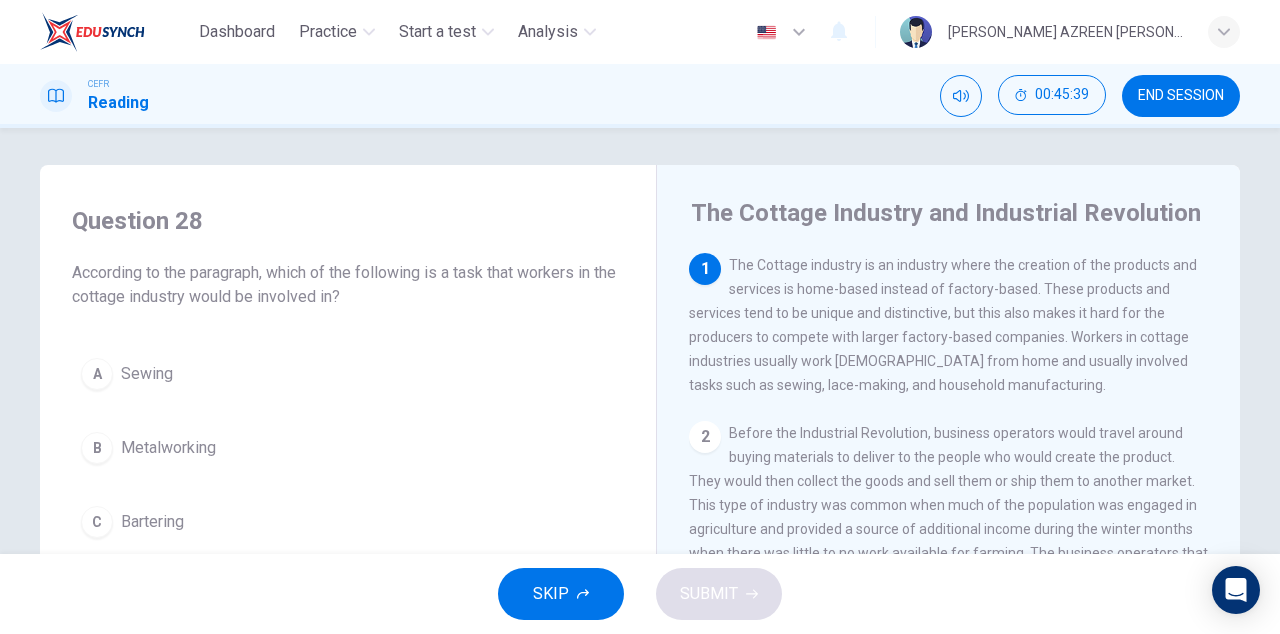 scroll, scrollTop: 0, scrollLeft: 0, axis: both 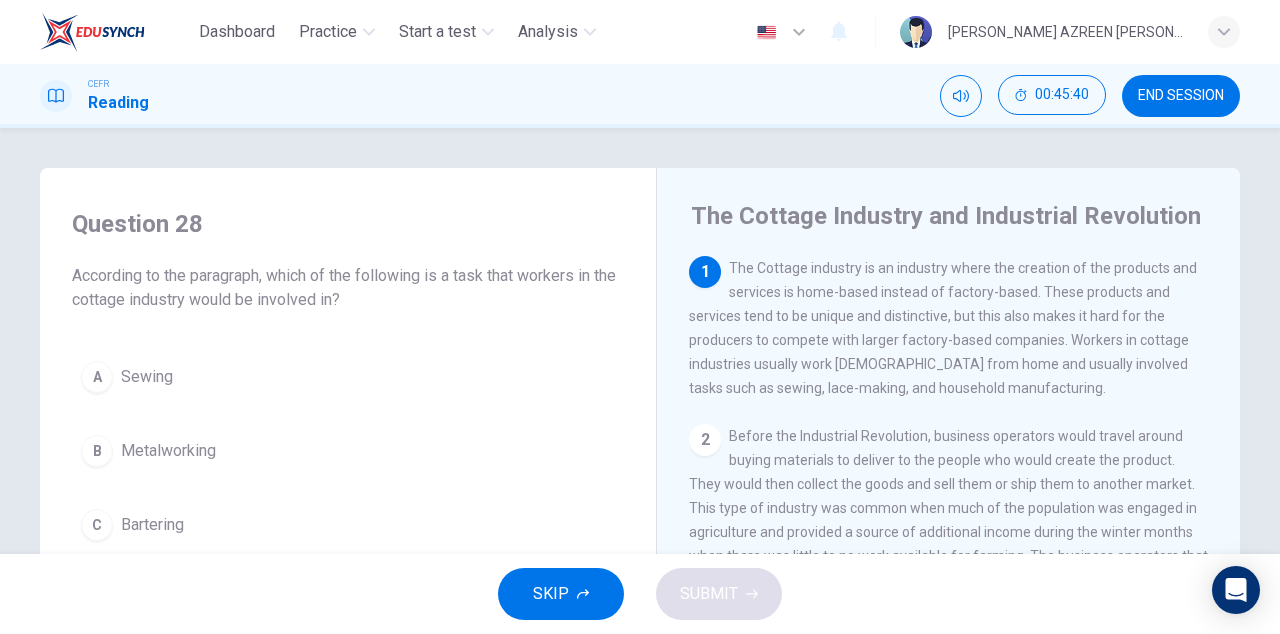 click on "A Sewing" at bounding box center [348, 377] 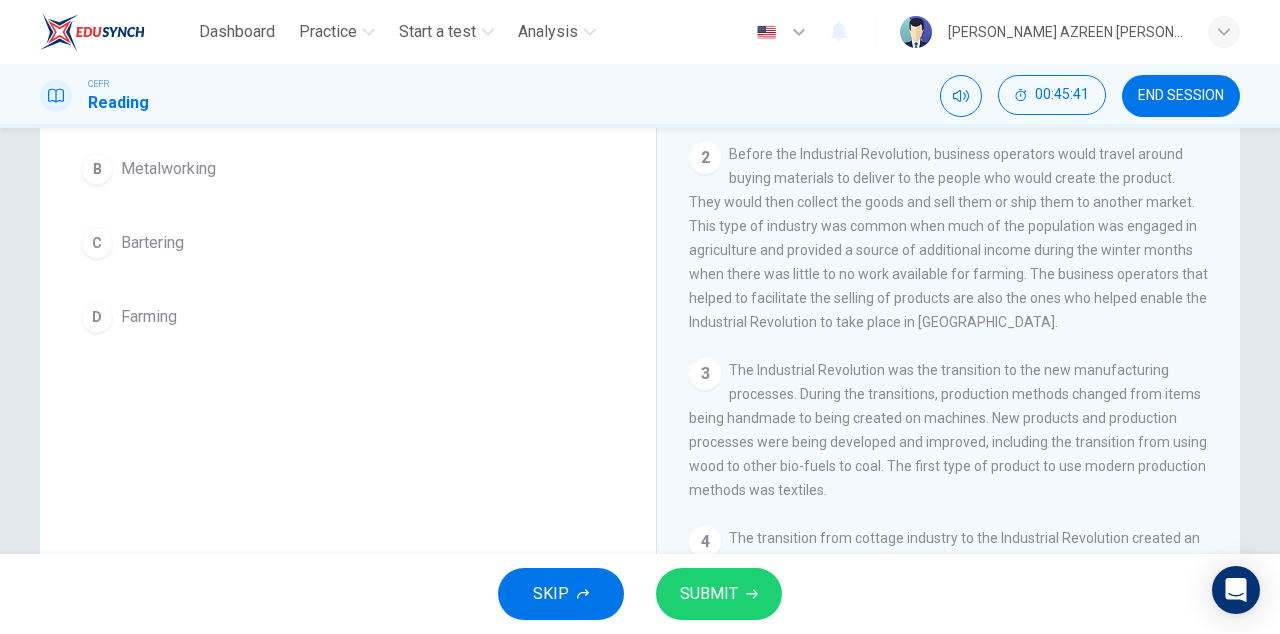 scroll, scrollTop: 349, scrollLeft: 0, axis: vertical 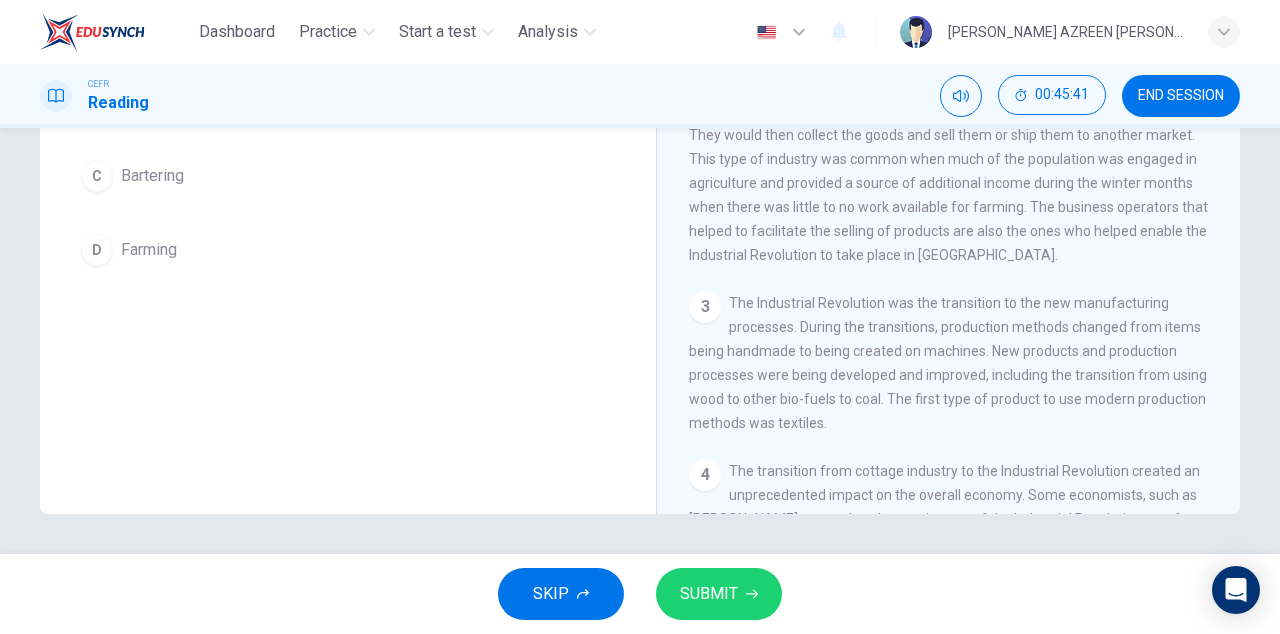 click on "SUBMIT" at bounding box center [709, 594] 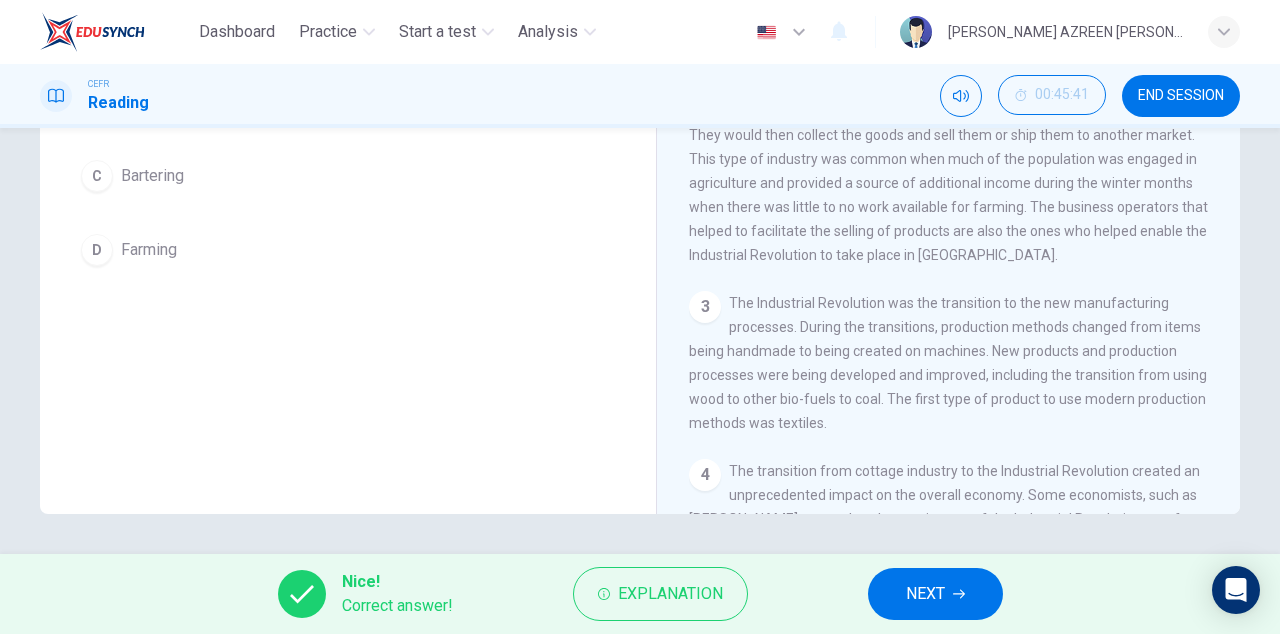 click on "NEXT" at bounding box center (925, 594) 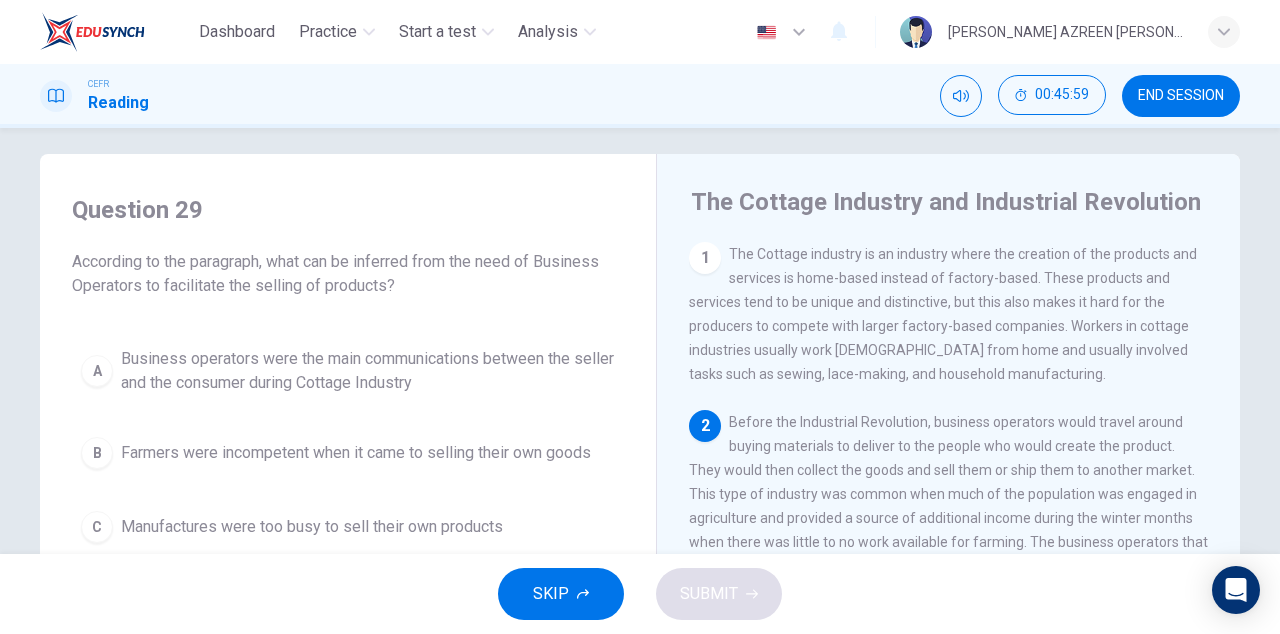 scroll, scrollTop: 0, scrollLeft: 0, axis: both 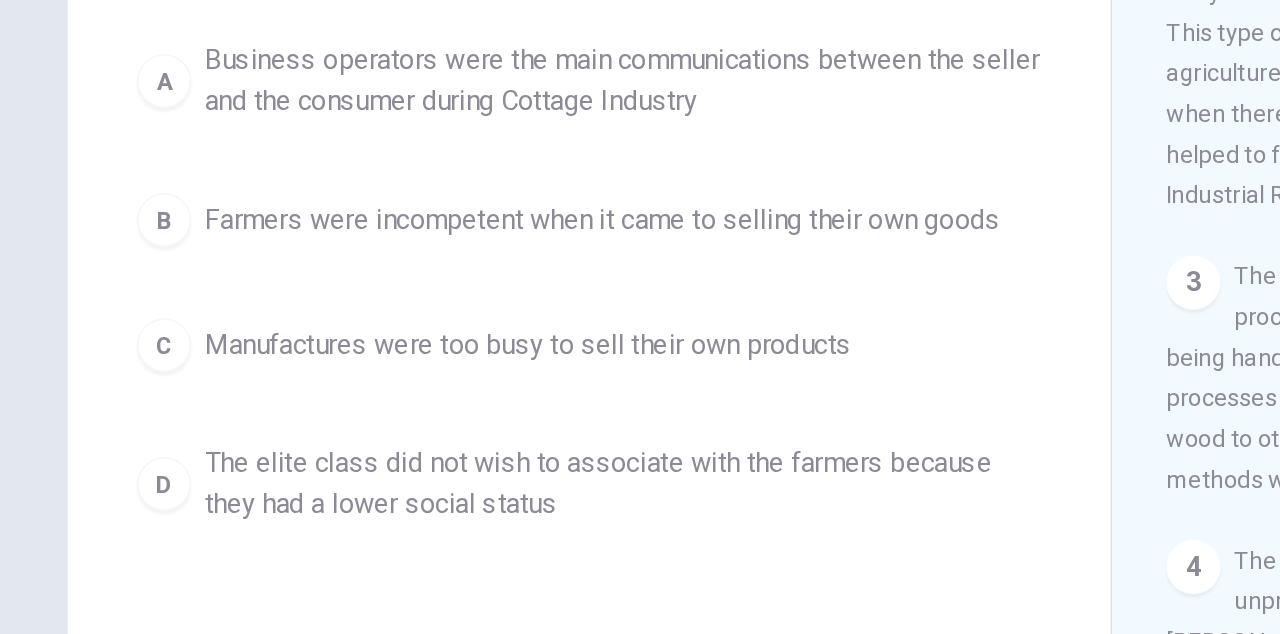 click on "Business operators were the main communications between the seller and the consumer during Cottage Industry" at bounding box center [368, 186] 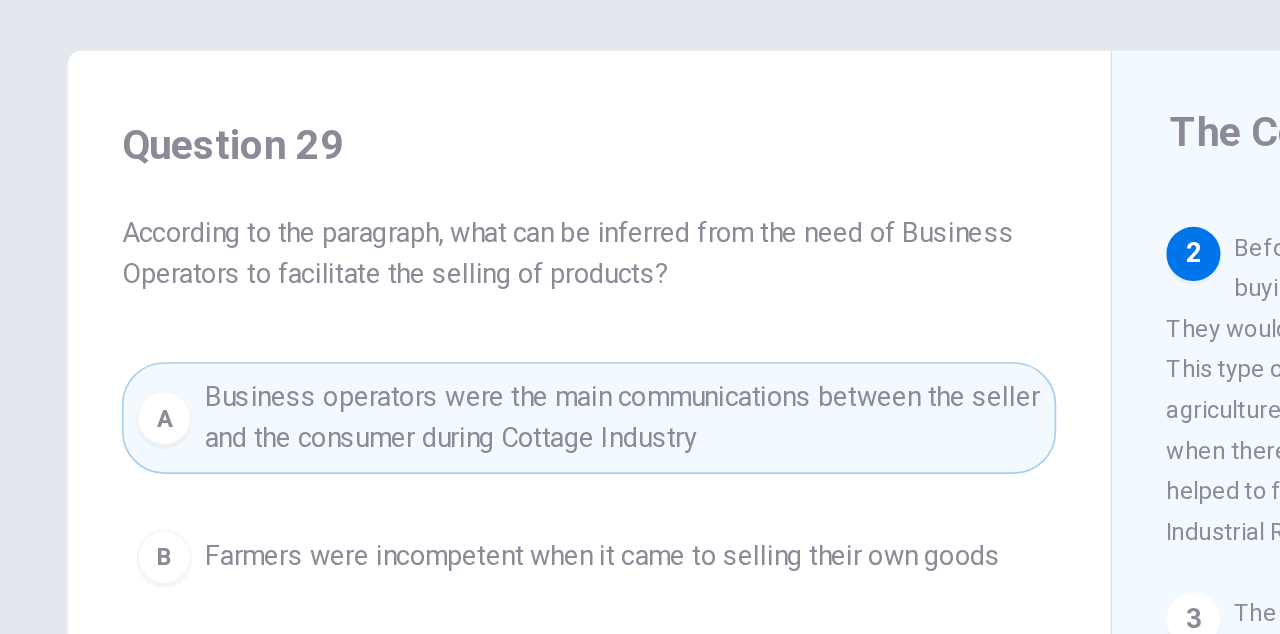 scroll, scrollTop: 1, scrollLeft: 0, axis: vertical 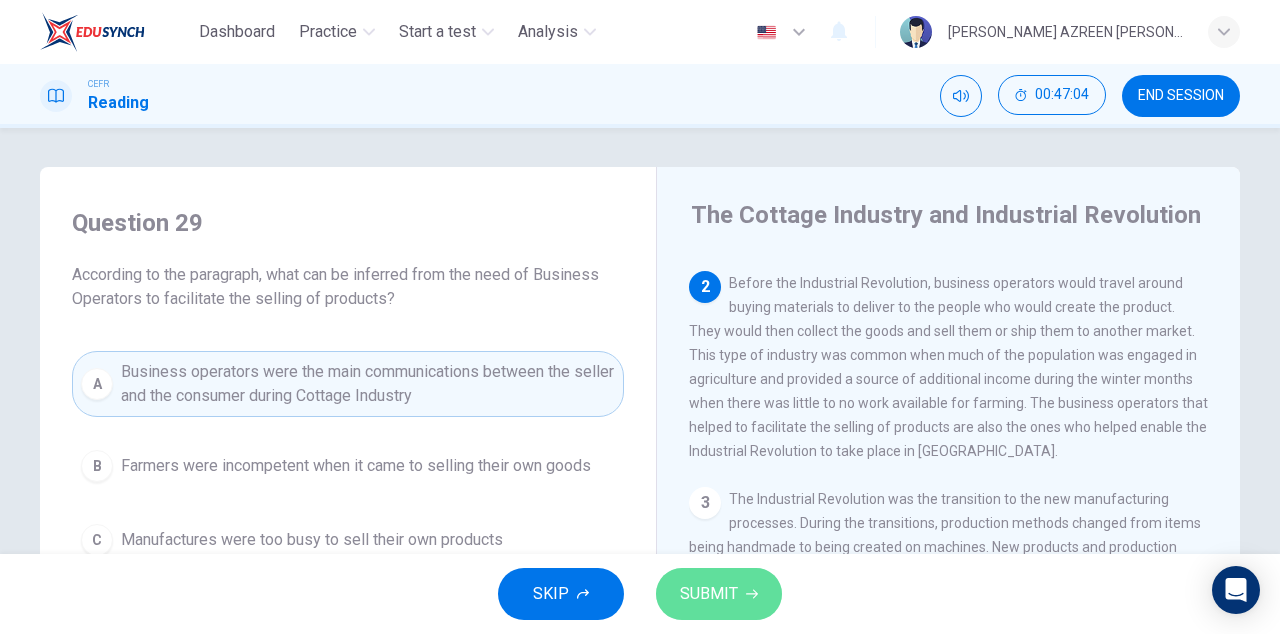 click on "SUBMIT" at bounding box center (709, 594) 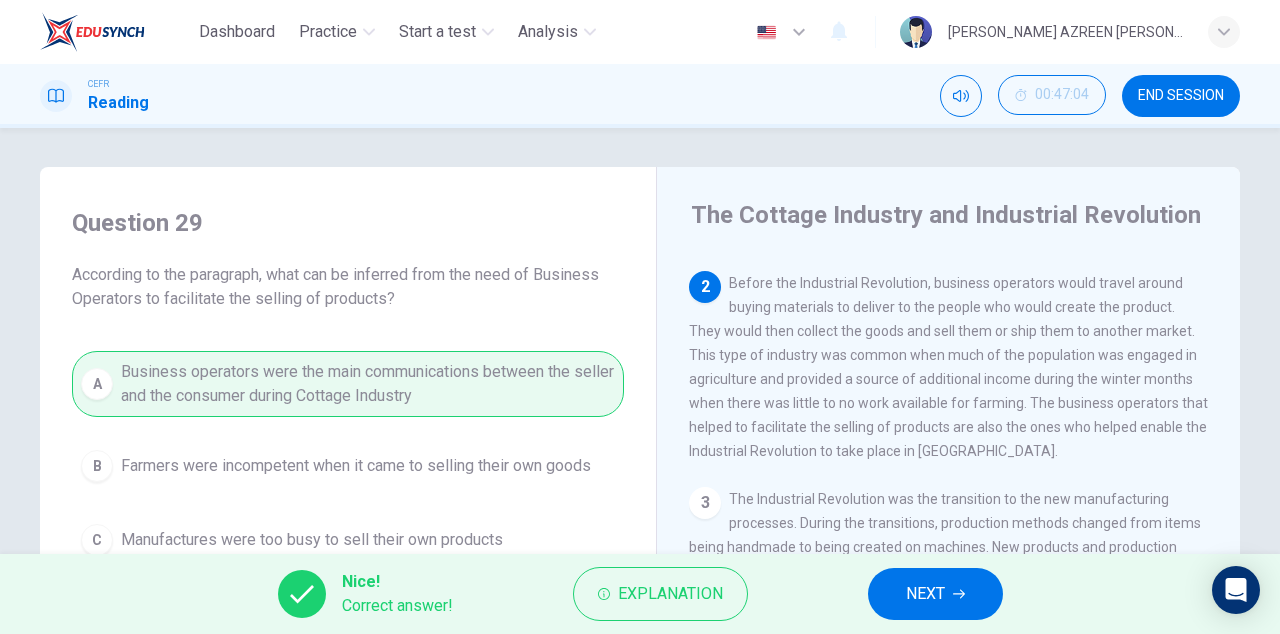 click on "The Industrial Revolution was the transition to the new manufacturing processes. During the transitions, production methods changed from items being handmade to being created on machines. New products and production processes were being developed and improved, including the transition from using wood to other bio-fuels to coal. The first type of product to use modern production methods was textiles." at bounding box center (948, 559) 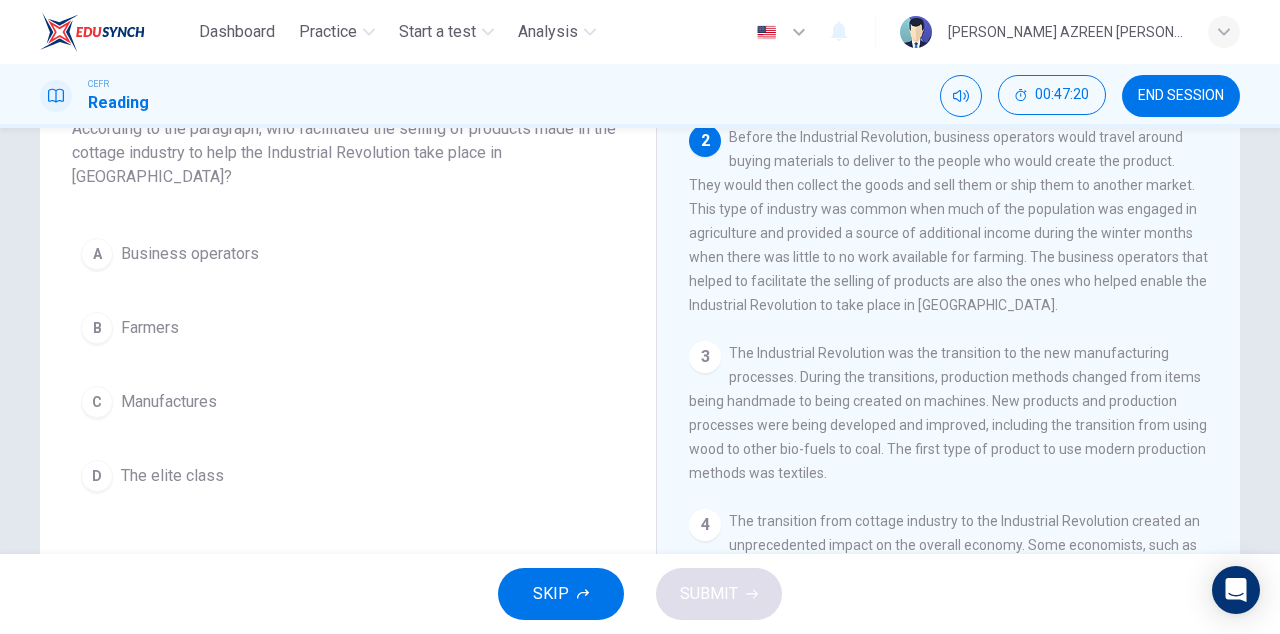 scroll, scrollTop: 166, scrollLeft: 0, axis: vertical 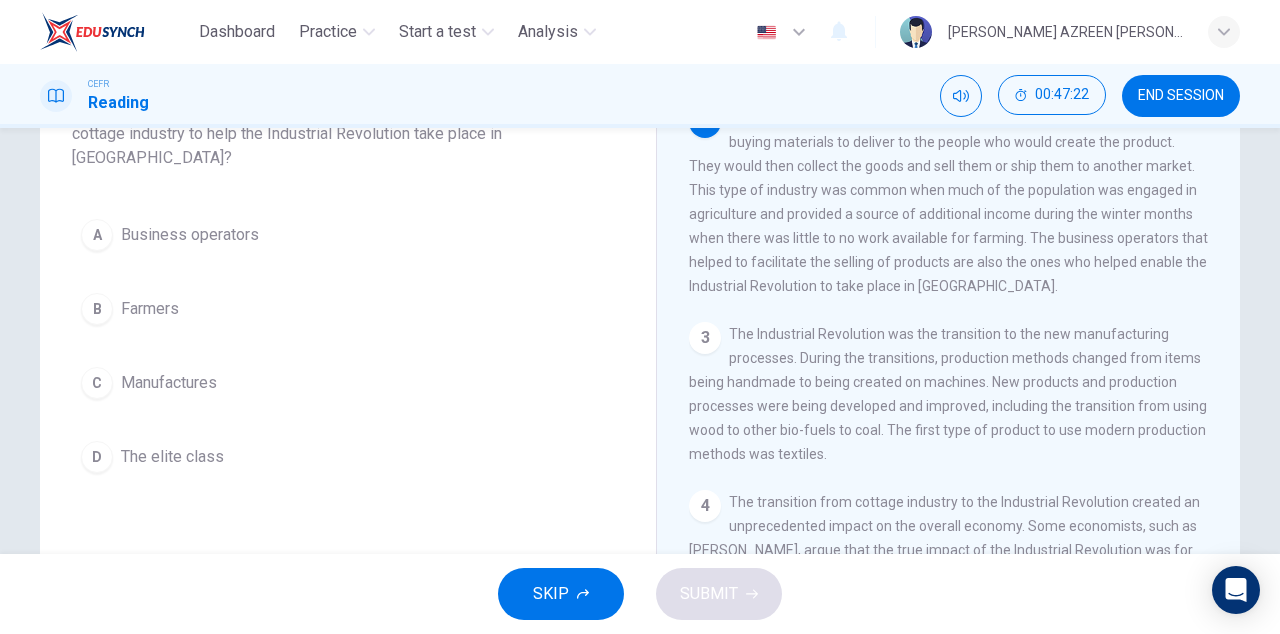 click on "A Business operators" at bounding box center [348, 235] 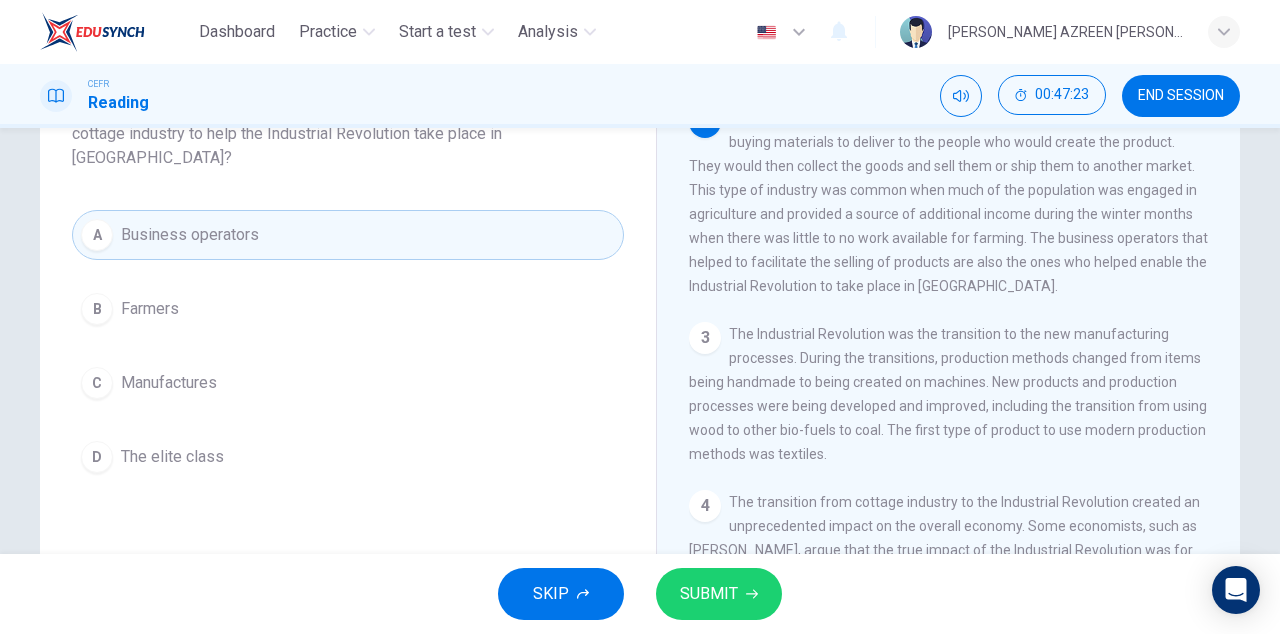 click on "SUBMIT" at bounding box center [709, 594] 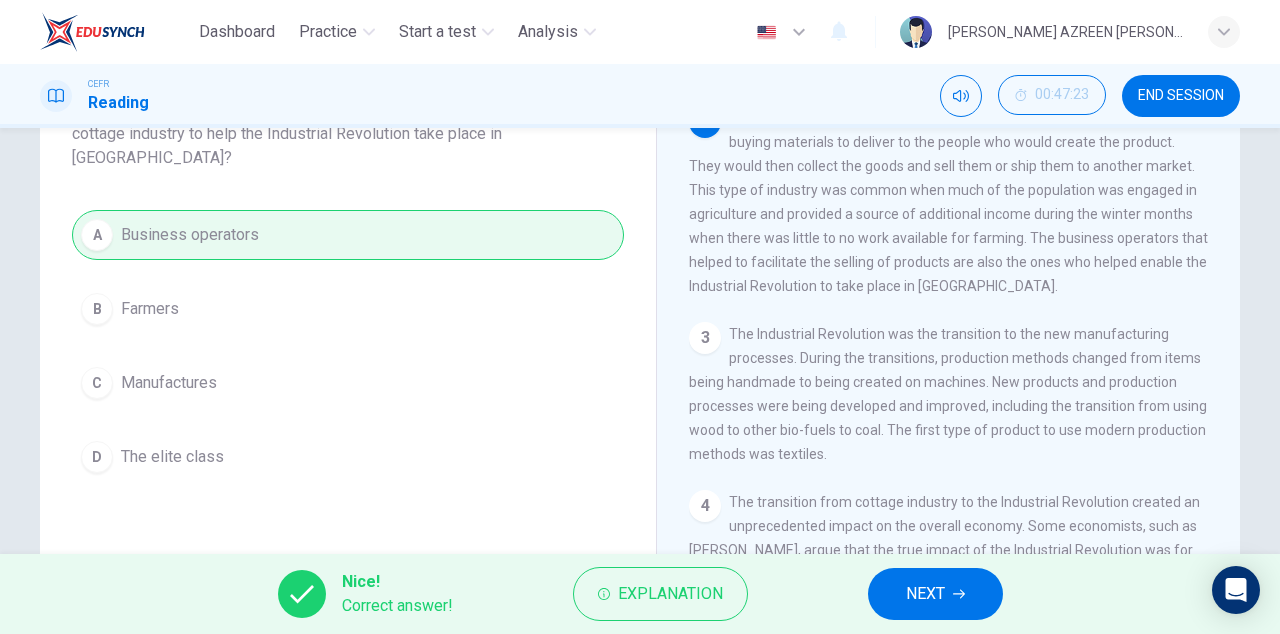 click on "NEXT" at bounding box center [925, 594] 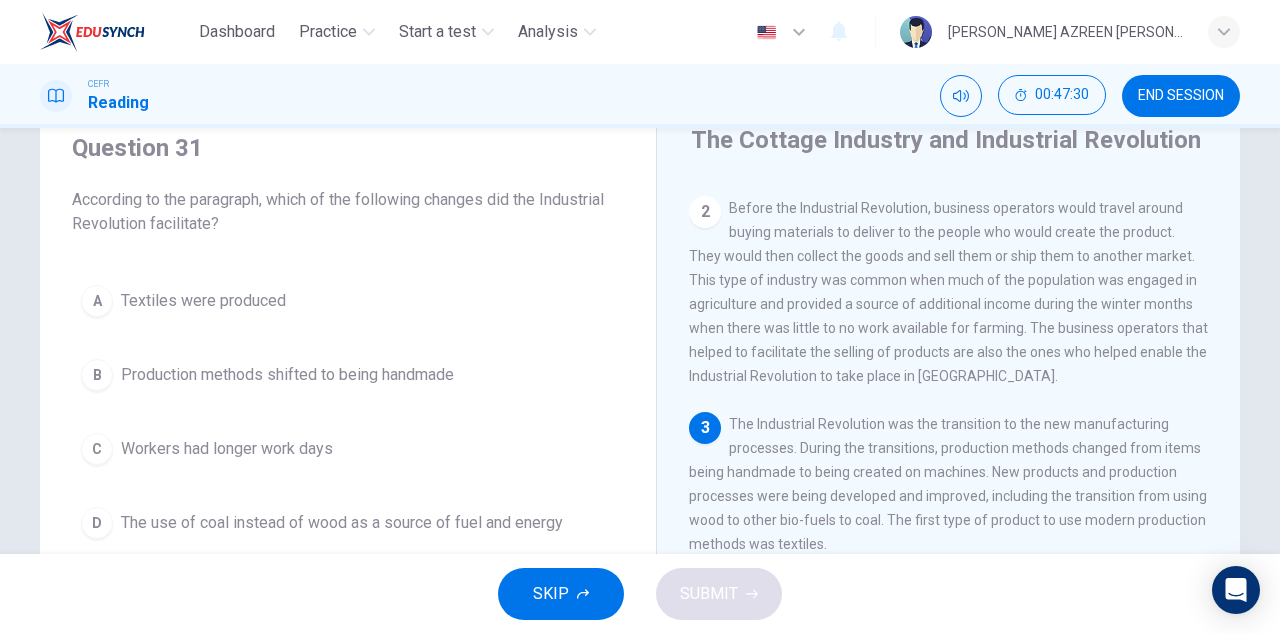scroll, scrollTop: 76, scrollLeft: 0, axis: vertical 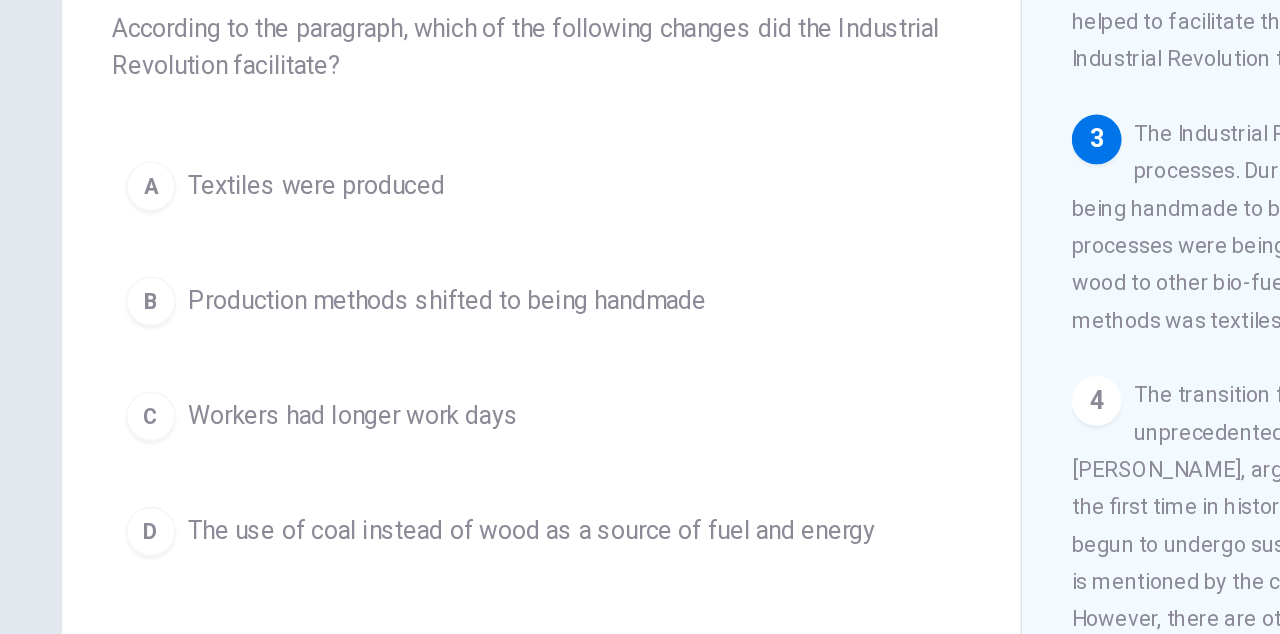 click on "D The use of coal instead of wood as a source of fuel and energy" at bounding box center (348, 477) 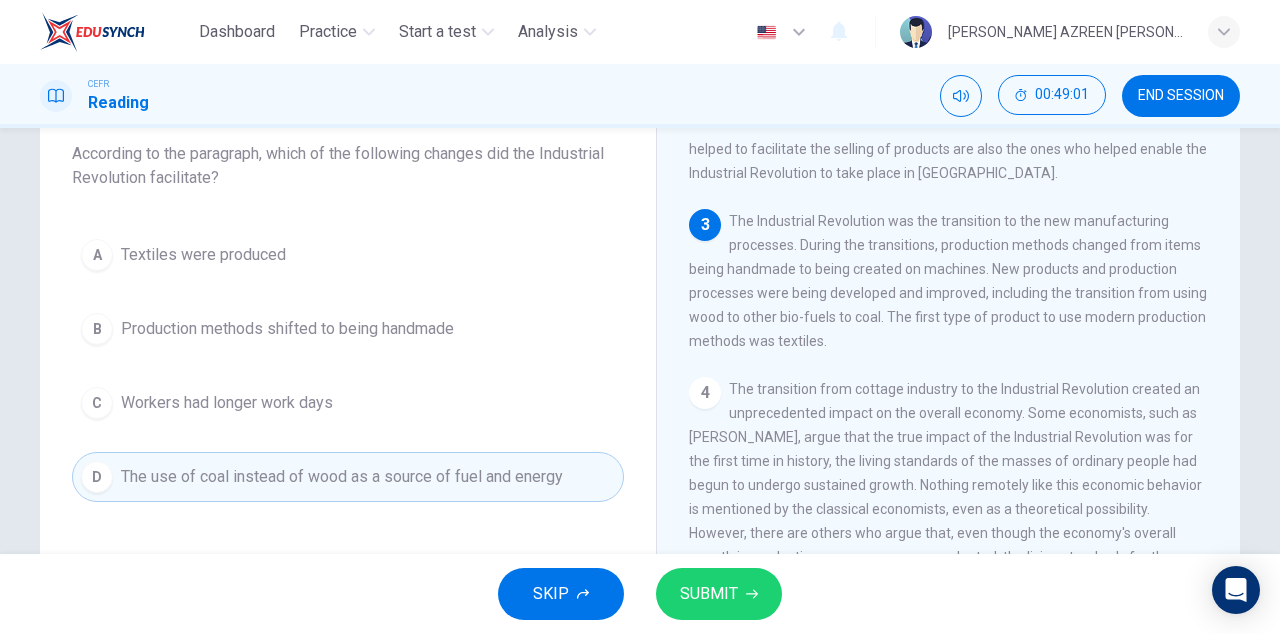 click on "SUBMIT" at bounding box center [709, 594] 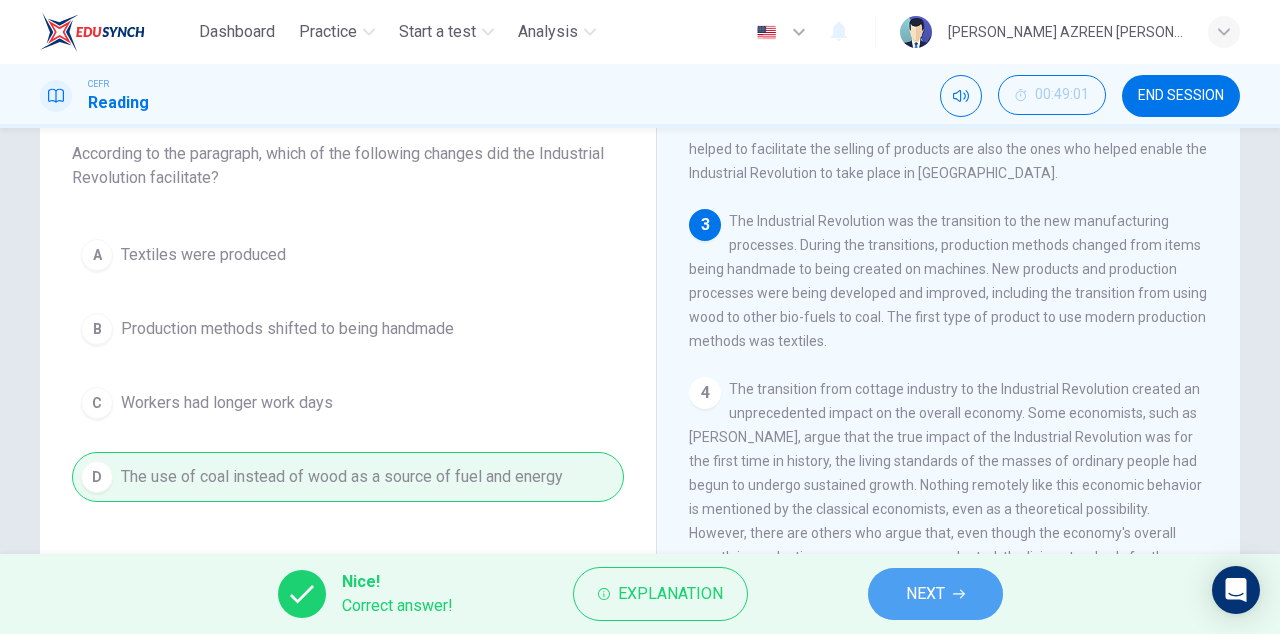click on "NEXT" at bounding box center (925, 594) 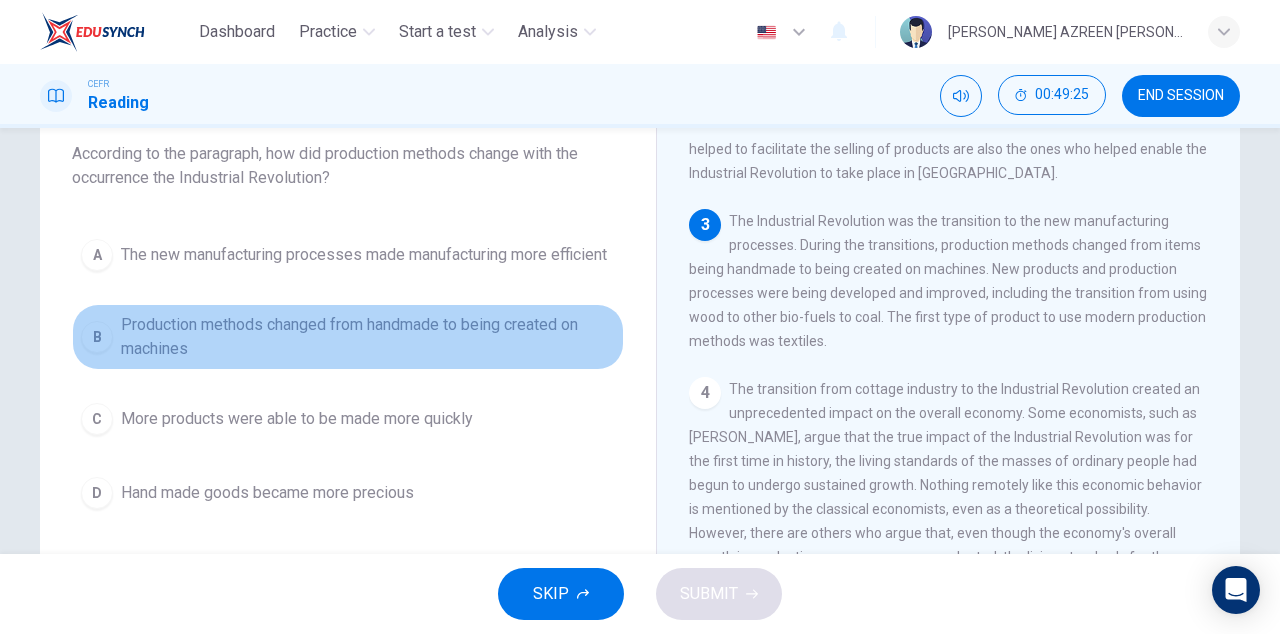 click on "Production methods changed from handmade to being created on machines" at bounding box center [368, 337] 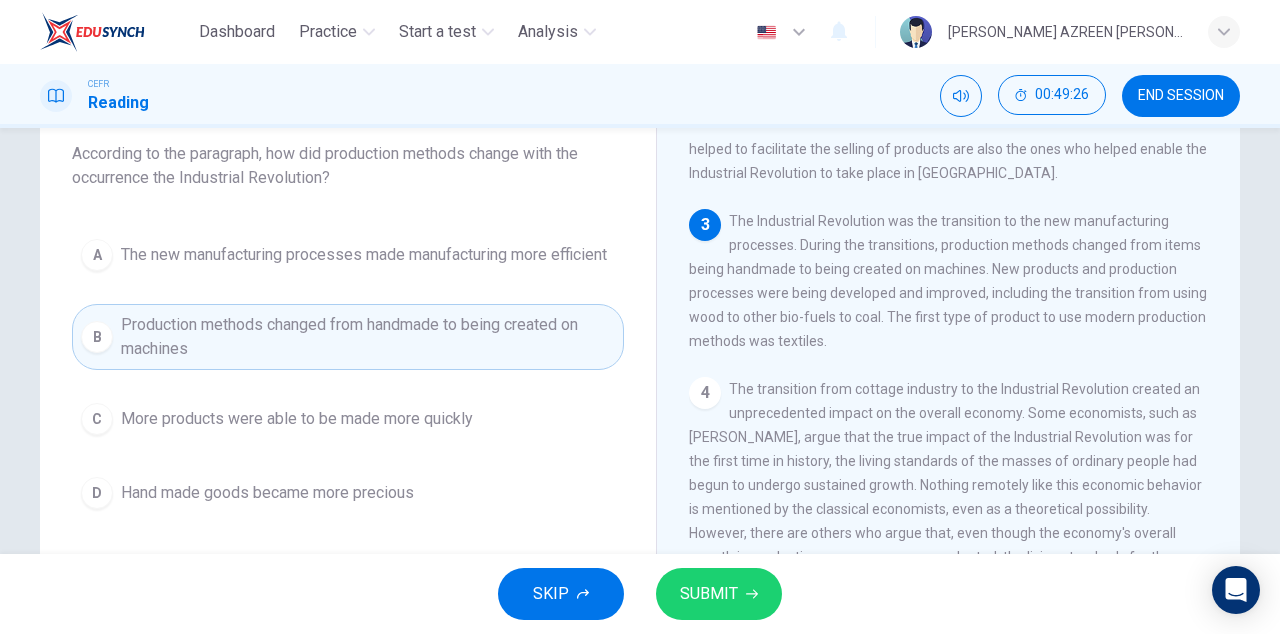 click on "SUBMIT" at bounding box center [709, 594] 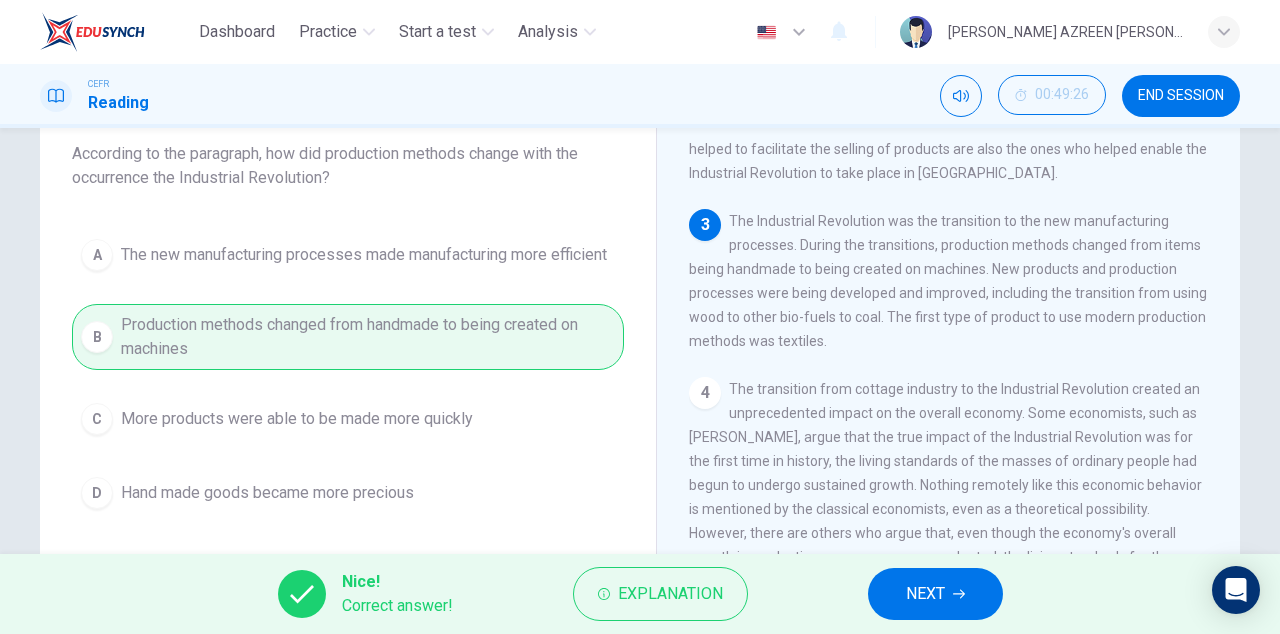 click on "NEXT" at bounding box center [925, 594] 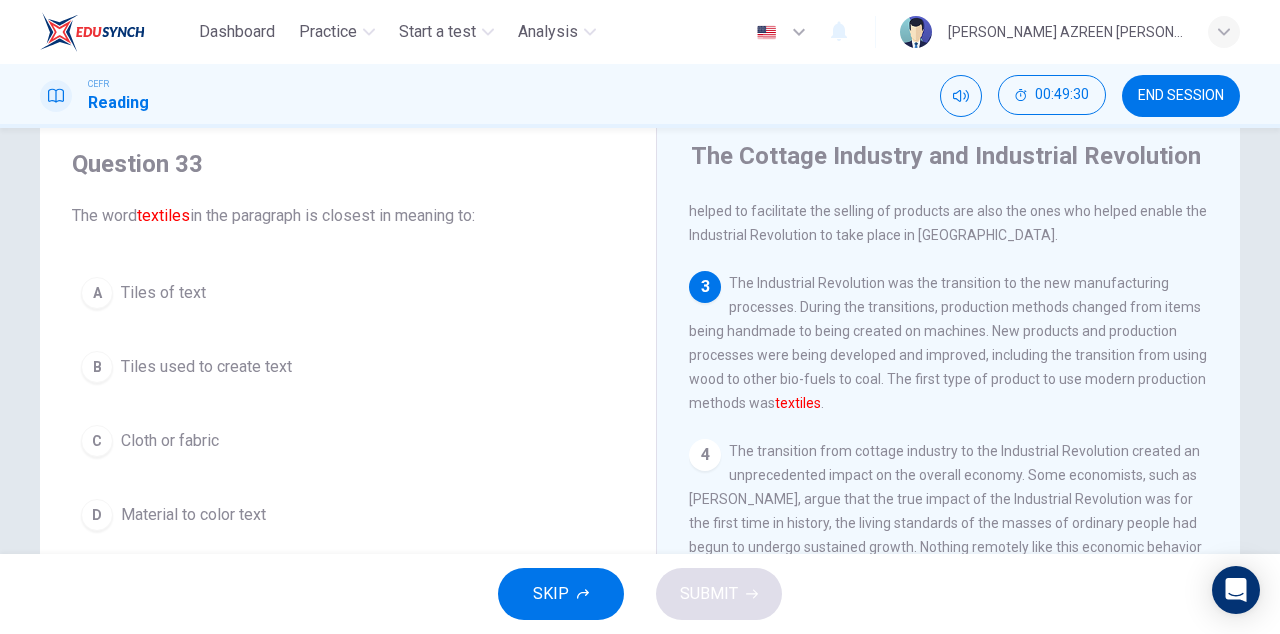 scroll, scrollTop: 58, scrollLeft: 0, axis: vertical 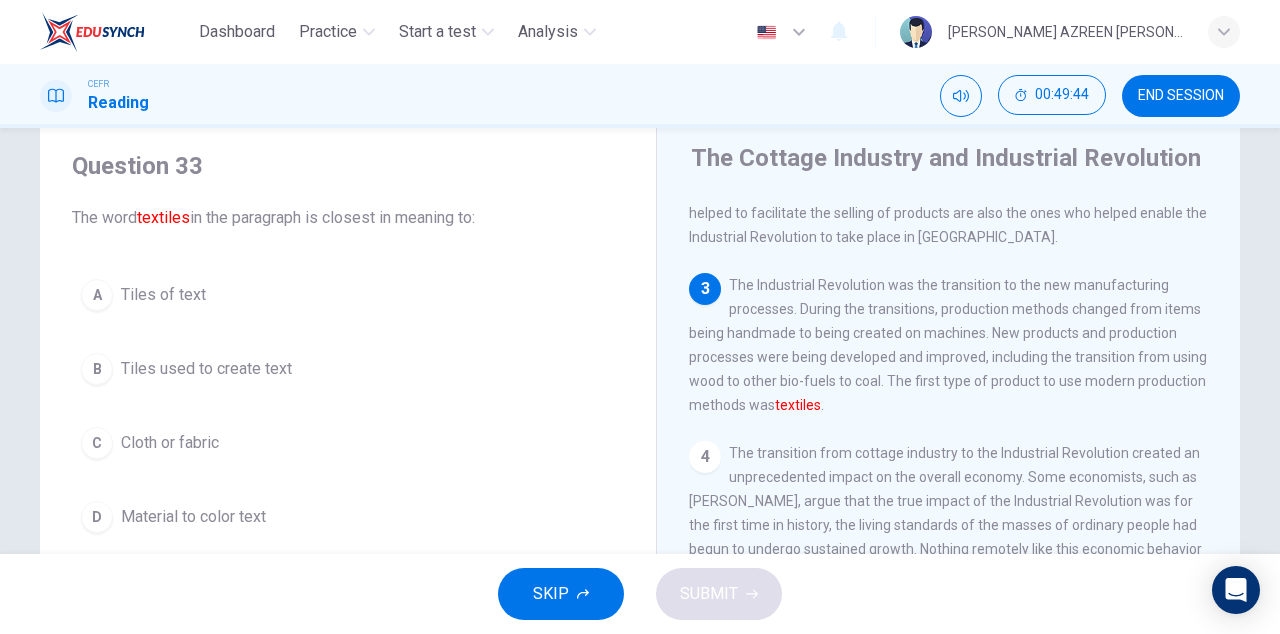 click on "C Cloth or fabric" at bounding box center (348, 443) 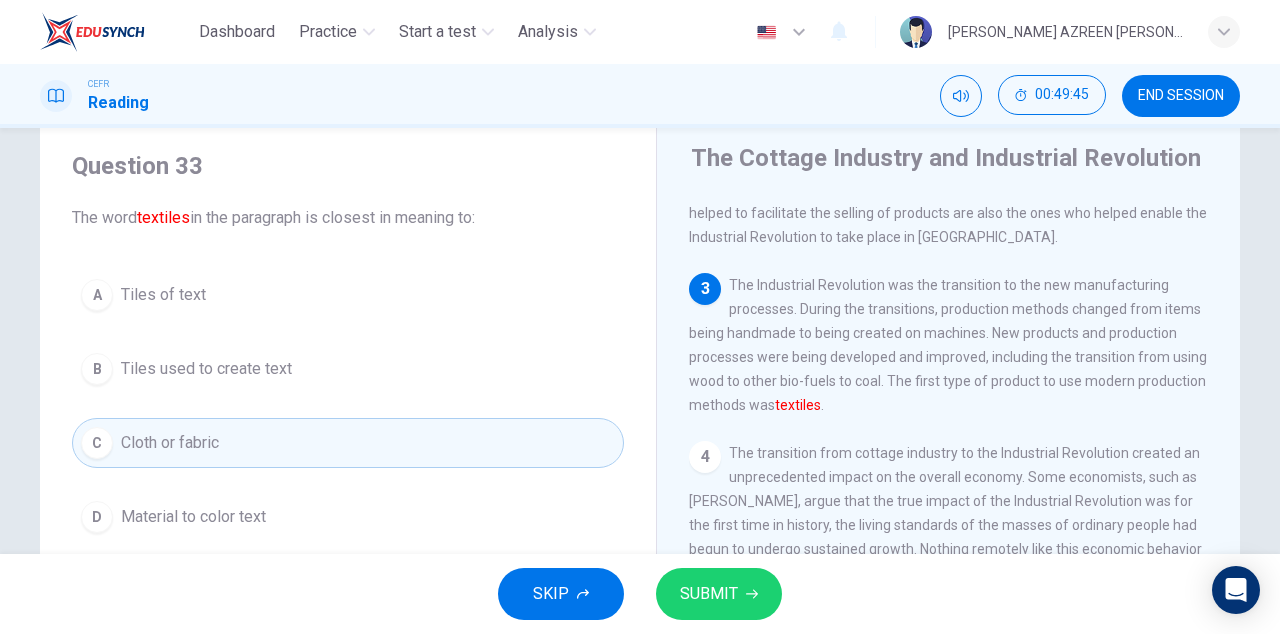 click on "SUBMIT" at bounding box center (709, 594) 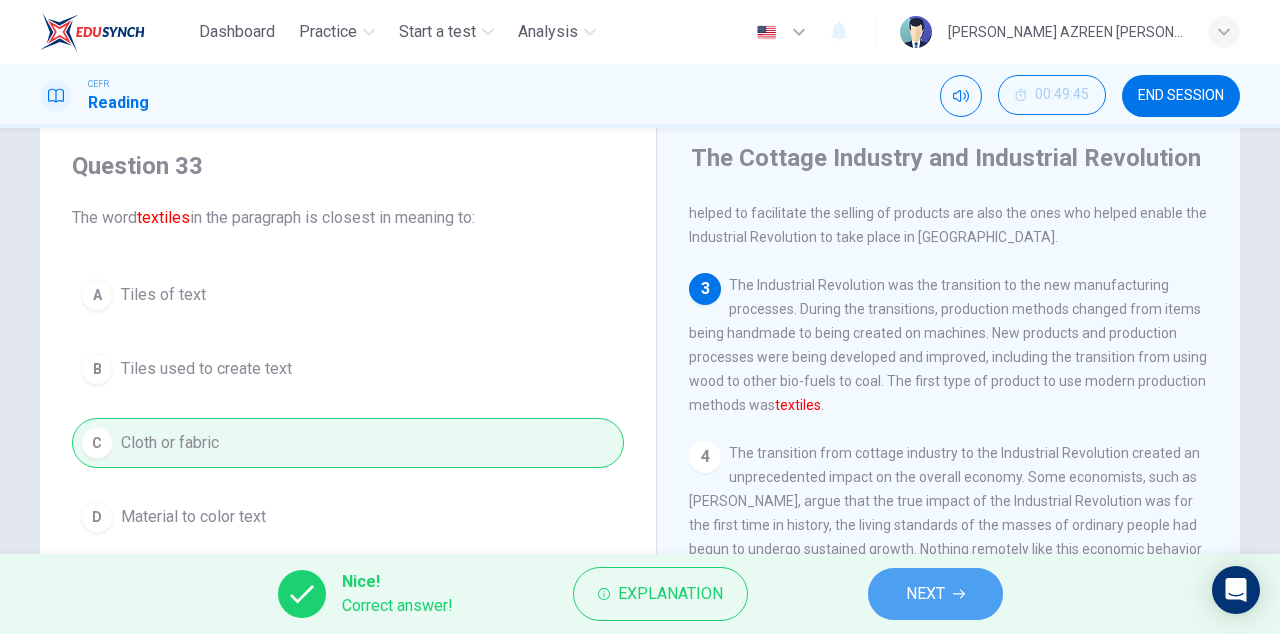 click on "NEXT" at bounding box center (935, 594) 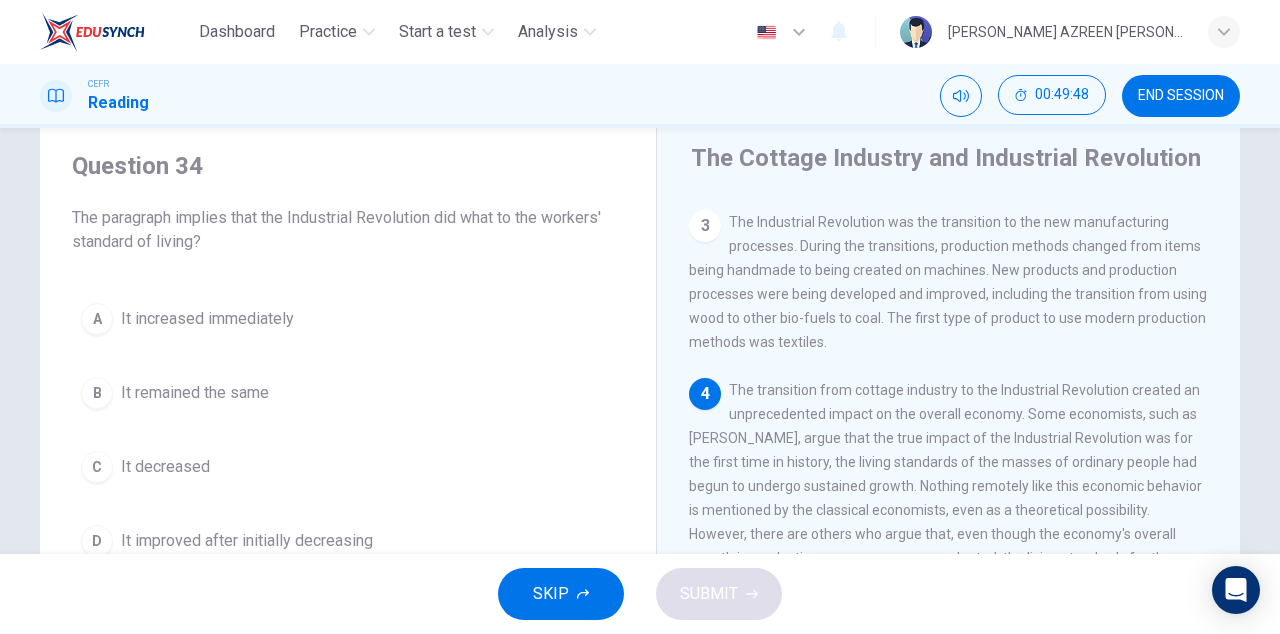 scroll, scrollTop: 424, scrollLeft: 0, axis: vertical 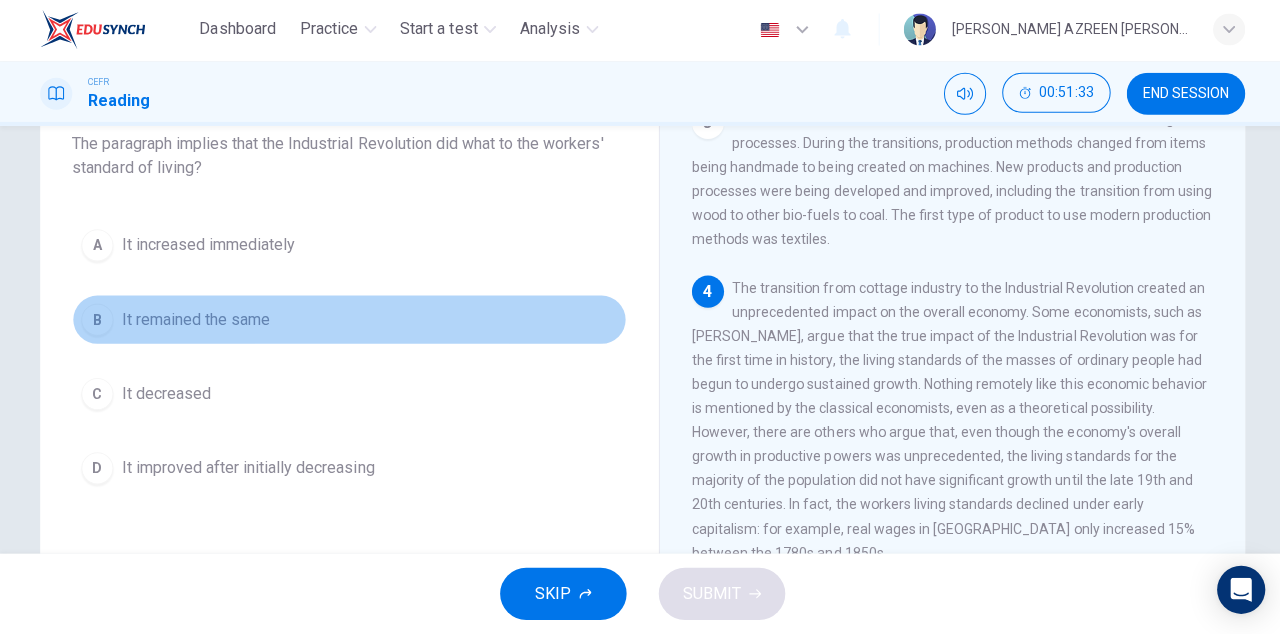 click on "B It remained the same" at bounding box center (348, 321) 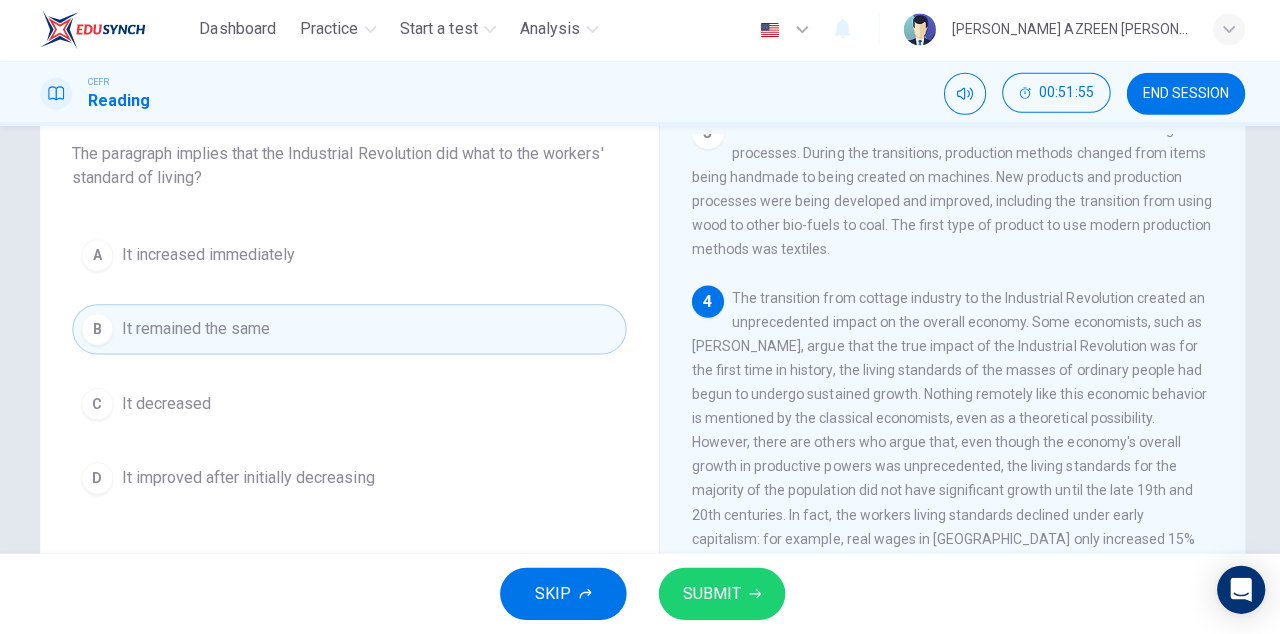 scroll, scrollTop: 122, scrollLeft: 0, axis: vertical 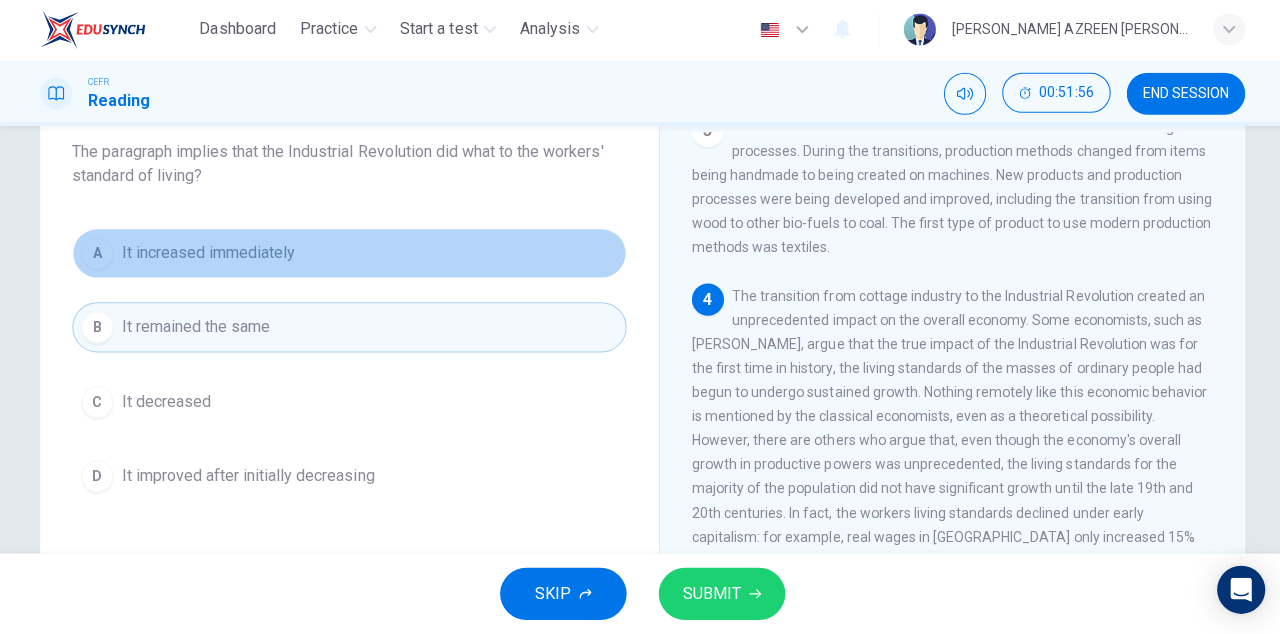 click on "A It increased immediately" at bounding box center [348, 255] 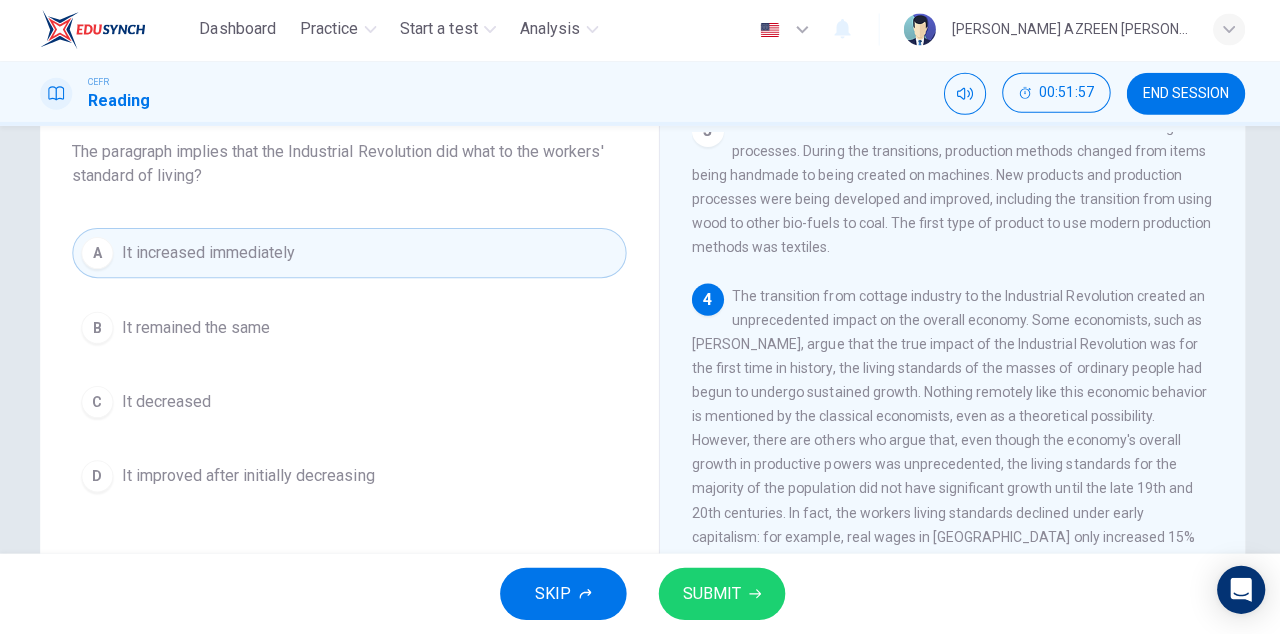 click on "C It decreased" at bounding box center (348, 403) 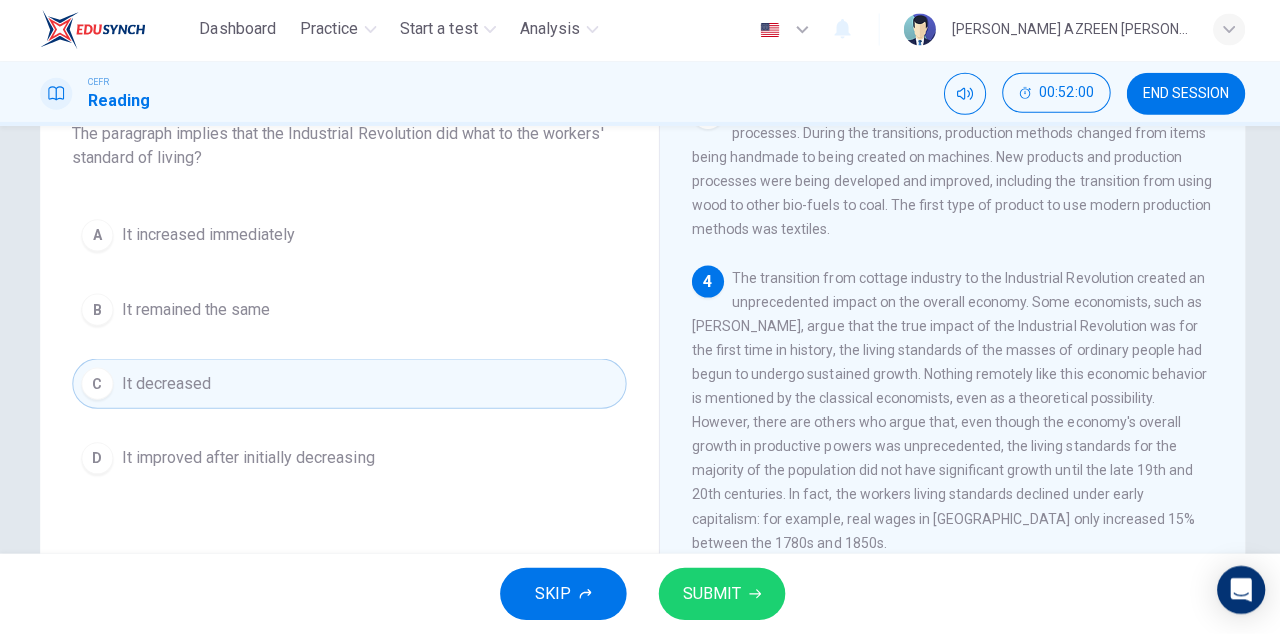 scroll, scrollTop: 143, scrollLeft: 0, axis: vertical 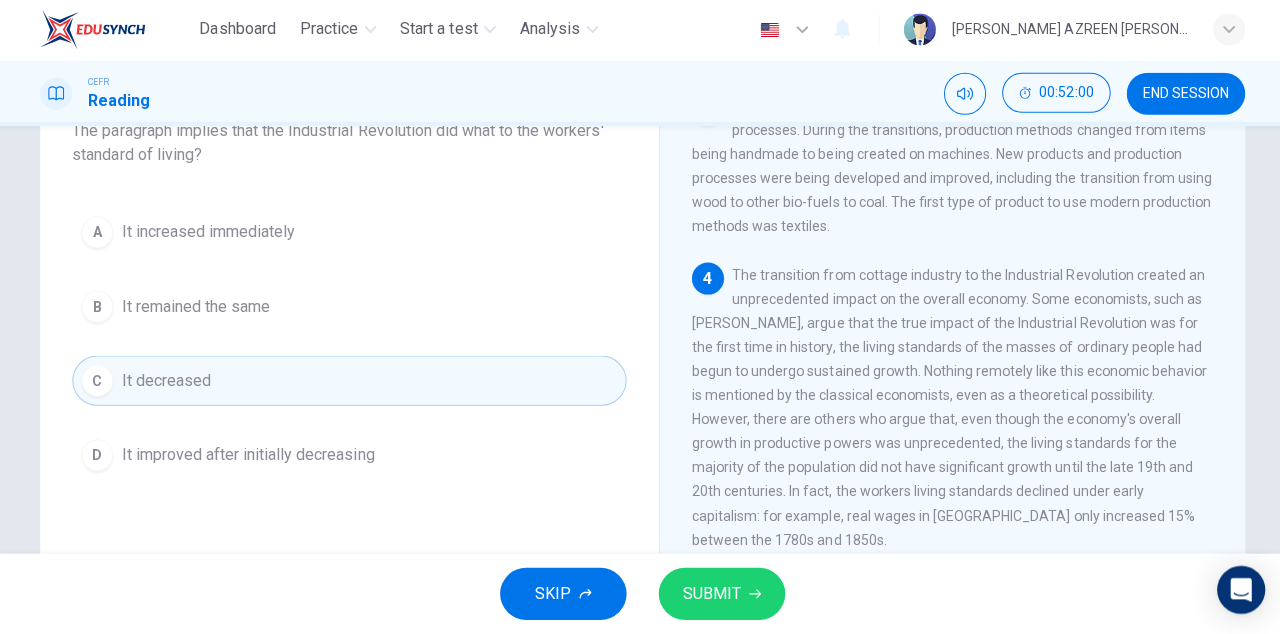 click on "B It remained the same" at bounding box center [348, 308] 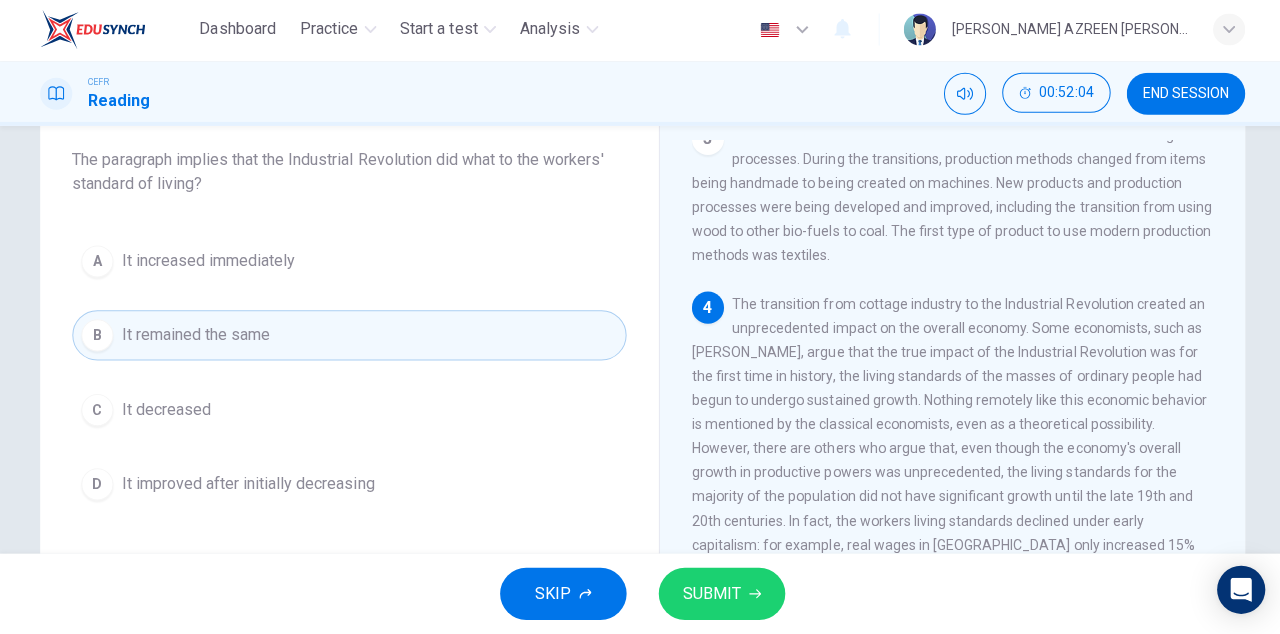 scroll, scrollTop: 110, scrollLeft: 0, axis: vertical 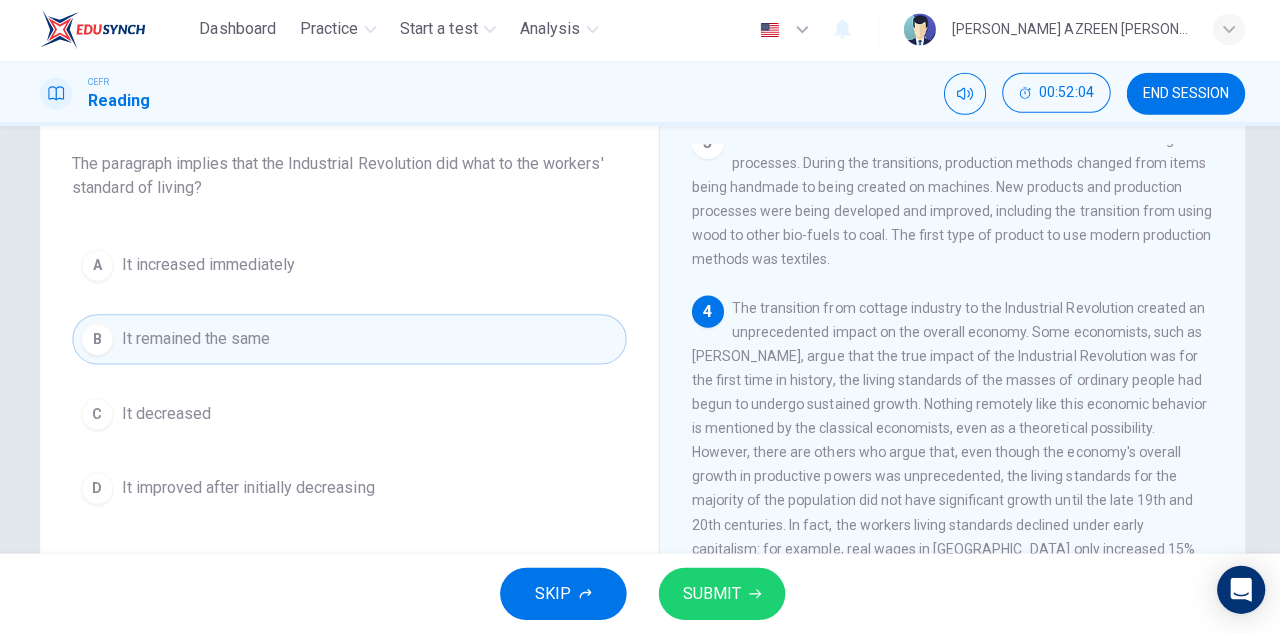 click on "D It improved after initially decreasing" at bounding box center [348, 489] 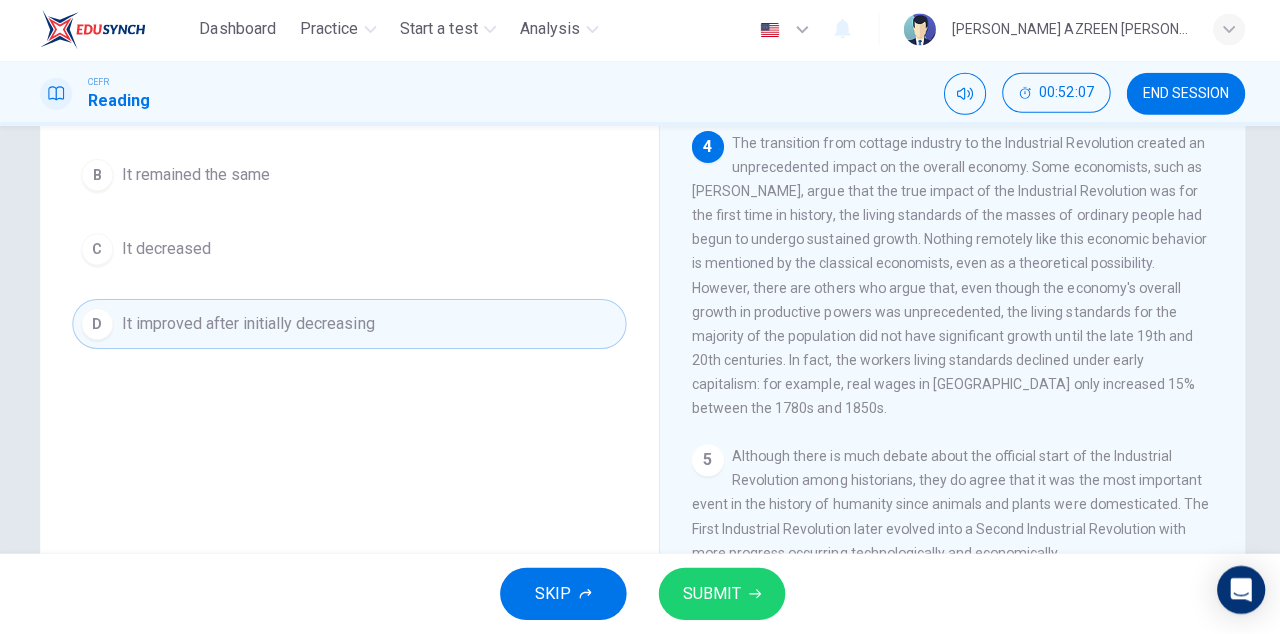 scroll, scrollTop: 278, scrollLeft: 0, axis: vertical 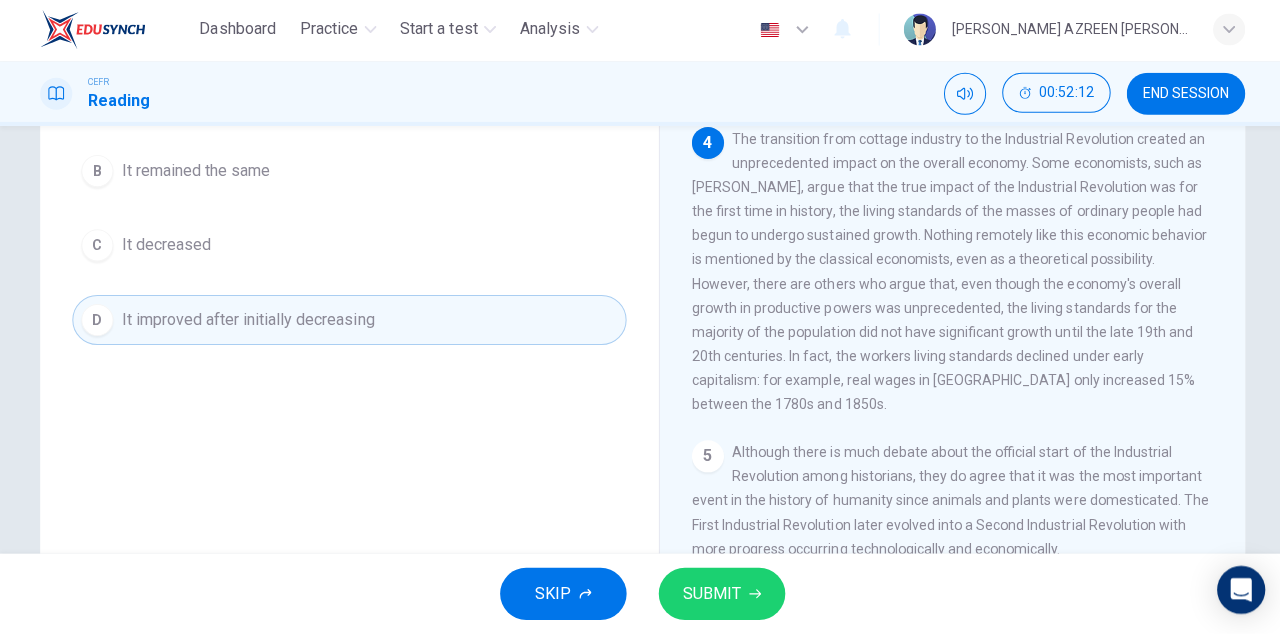 click 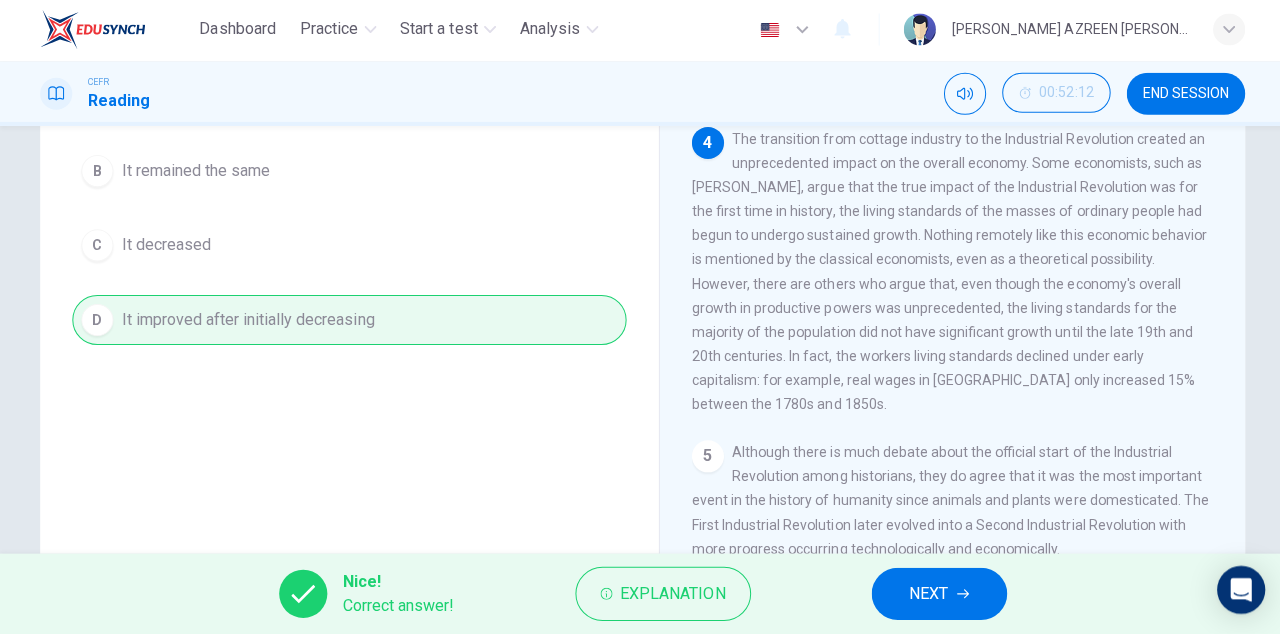 click on "NEXT" at bounding box center [925, 594] 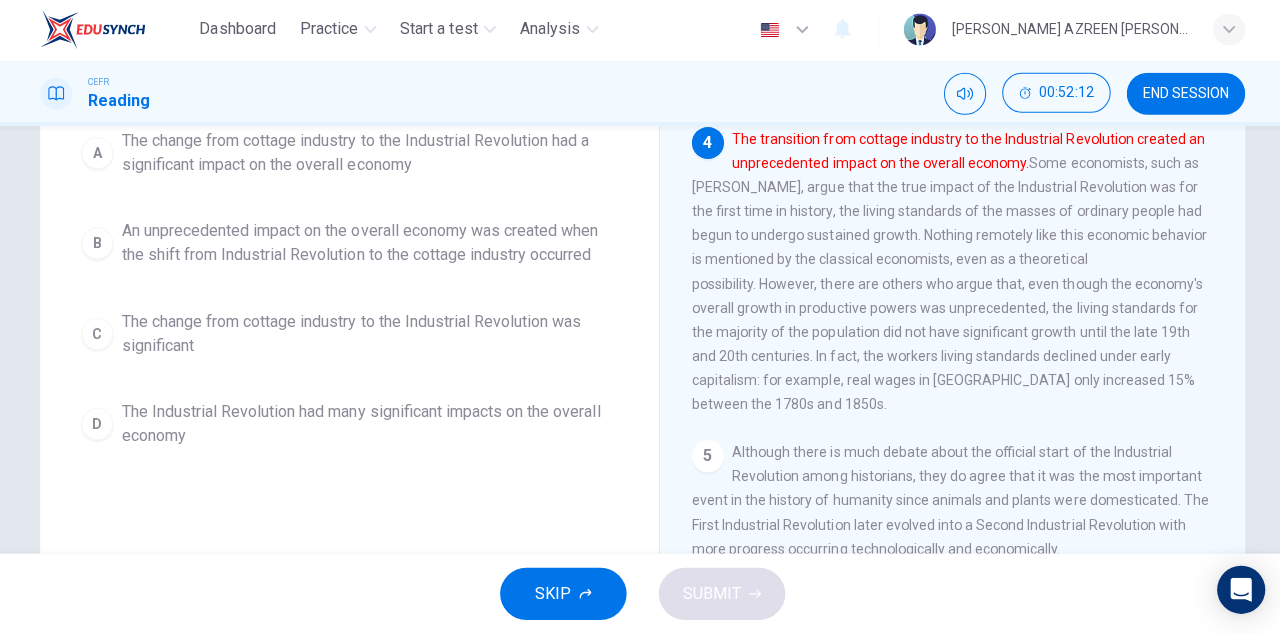 scroll, scrollTop: 349, scrollLeft: 0, axis: vertical 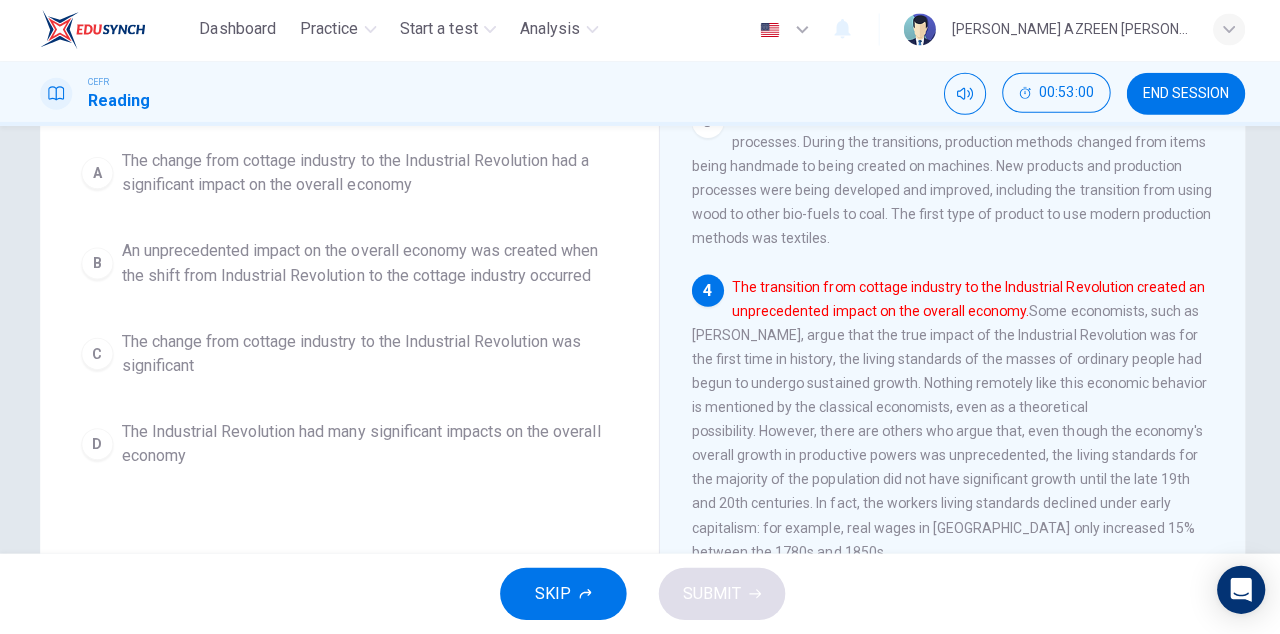 click on "An unprecedented impact on the overall economy was created when the shift from Industrial Revolution to the cottage industry occurred" at bounding box center [368, 265] 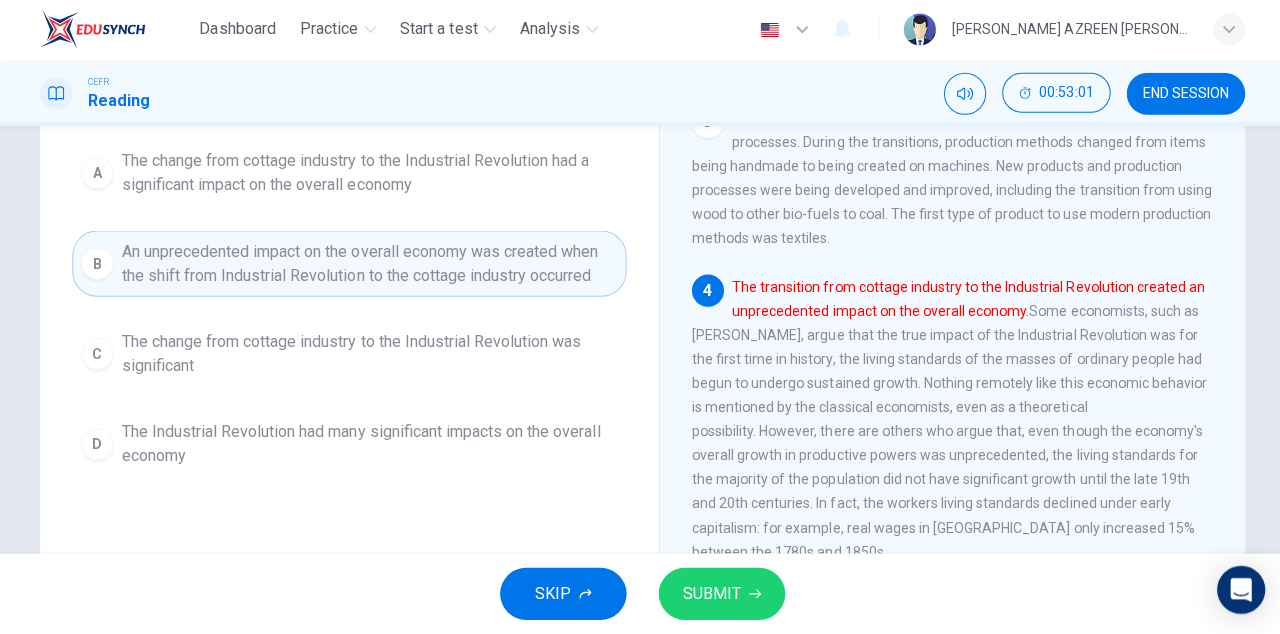 click on "SUBMIT" at bounding box center [709, 594] 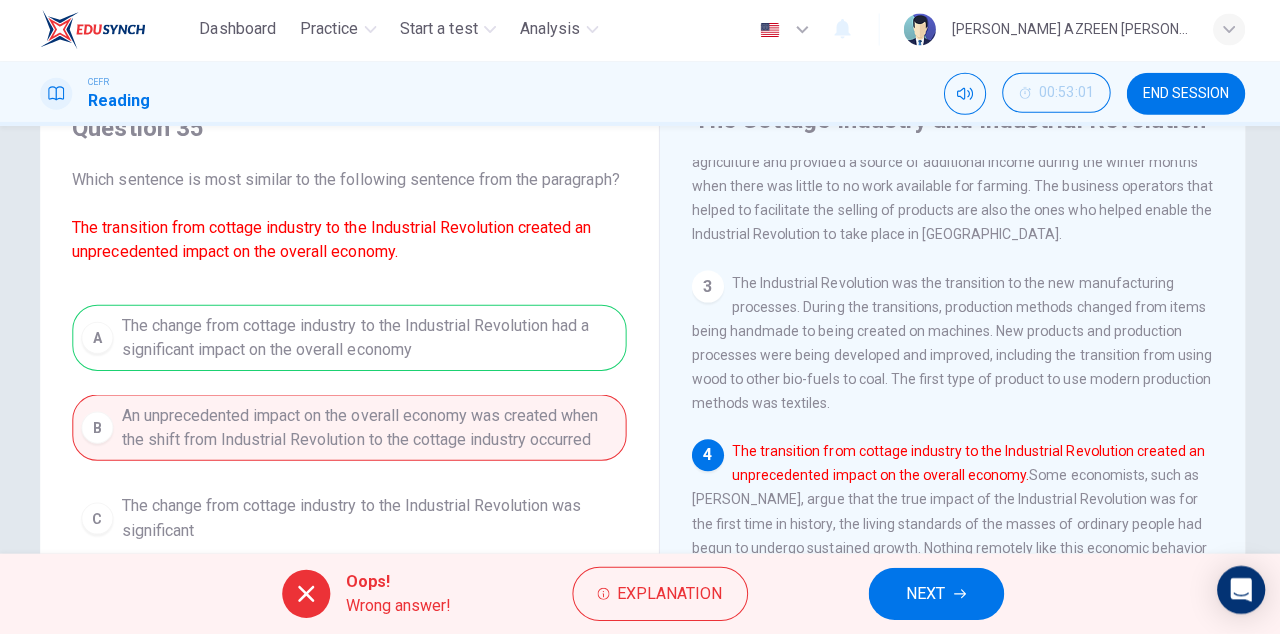 scroll, scrollTop: 93, scrollLeft: 0, axis: vertical 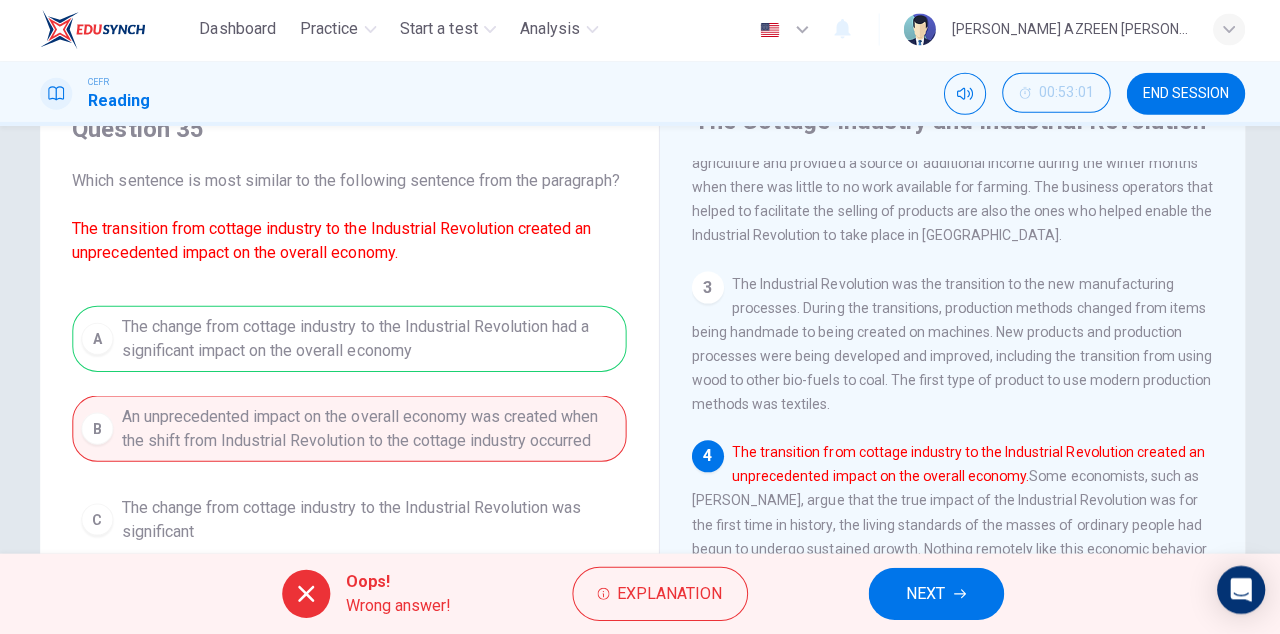 click on "A The change from cottage industry to the Industrial Revolution had a significant impact on the overall economy B An unprecedented impact on the overall economy was created when the shift from Industrial Revolution to the cottage industry occurred C The change from cottage industry to the Industrial Revolution was significant D The Industrial Revolution had many significant impacts on the overall economy" at bounding box center (348, 475) 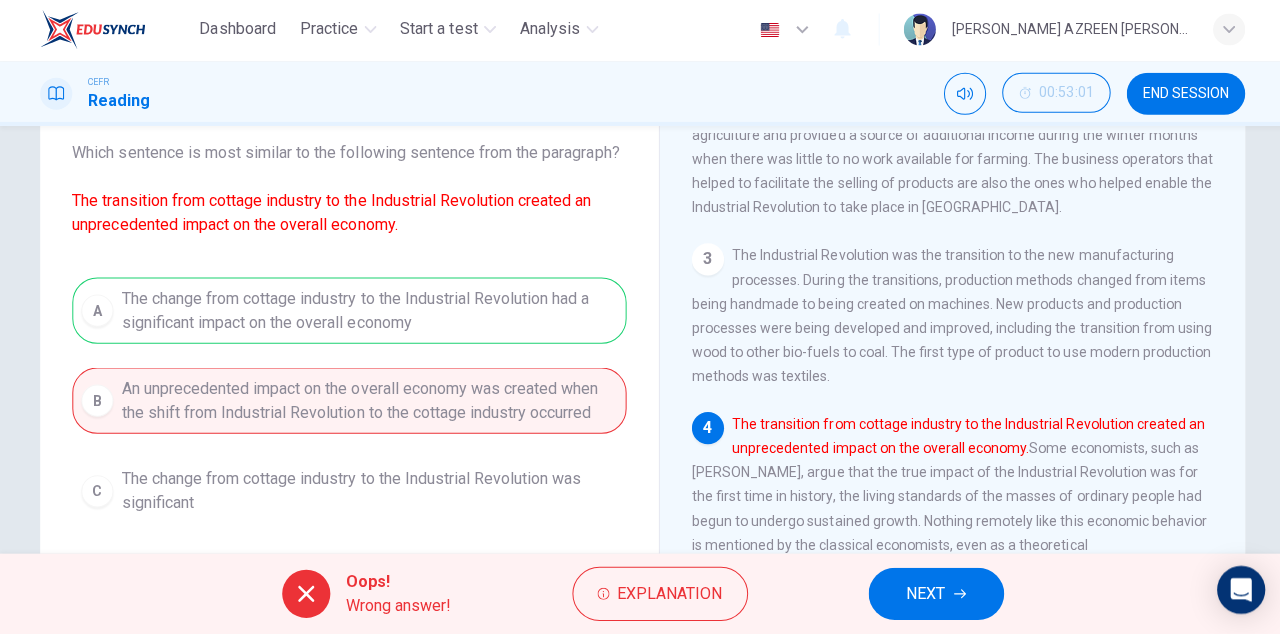 scroll, scrollTop: 129, scrollLeft: 0, axis: vertical 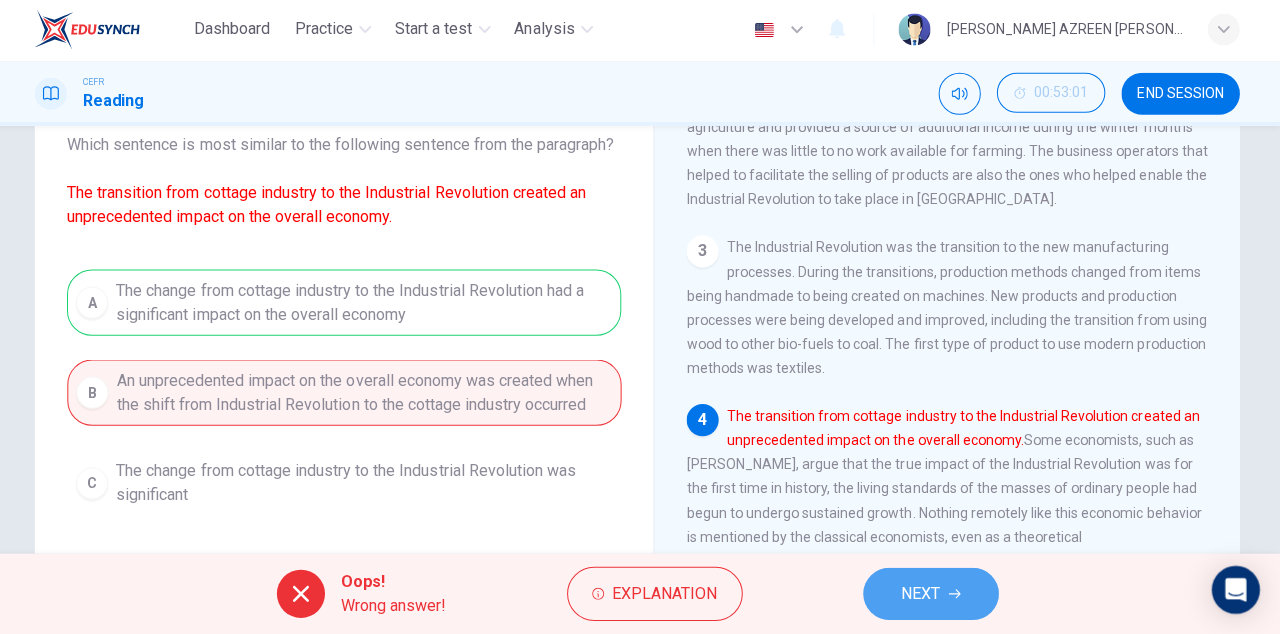click on "NEXT" at bounding box center [922, 594] 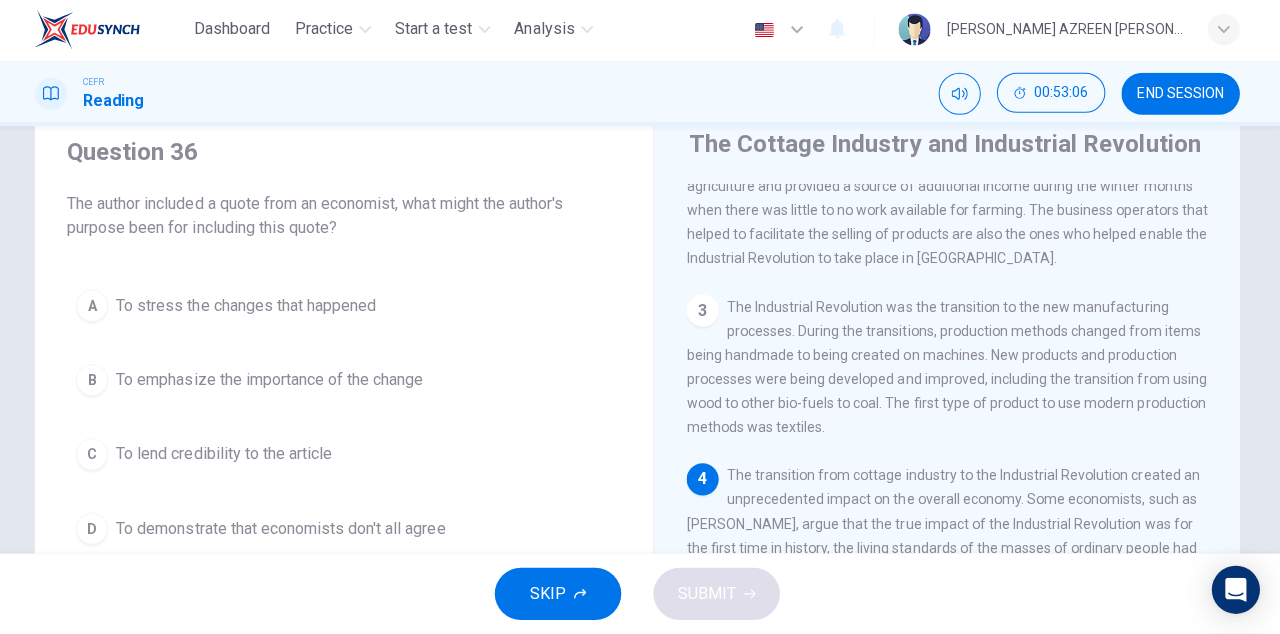 scroll, scrollTop: 68, scrollLeft: 0, axis: vertical 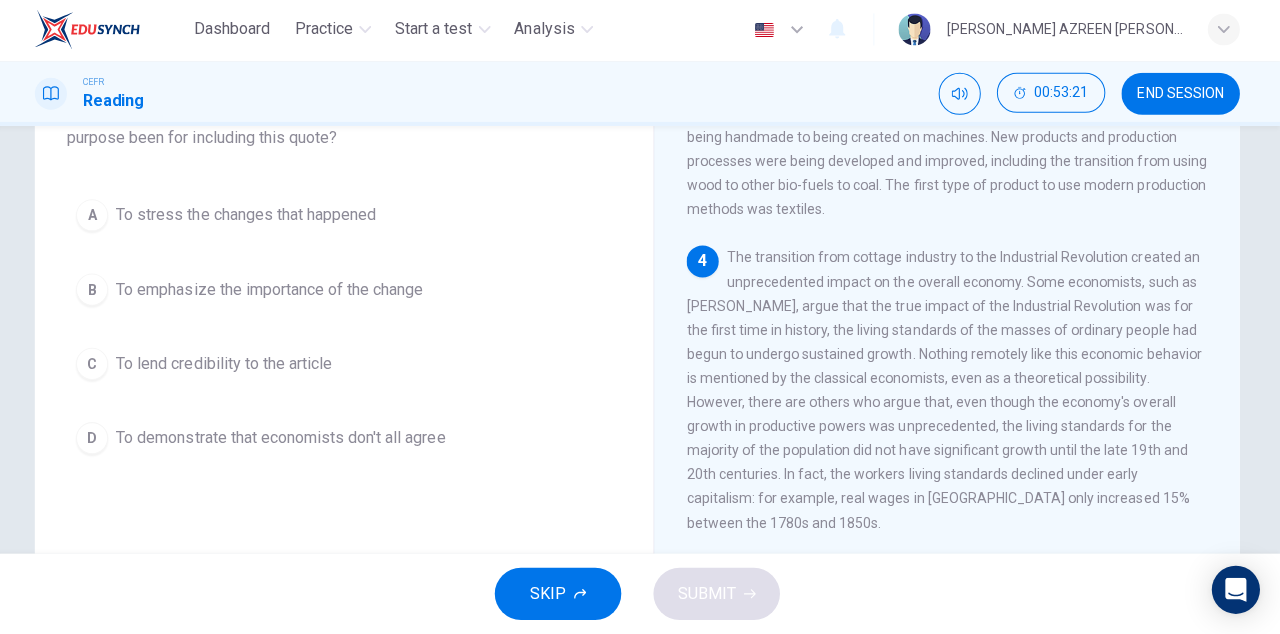 click on "The transition from cottage industry to the Industrial Revolution created an unprecedented impact on the overall economy. Some economists, such as [PERSON_NAME], argue that the true impact of the Industrial Revolution was for the first time in history, the living standards of the masses of ordinary people had begun to undergo sustained growth. Nothing remotely like this economic behavior is mentioned by the classical economists, even as a theoretical possibility. However, there are others who argue that, even though the economy's overall growth in productive powers was unprecedented, the living standards for the majority of the population did not have significant growth until the late 19th and 20th centuries. In fact, the workers living standards declined under early capitalism: for example, real wages in [GEOGRAPHIC_DATA] only increased 15% between the 1780s and 1850s." at bounding box center [945, 391] 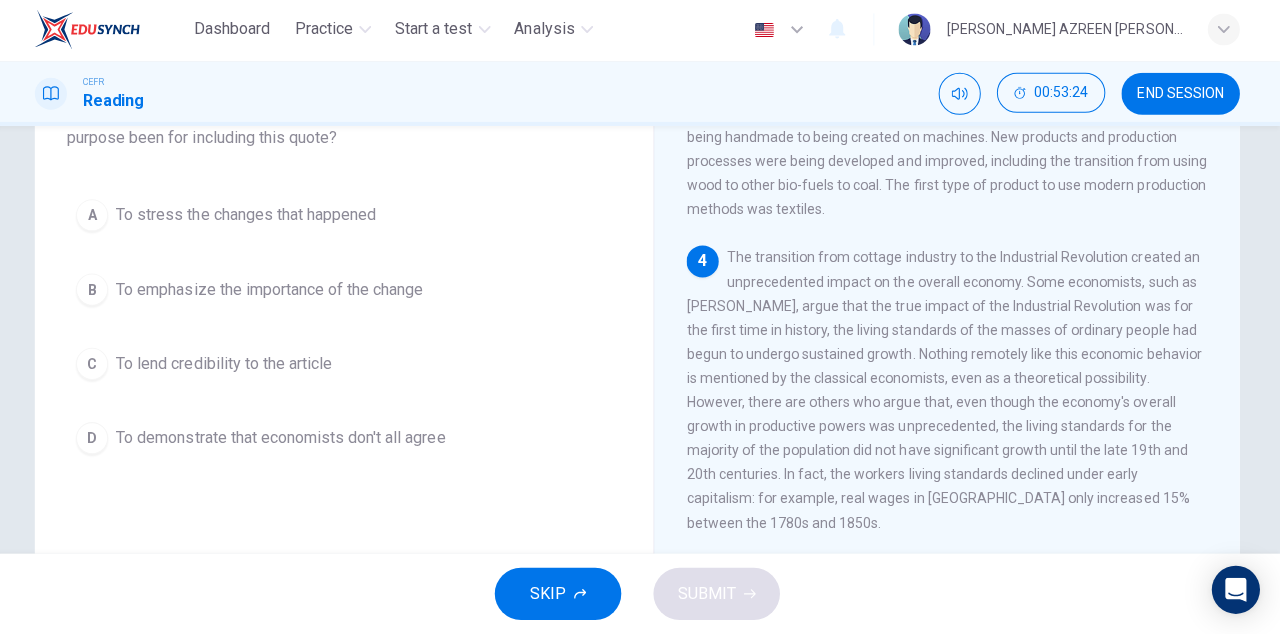 click on "The transition from cottage industry to the Industrial Revolution created an unprecedented impact on the overall economy. Some economists, such as [PERSON_NAME], argue that the true impact of the Industrial Revolution was for the first time in history, the living standards of the masses of ordinary people had begun to undergo sustained growth. Nothing remotely like this economic behavior is mentioned by the classical economists, even as a theoretical possibility. However, there are others who argue that, even though the economy's overall growth in productive powers was unprecedented, the living standards for the majority of the population did not have significant growth until the late 19th and 20th centuries. In fact, the workers living standards declined under early capitalism: for example, real wages in [GEOGRAPHIC_DATA] only increased 15% between the 1780s and 1850s." at bounding box center (945, 391) 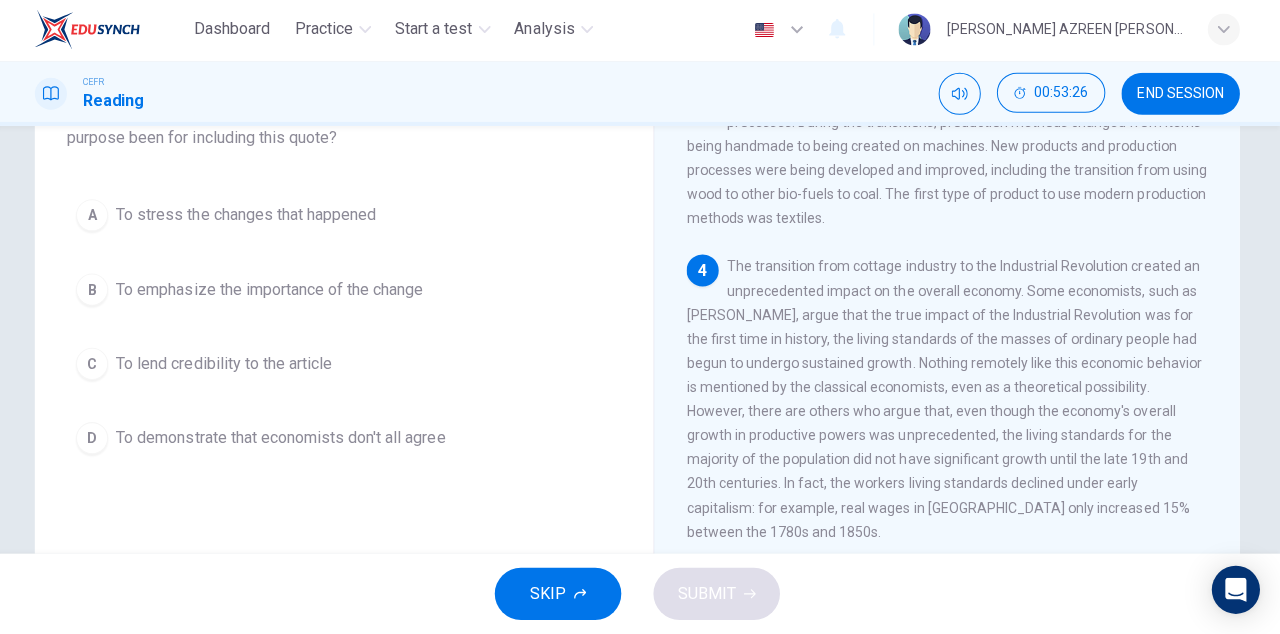scroll, scrollTop: 386, scrollLeft: 0, axis: vertical 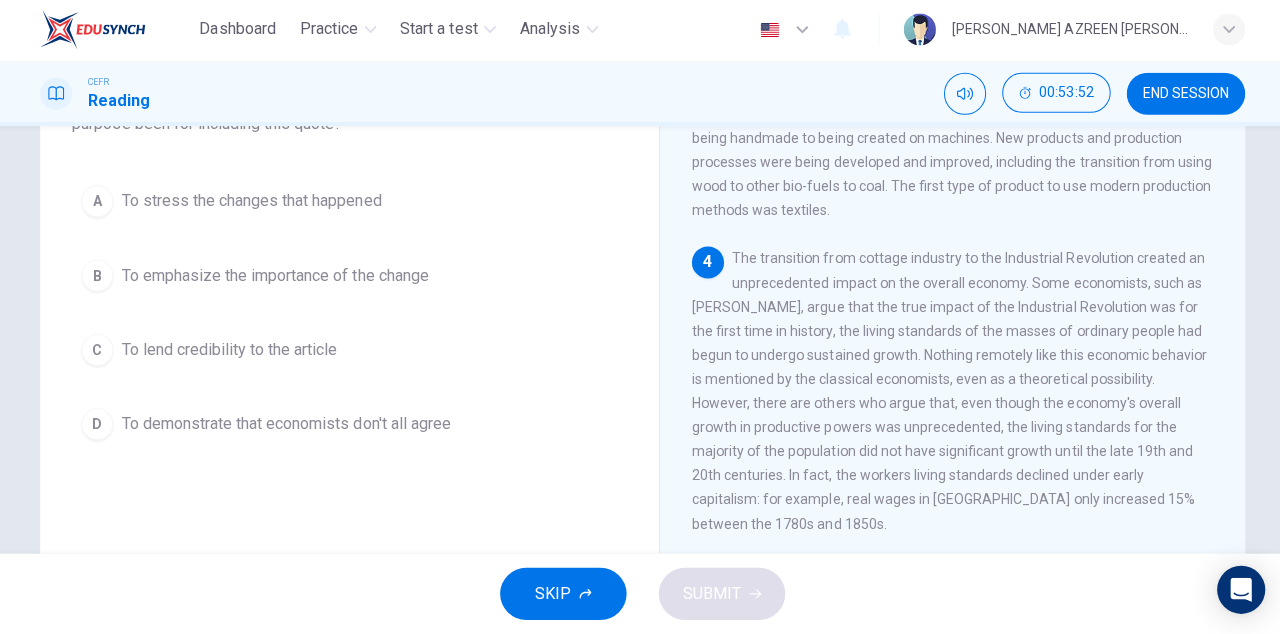 click on "A To stress the changes that happened" at bounding box center [348, 203] 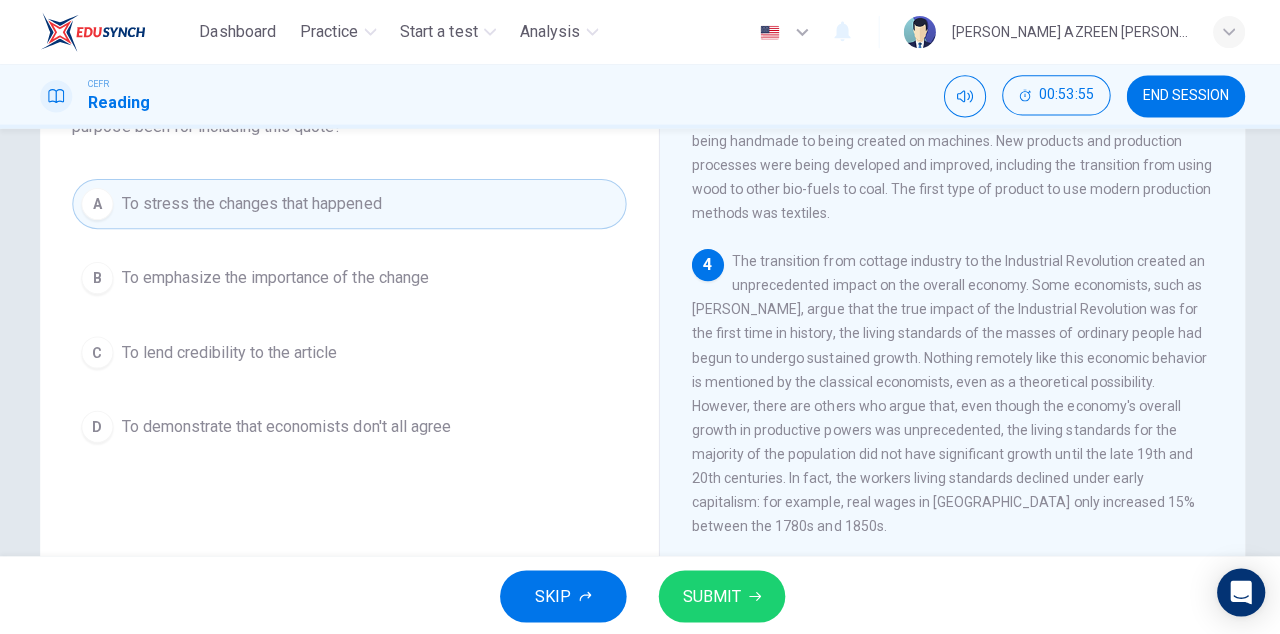scroll, scrollTop: 0, scrollLeft: 0, axis: both 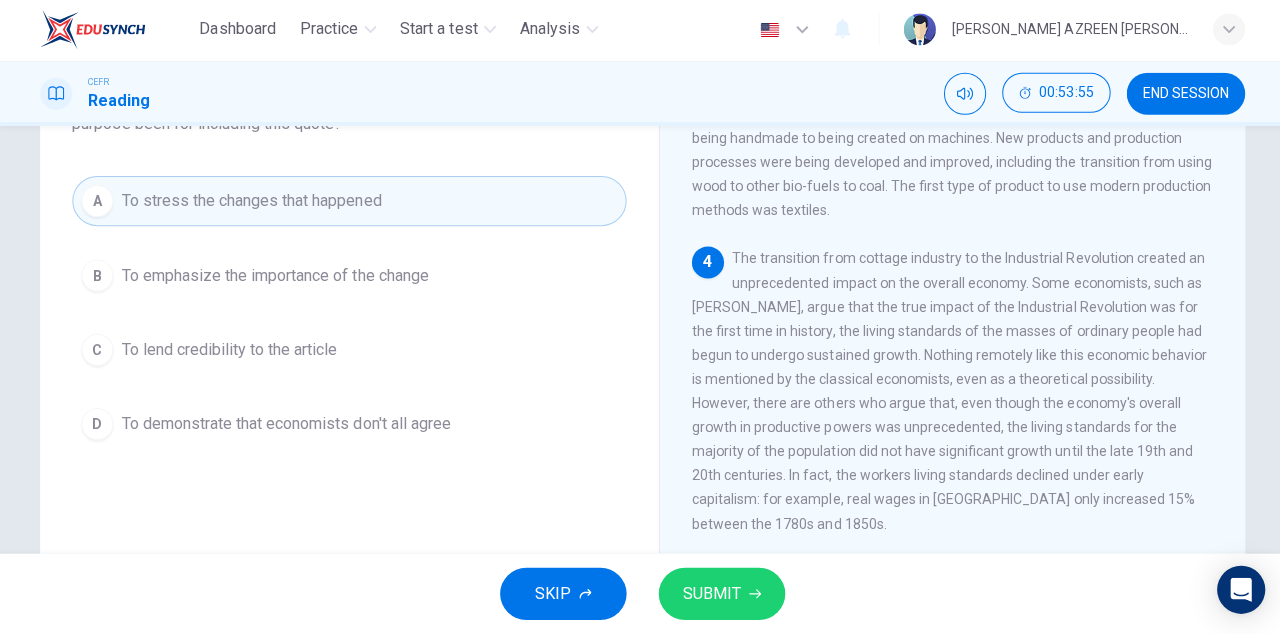 click on "SKIP SUBMIT" at bounding box center [640, 594] 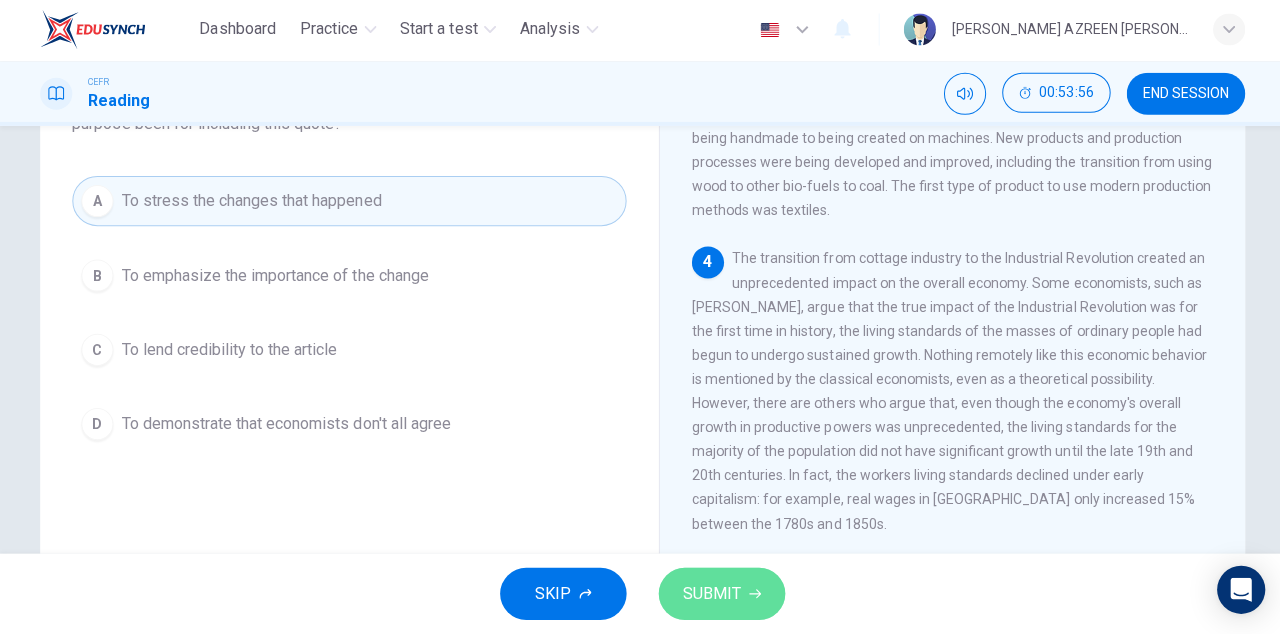 click 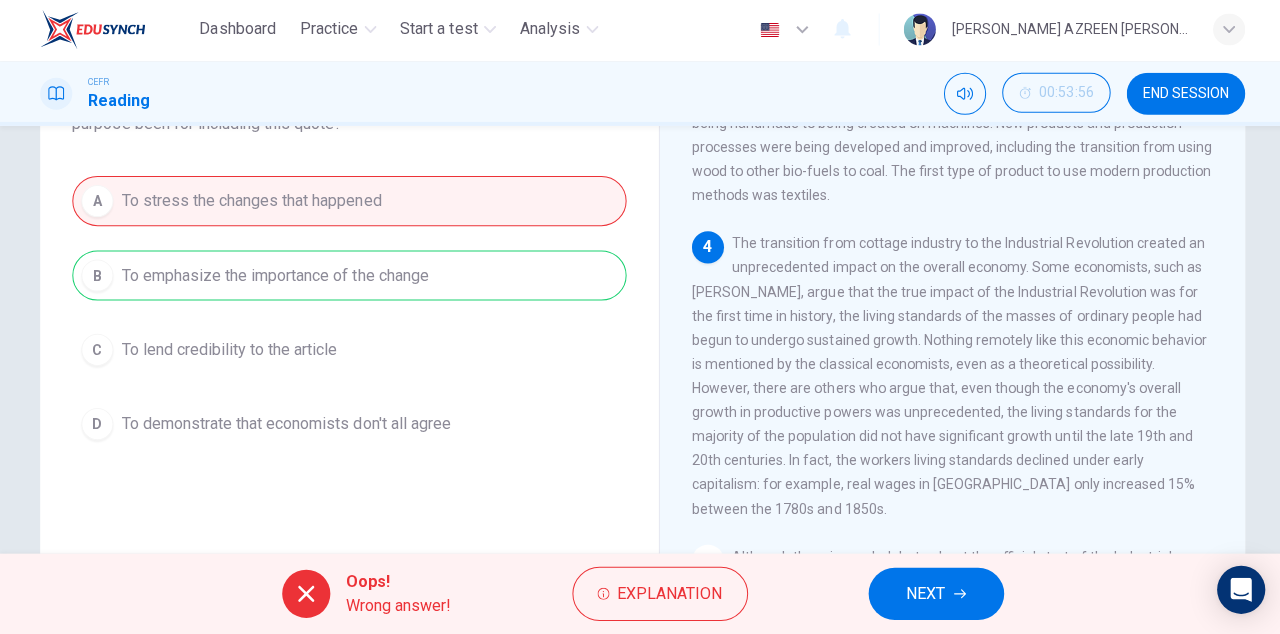 scroll, scrollTop: 424, scrollLeft: 0, axis: vertical 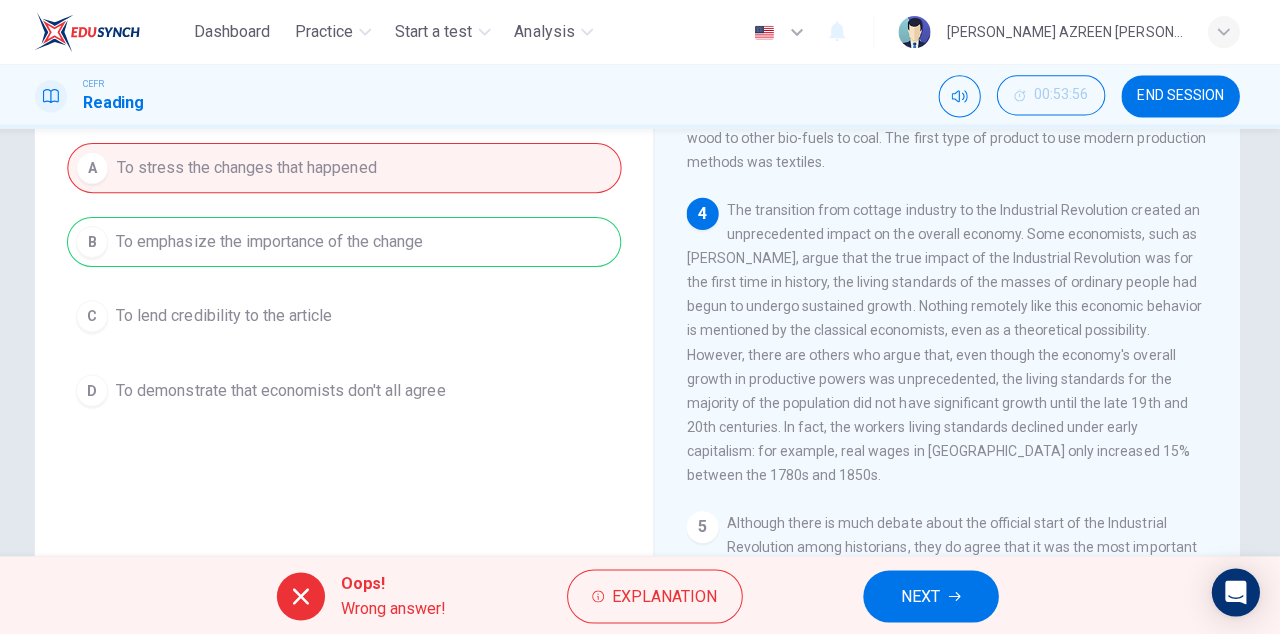 click on "NEXT" at bounding box center (922, 594) 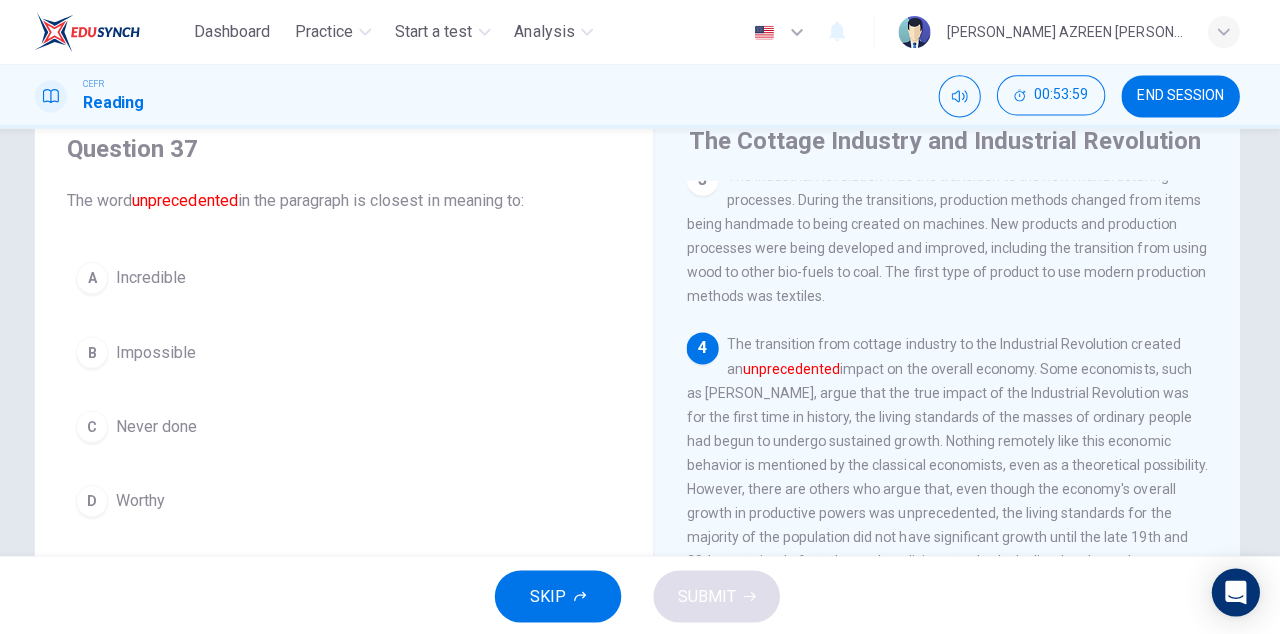 scroll, scrollTop: 80, scrollLeft: 0, axis: vertical 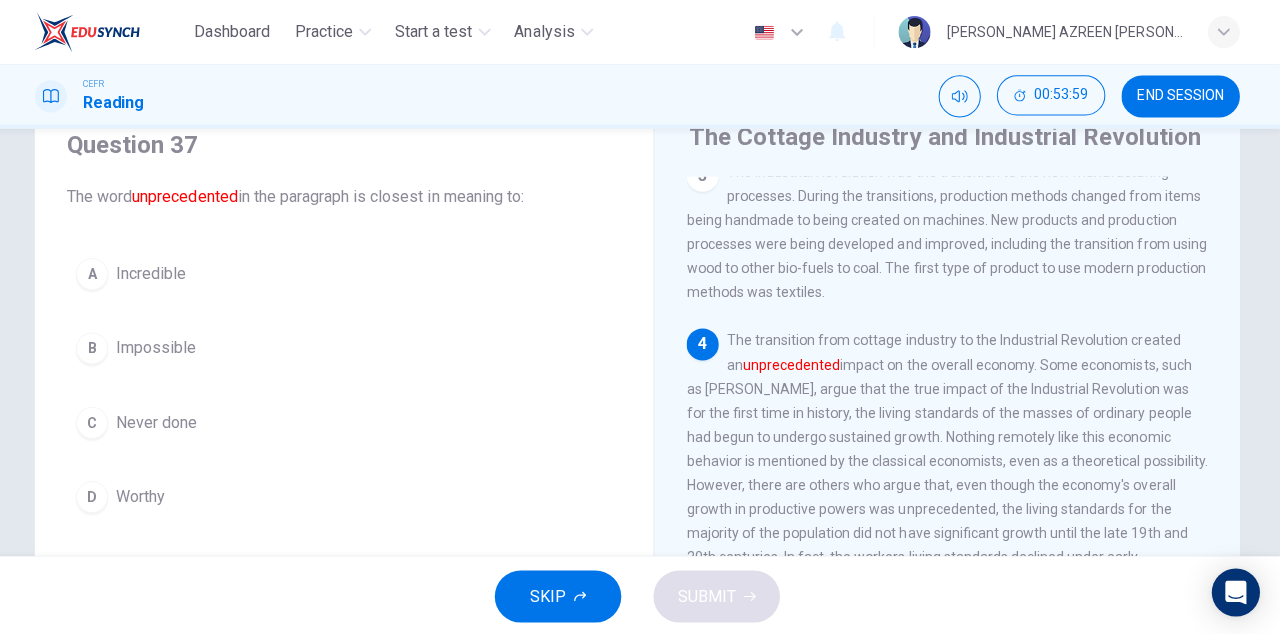 click on "A Incredible" at bounding box center [348, 273] 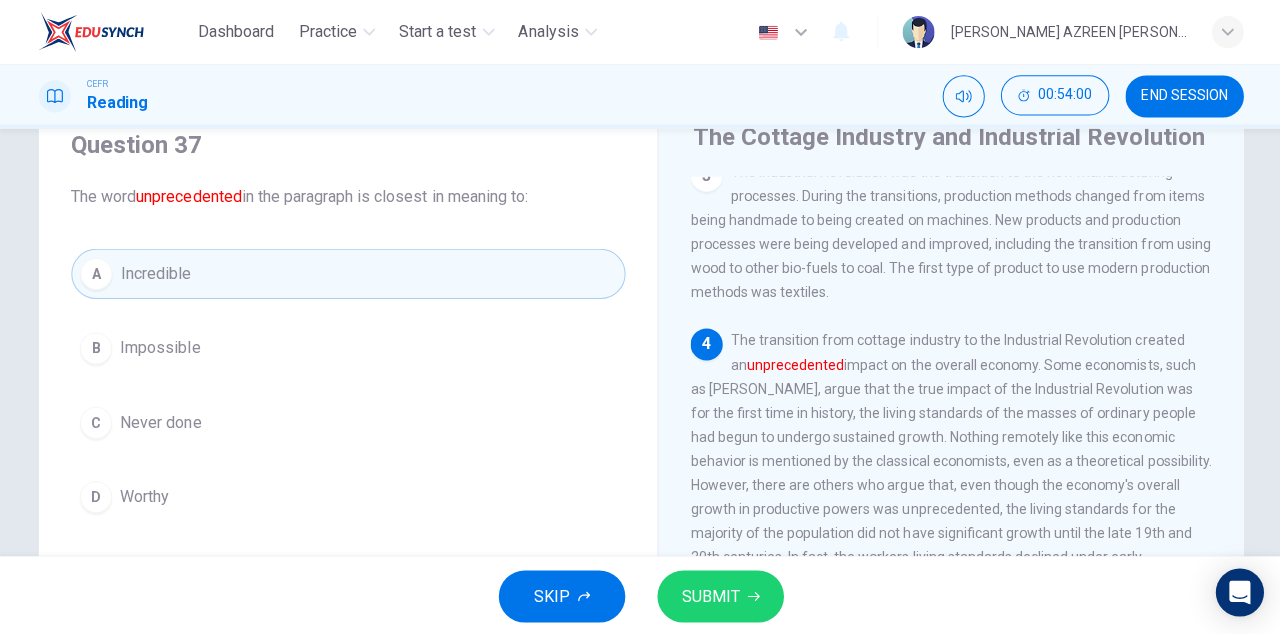 scroll, scrollTop: 0, scrollLeft: 0, axis: both 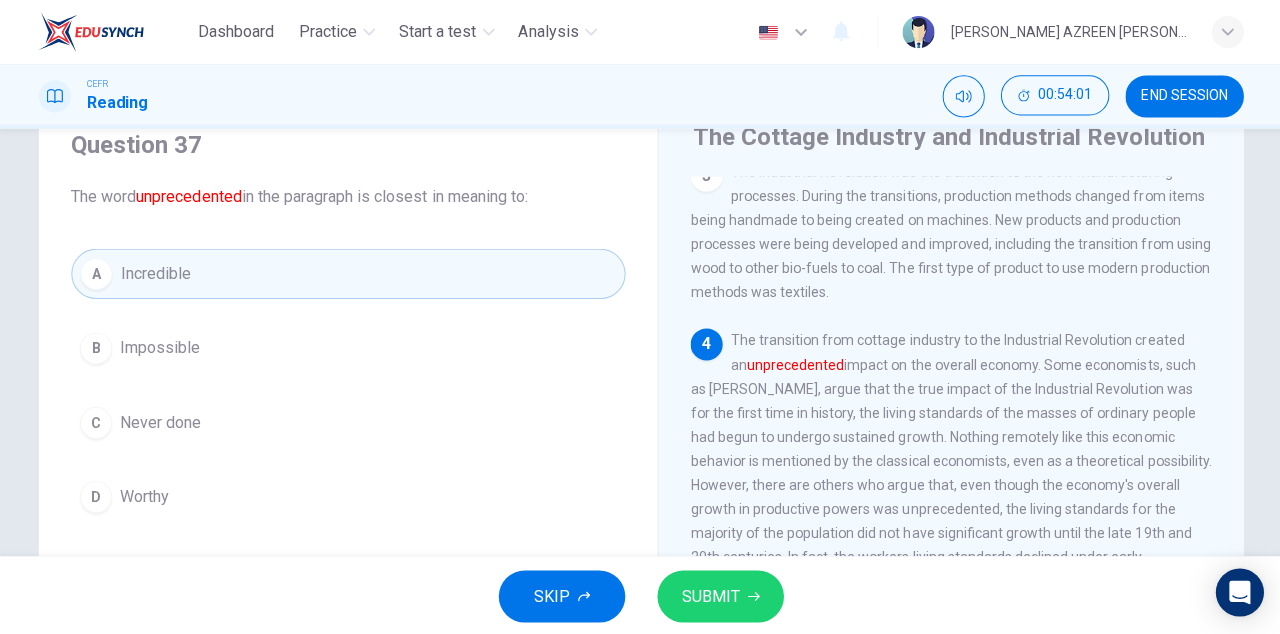 click on "SUBMIT" at bounding box center (709, 594) 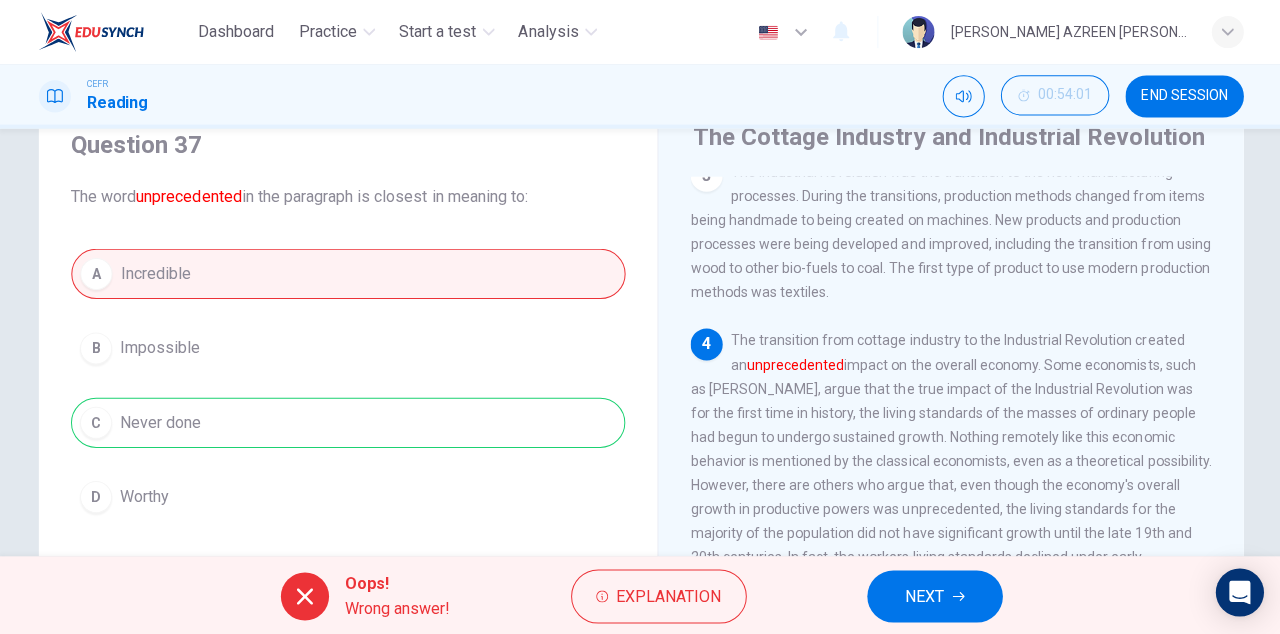 click on "A Incredible B Impossible C Never done D Worthy" at bounding box center (348, 384) 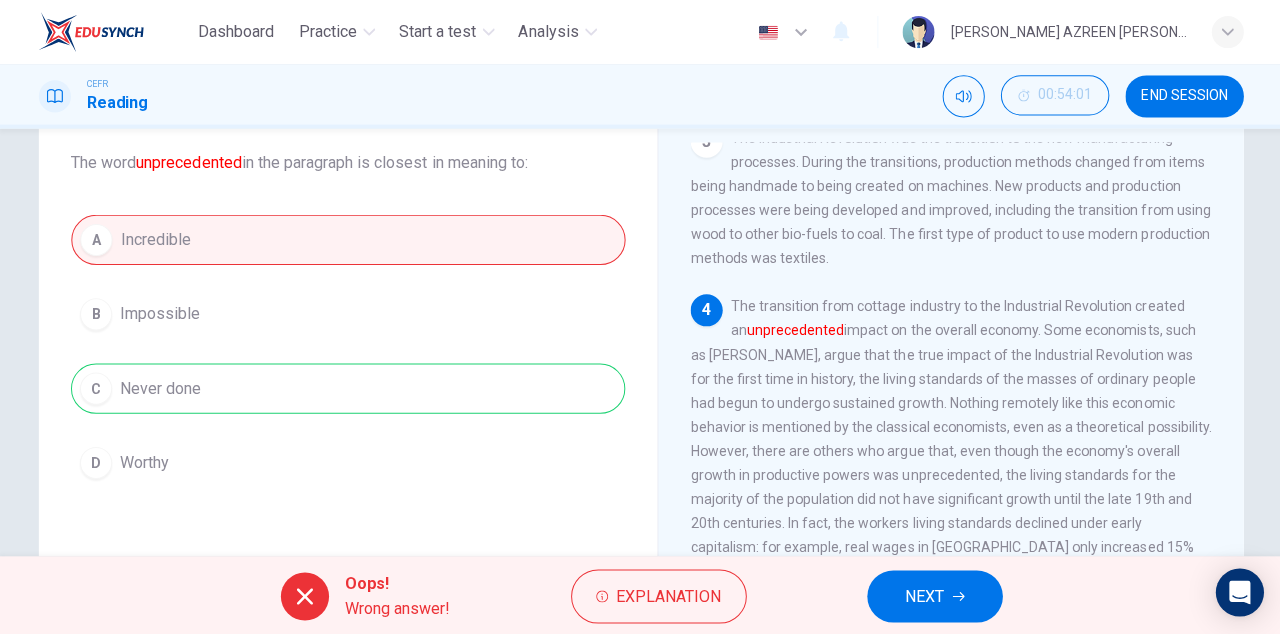 scroll, scrollTop: 119, scrollLeft: 0, axis: vertical 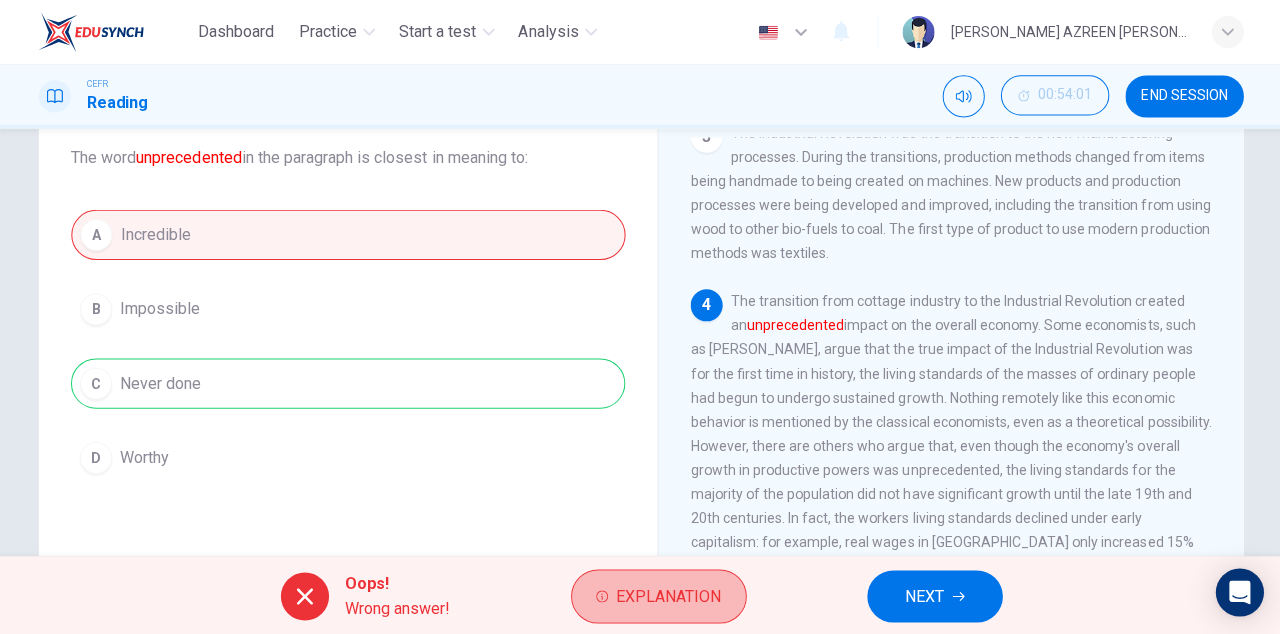 click on "Explanation" at bounding box center [667, 594] 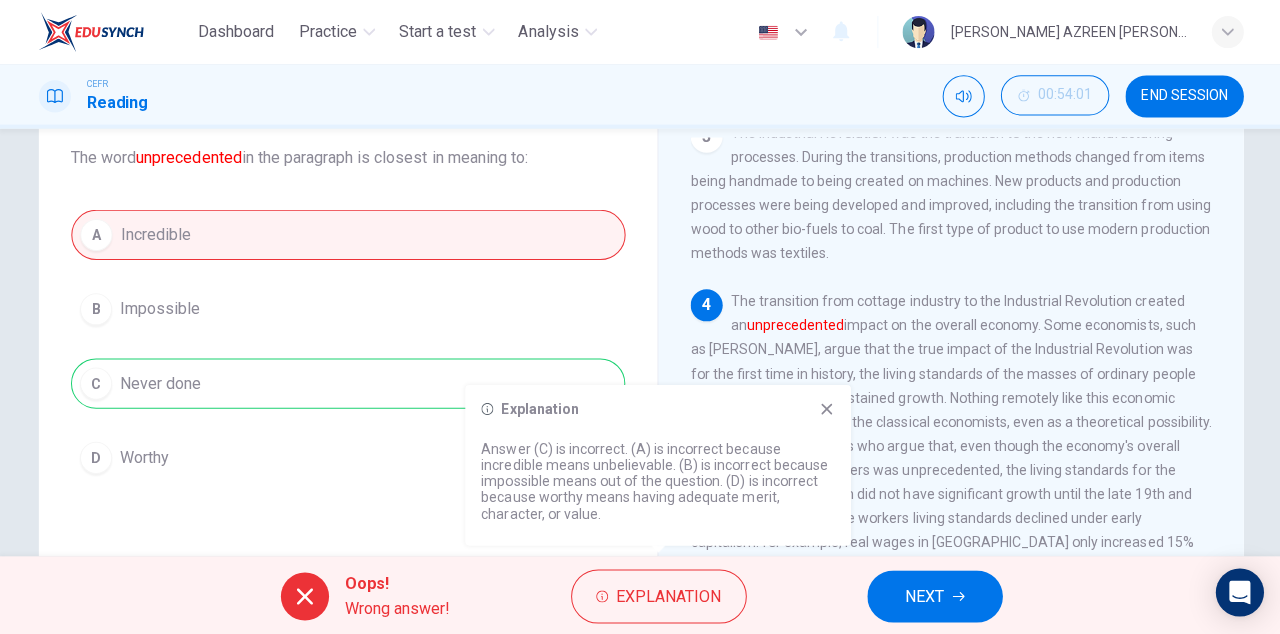 scroll, scrollTop: 0, scrollLeft: 0, axis: both 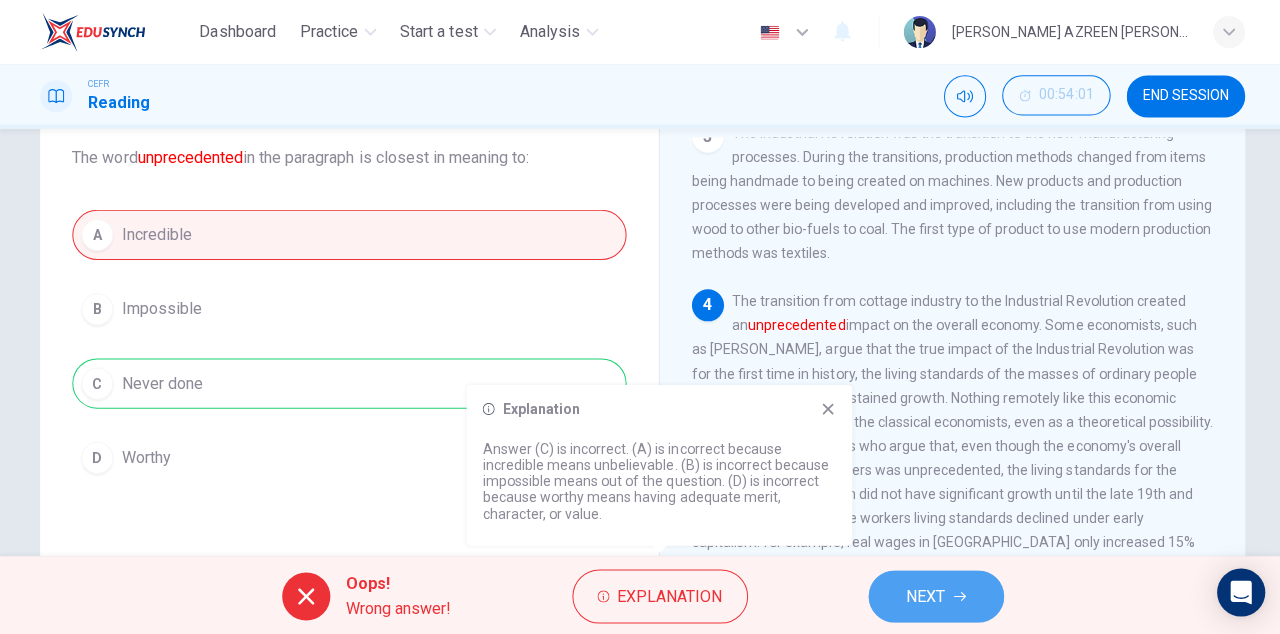 click on "NEXT" at bounding box center (932, 594) 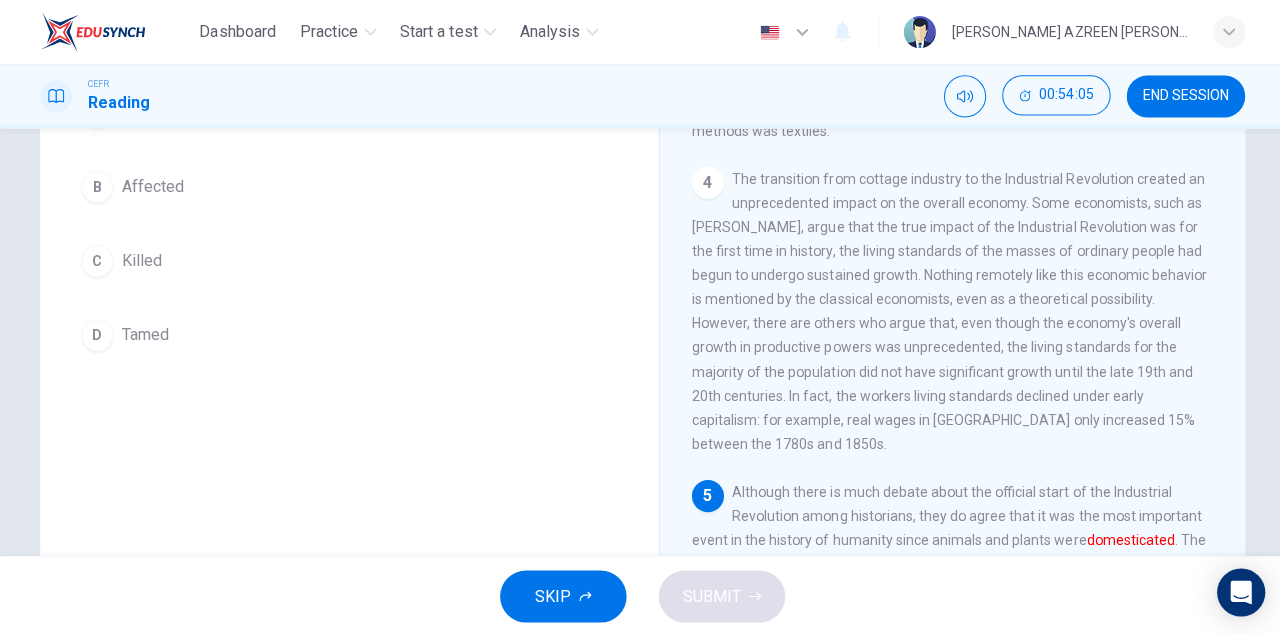 scroll, scrollTop: 349, scrollLeft: 0, axis: vertical 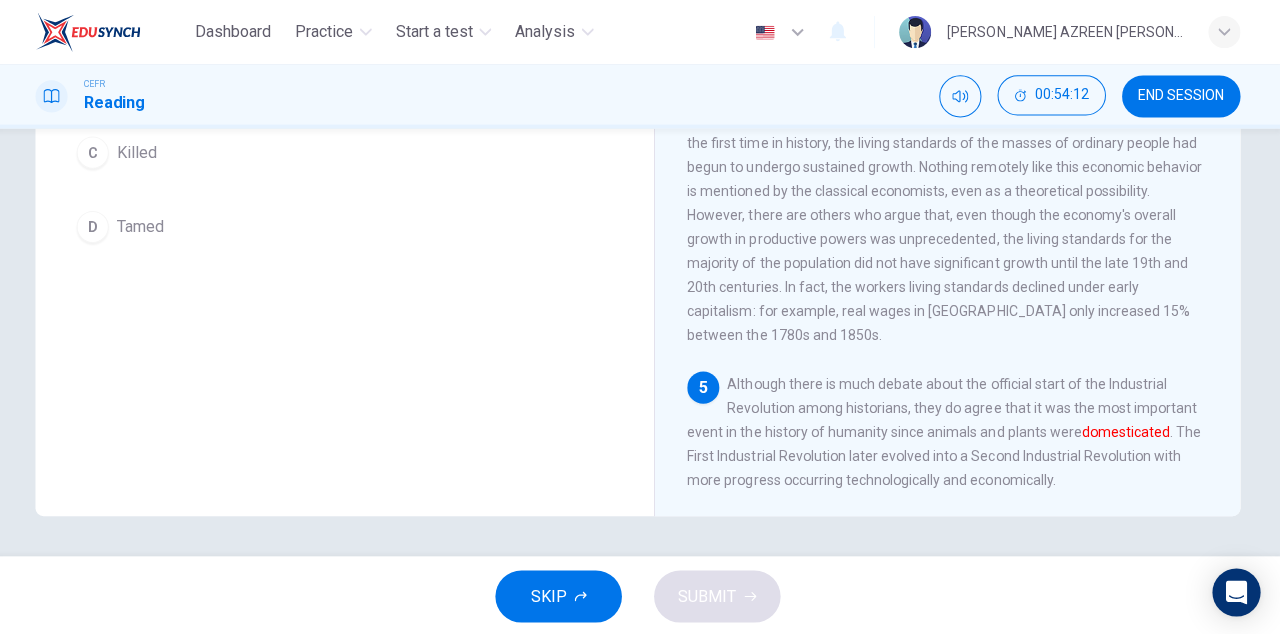 click on "domesticated" at bounding box center [1126, 430] 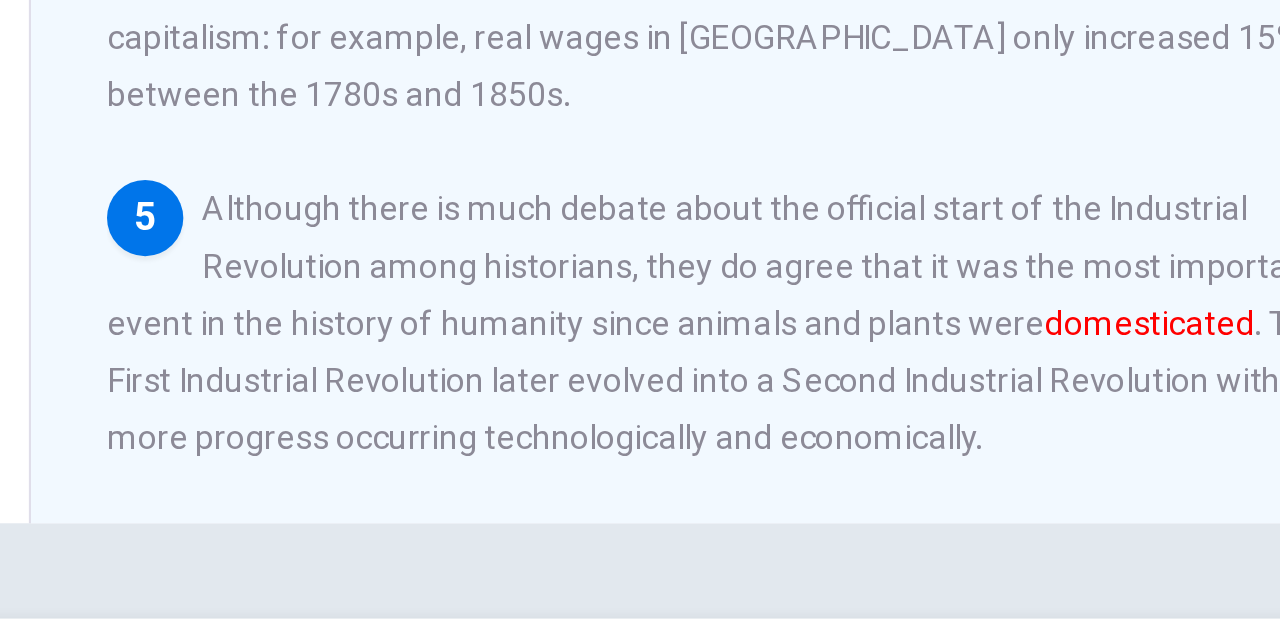 scroll, scrollTop: 0, scrollLeft: 0, axis: both 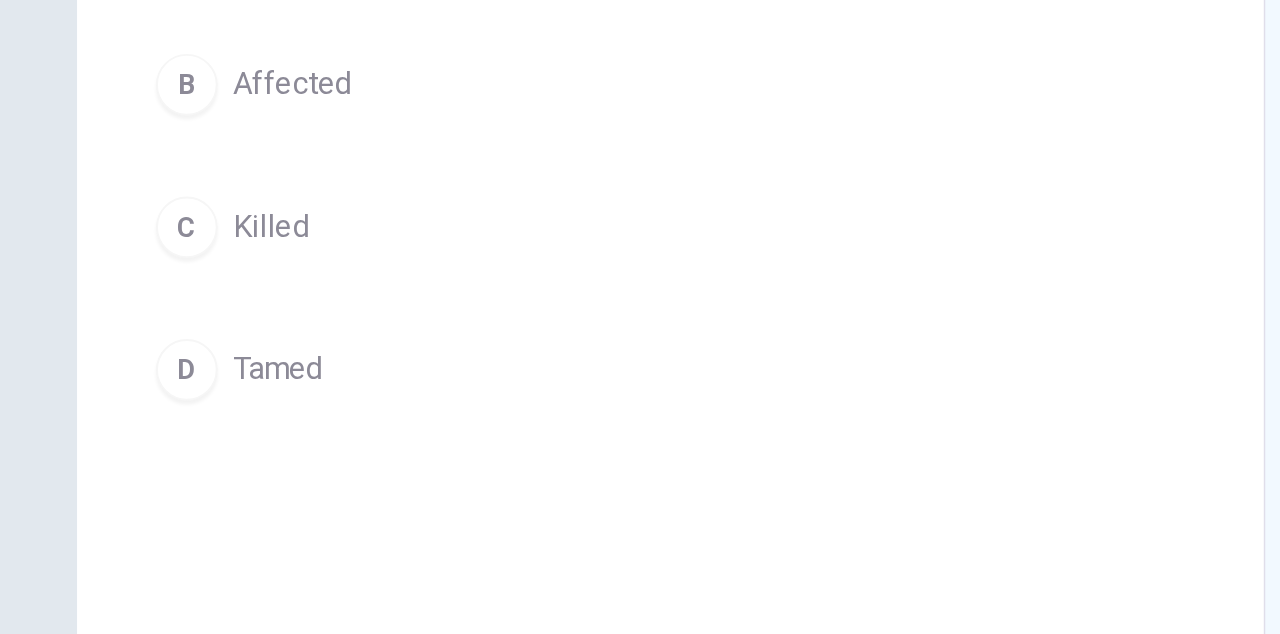 click on "B Affected" at bounding box center (348, 244) 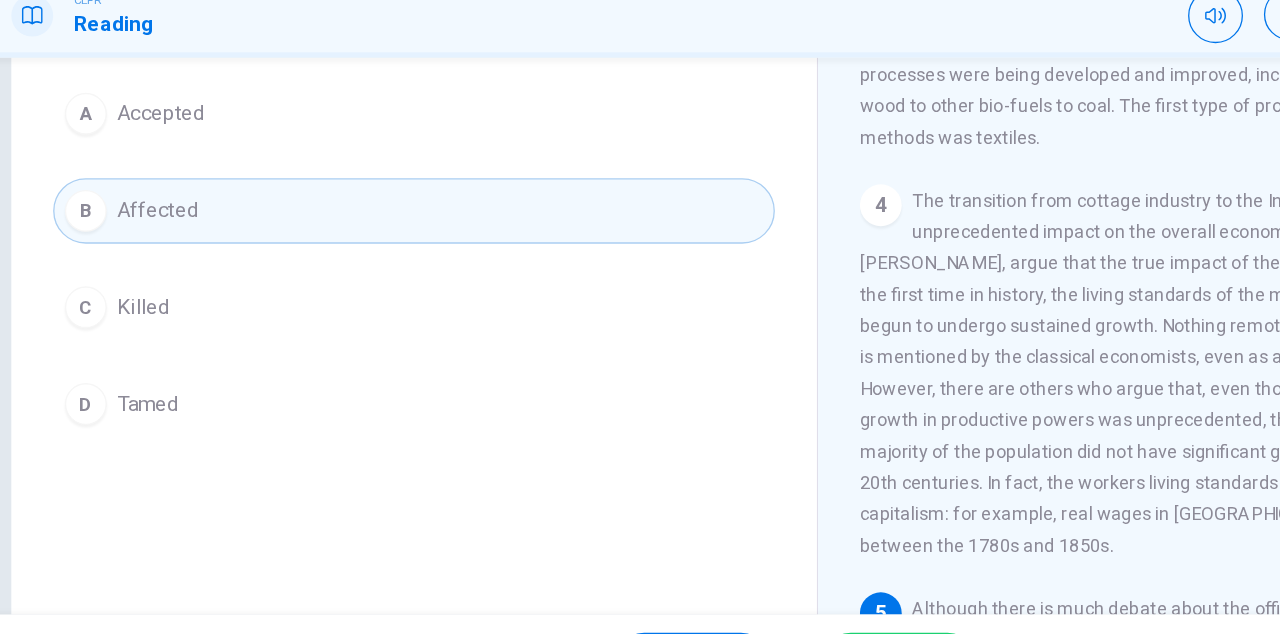 scroll, scrollTop: 181, scrollLeft: 0, axis: vertical 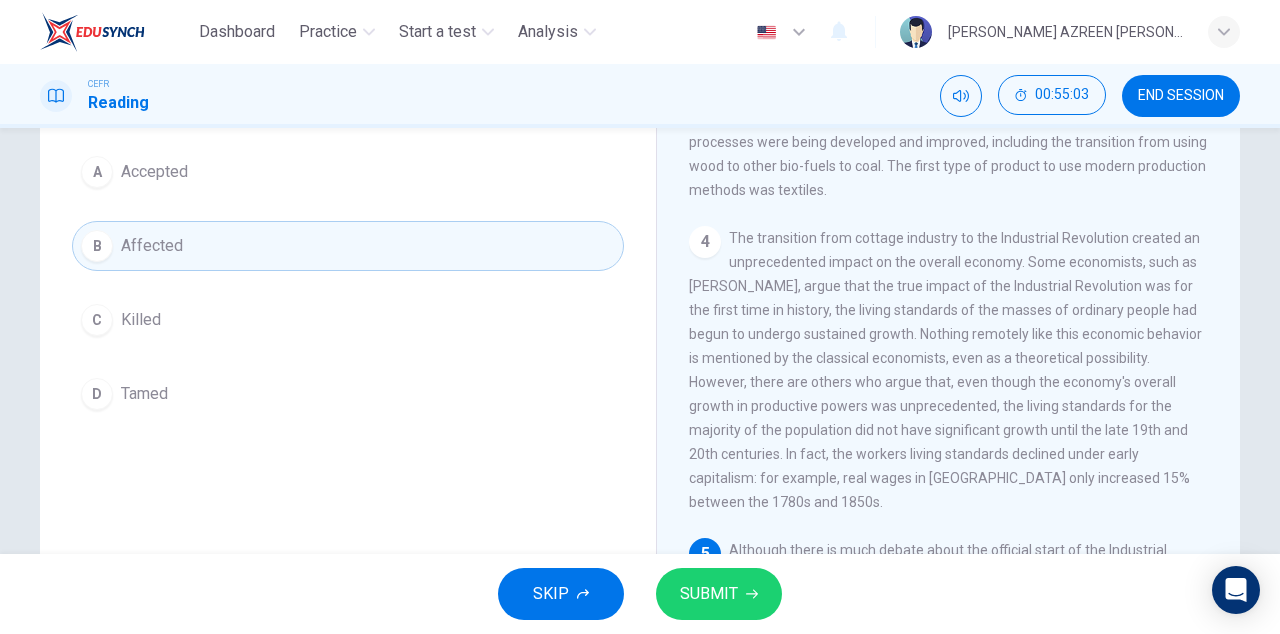 click on "SUBMIT" at bounding box center [709, 594] 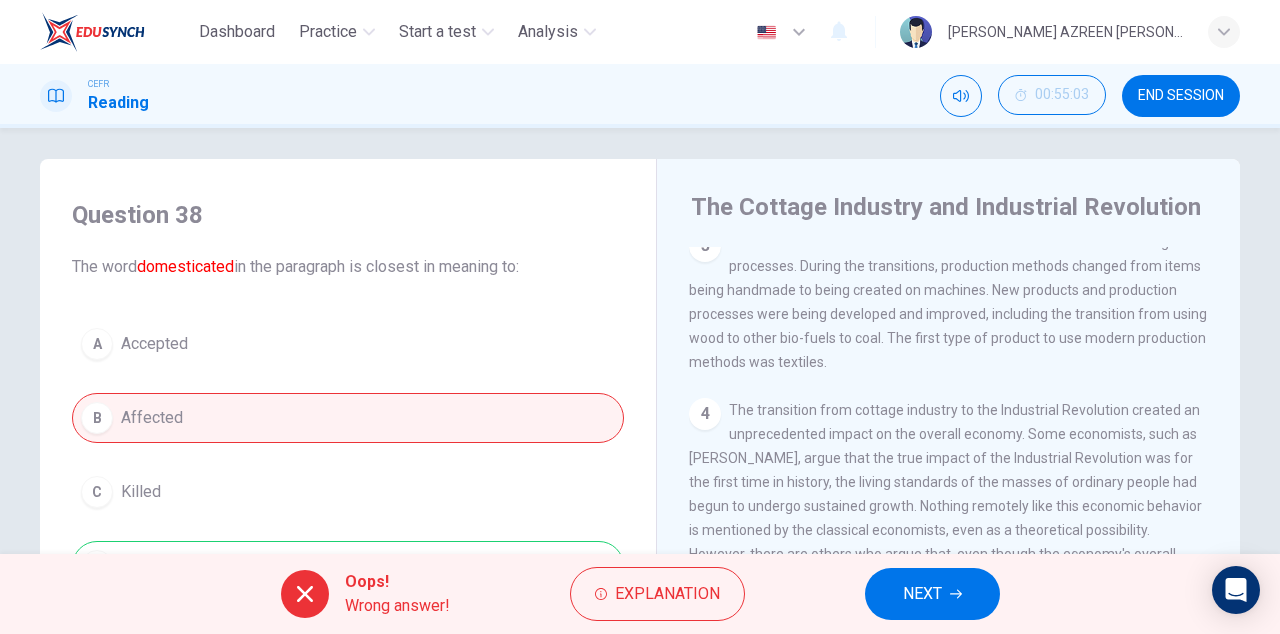 scroll, scrollTop: 349, scrollLeft: 0, axis: vertical 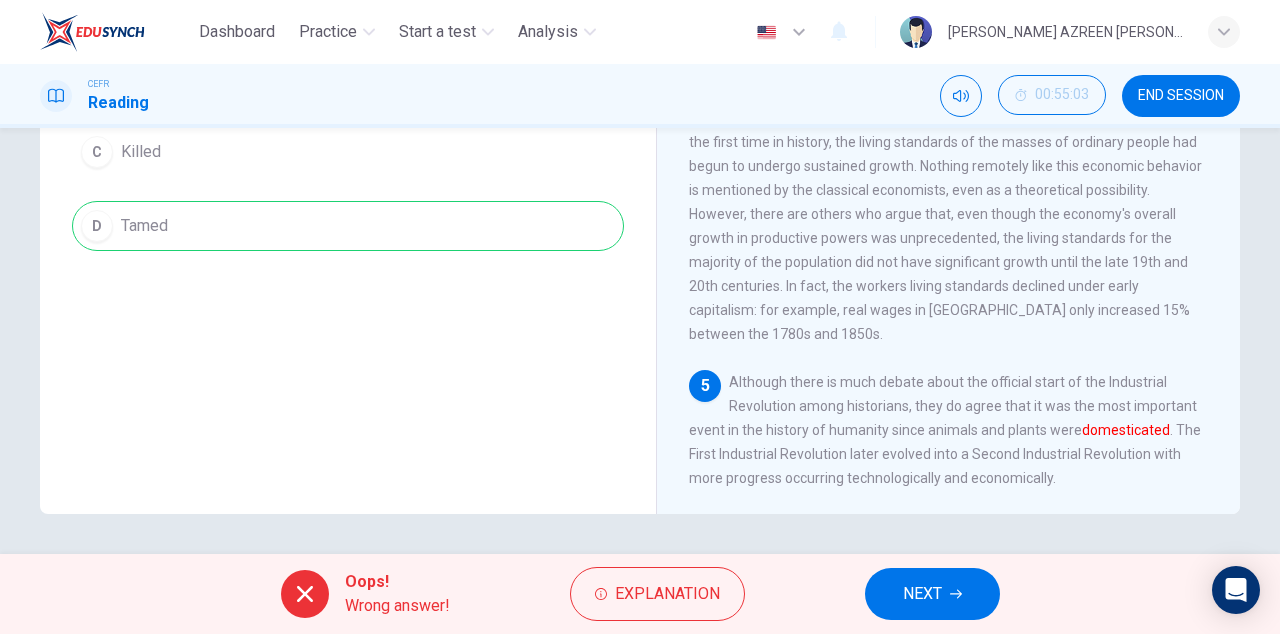 click on "Explanation" at bounding box center (667, 594) 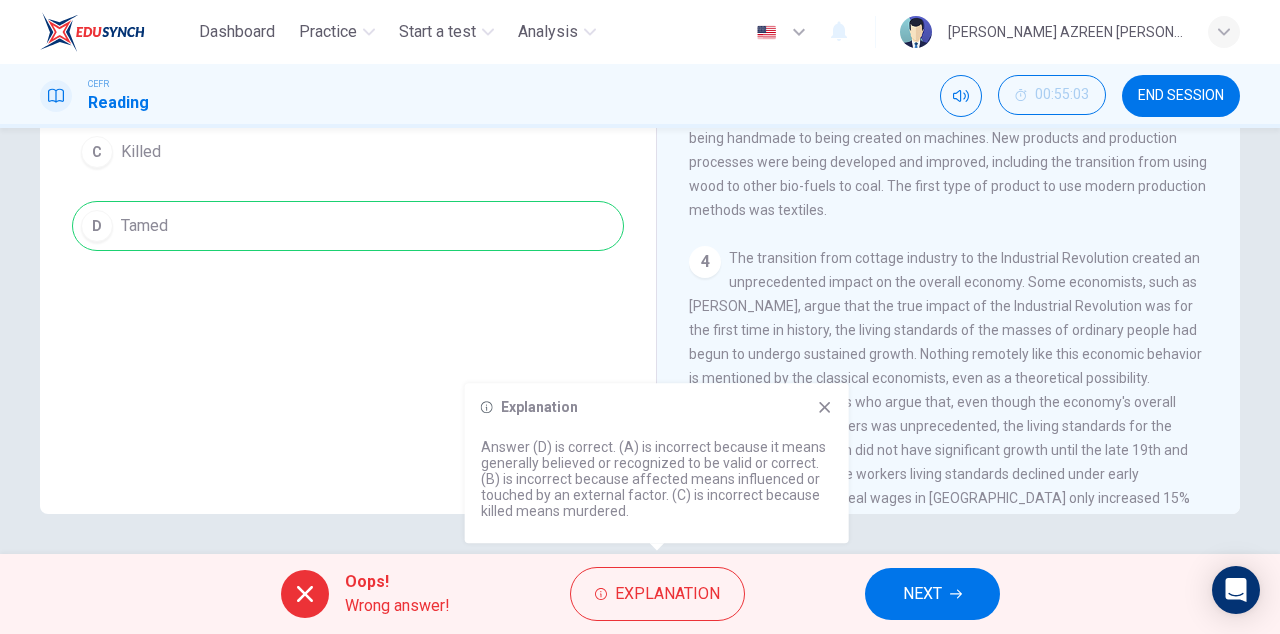 scroll, scrollTop: 206, scrollLeft: 0, axis: vertical 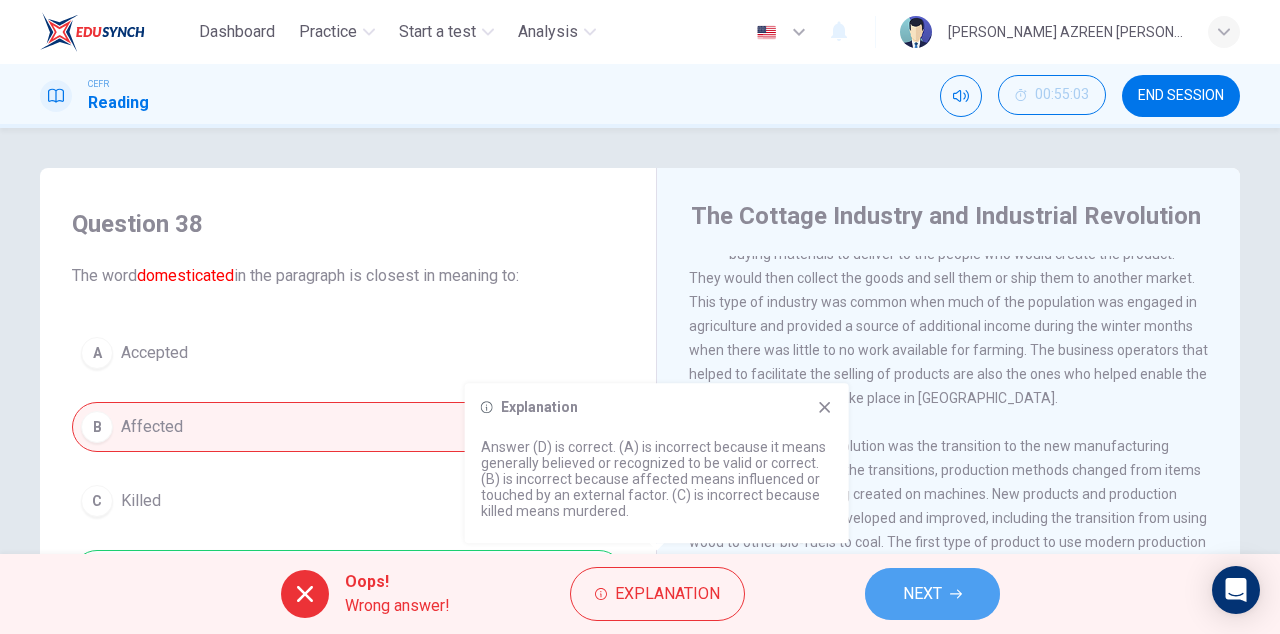click on "NEXT" at bounding box center [922, 594] 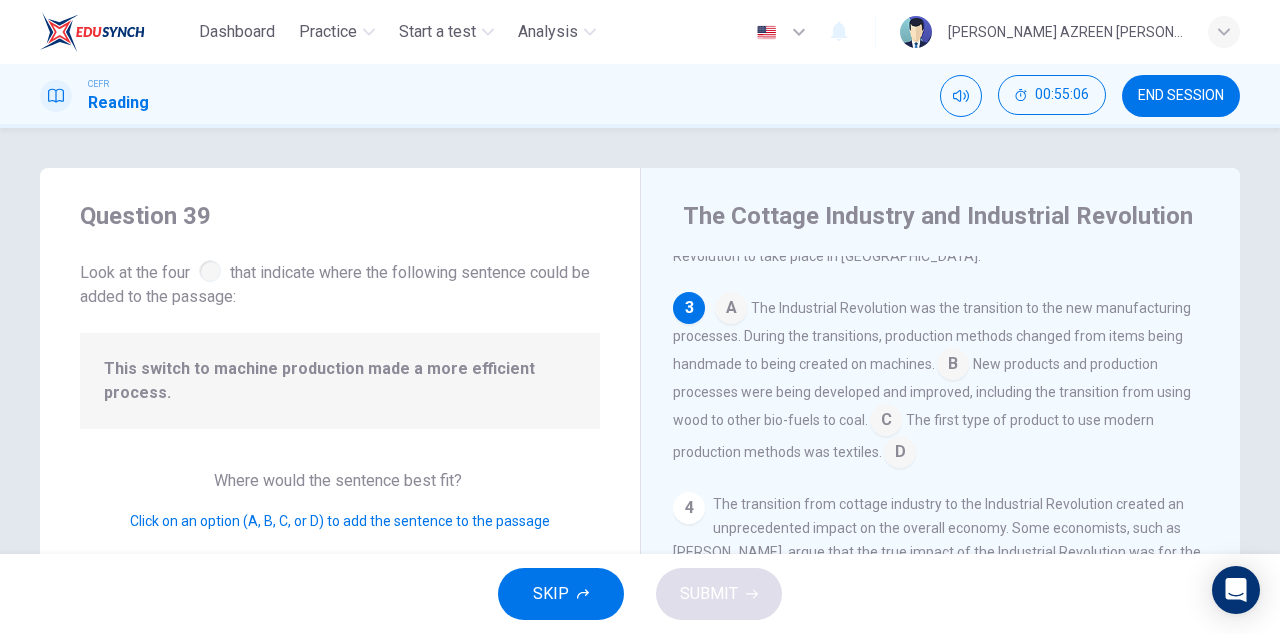 scroll, scrollTop: 350, scrollLeft: 0, axis: vertical 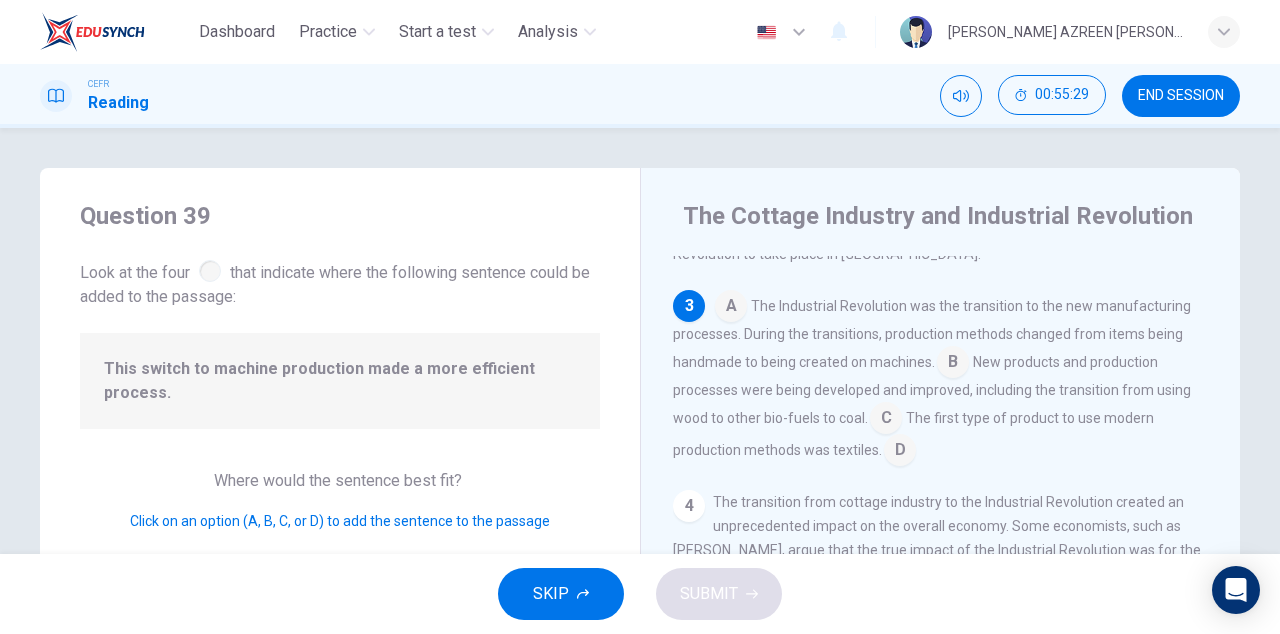 click on "The Industrial Revolution was the transition to the new manufacturing processes. During the transitions, production methods changed from items being handmade to being created on machines." at bounding box center [932, 334] 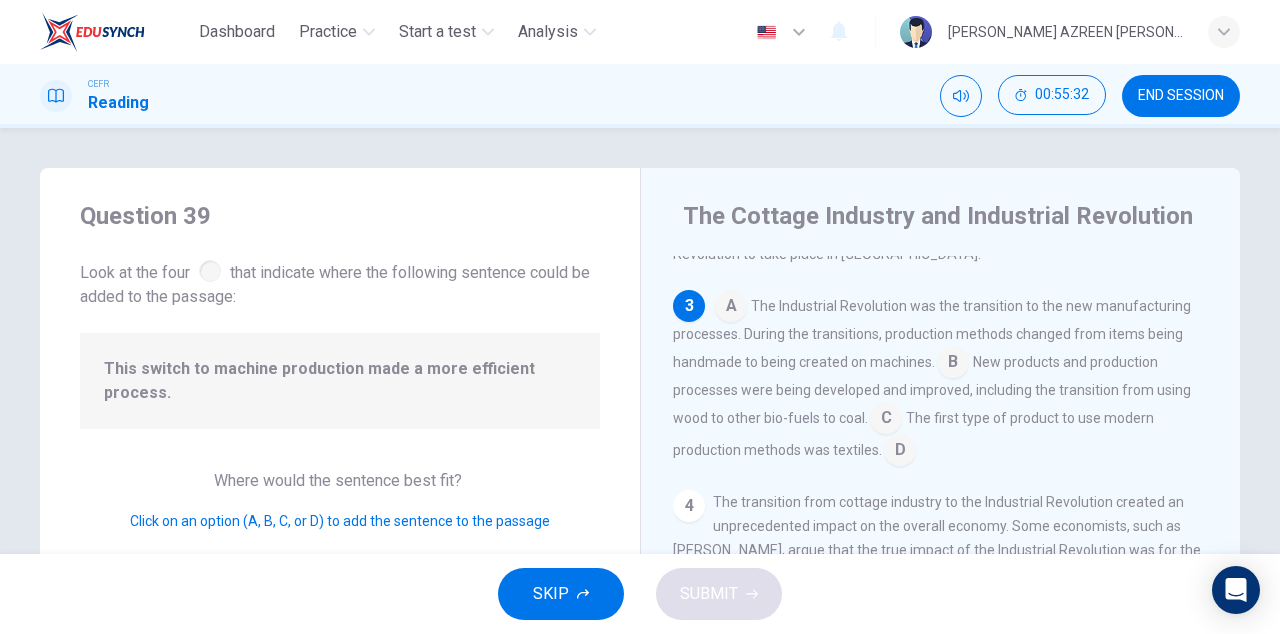 click at bounding box center (731, 308) 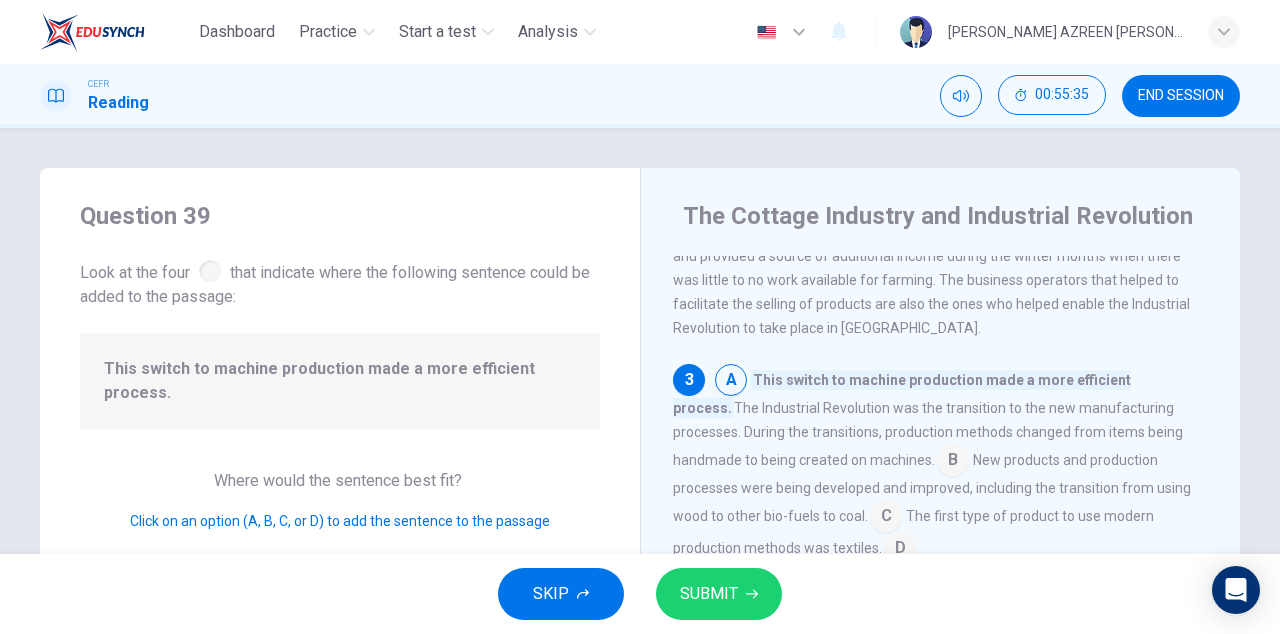 scroll, scrollTop: 276, scrollLeft: 0, axis: vertical 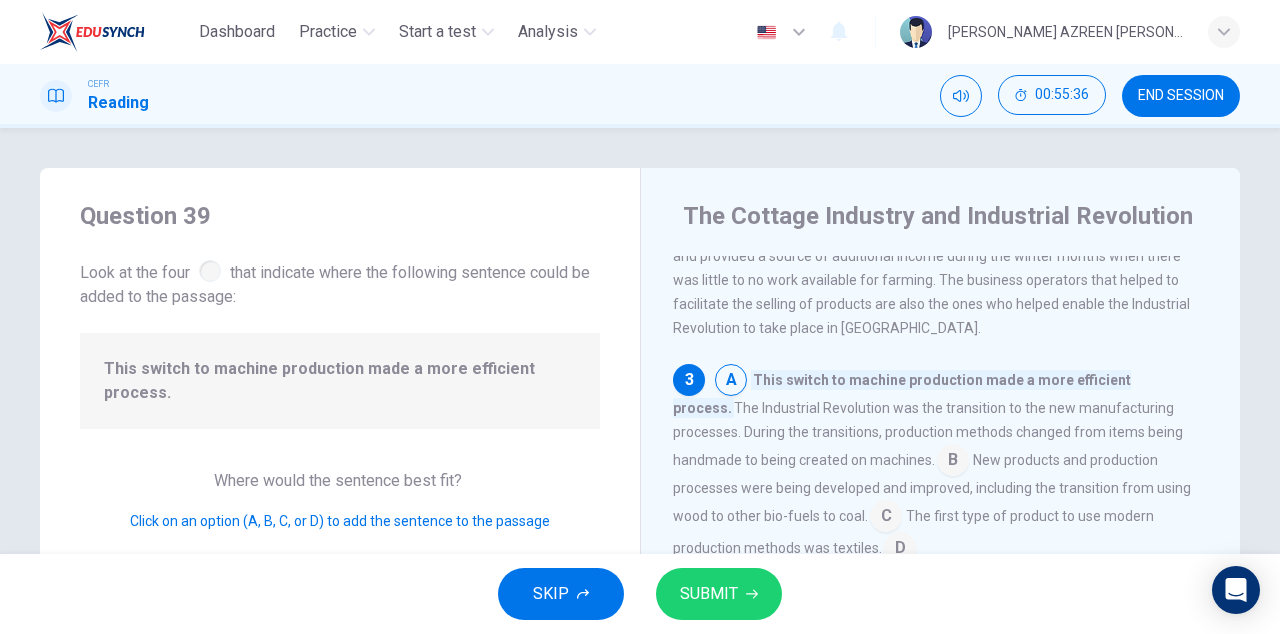 click at bounding box center (731, 382) 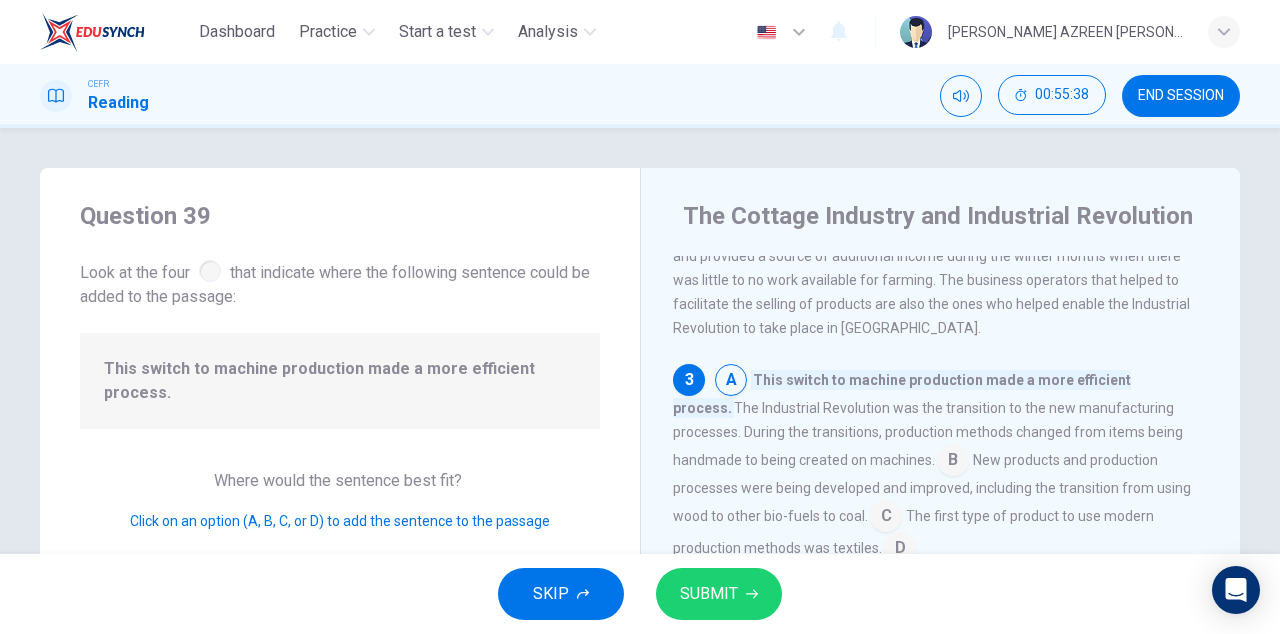 click at bounding box center [953, 462] 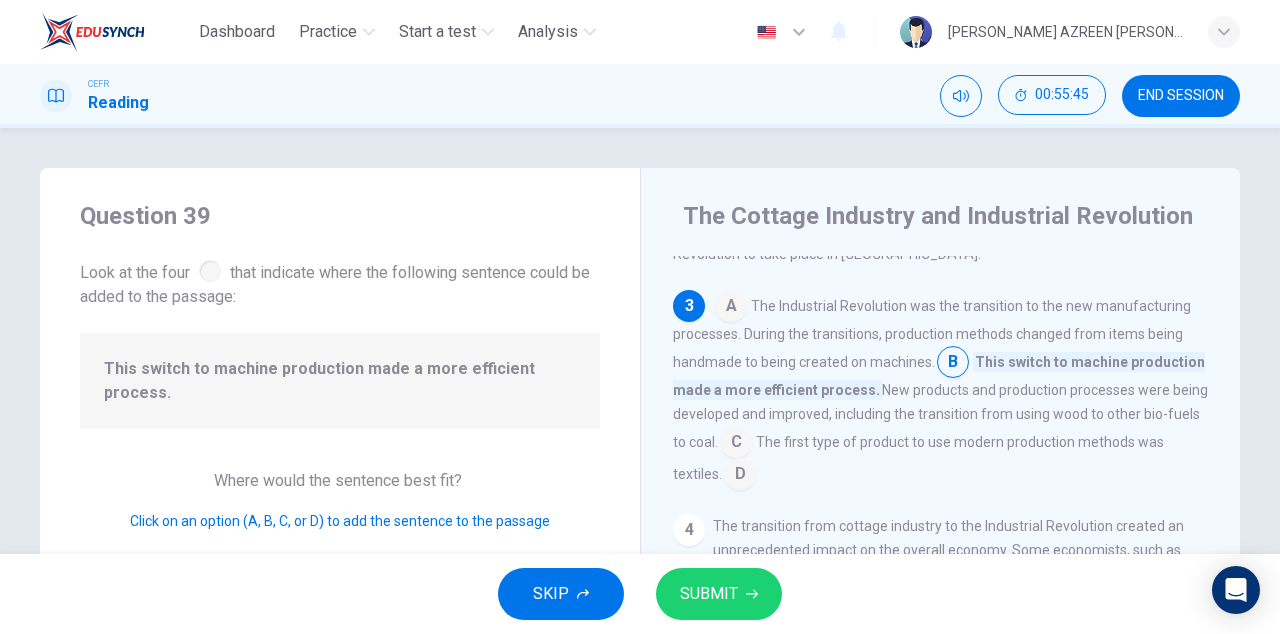 scroll, scrollTop: 351, scrollLeft: 0, axis: vertical 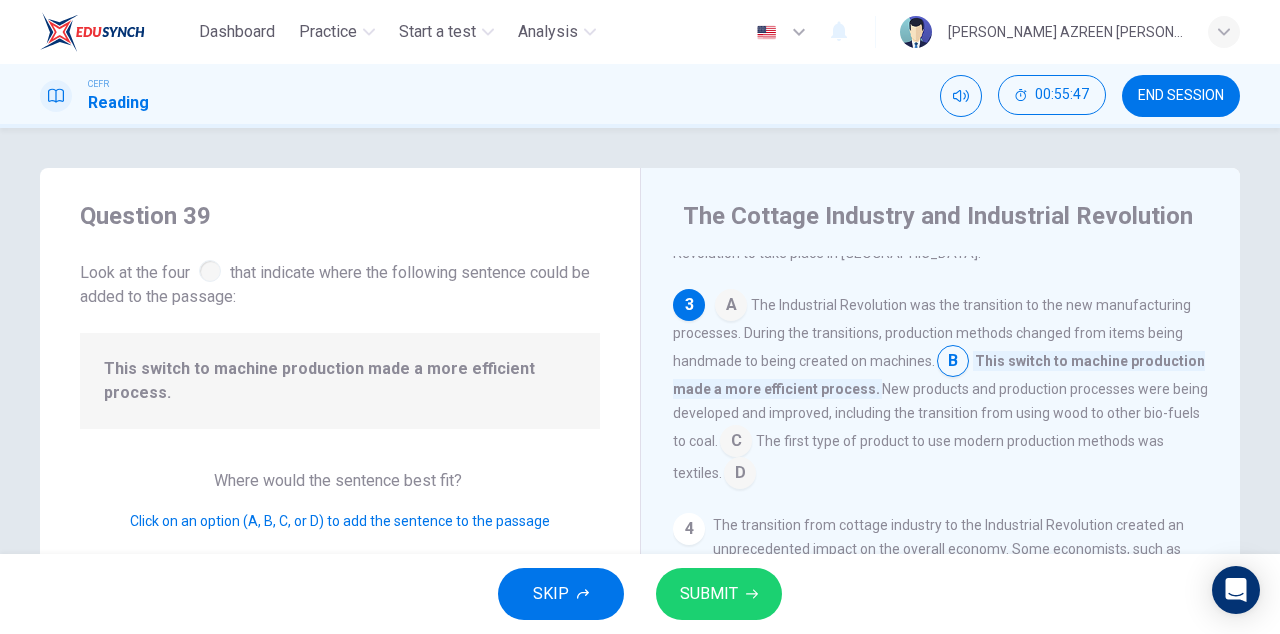 click at bounding box center [731, 307] 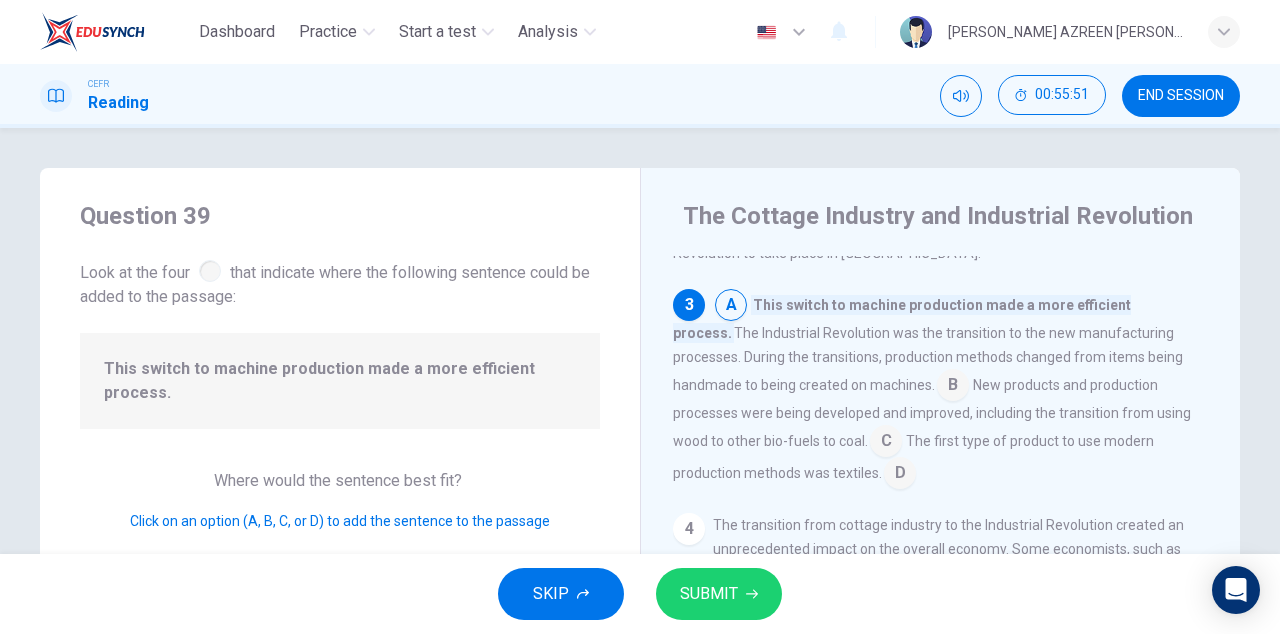 click on "The first type of product to use modern production methods was textiles." at bounding box center [913, 457] 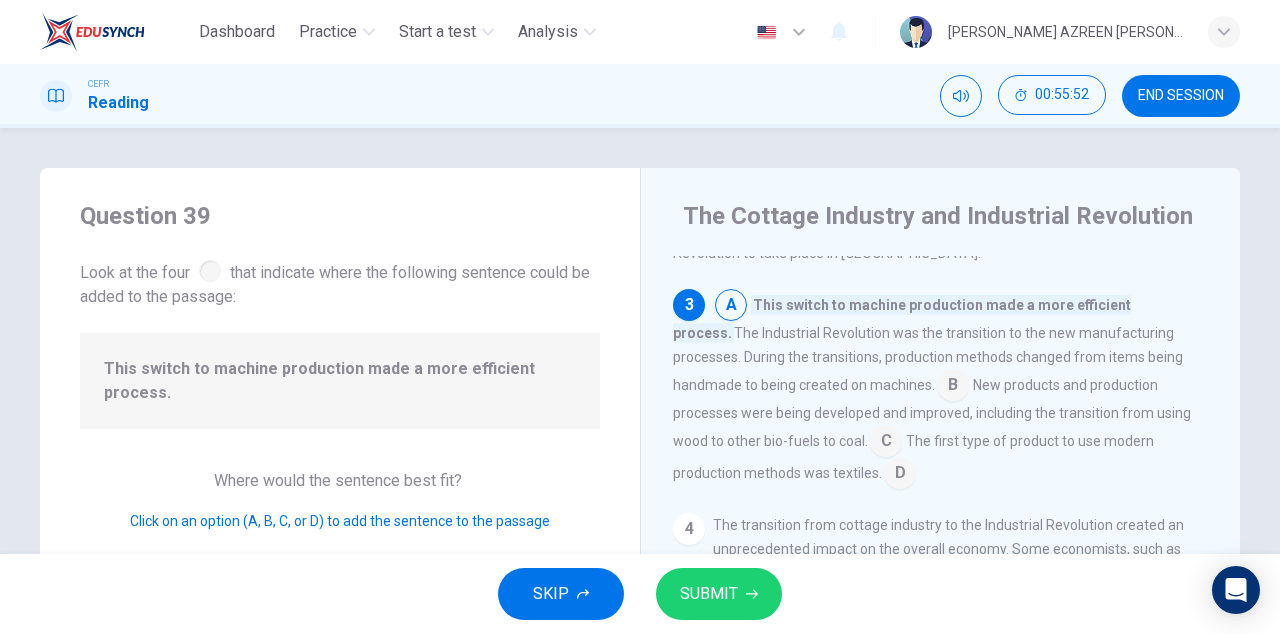 click at bounding box center [900, 475] 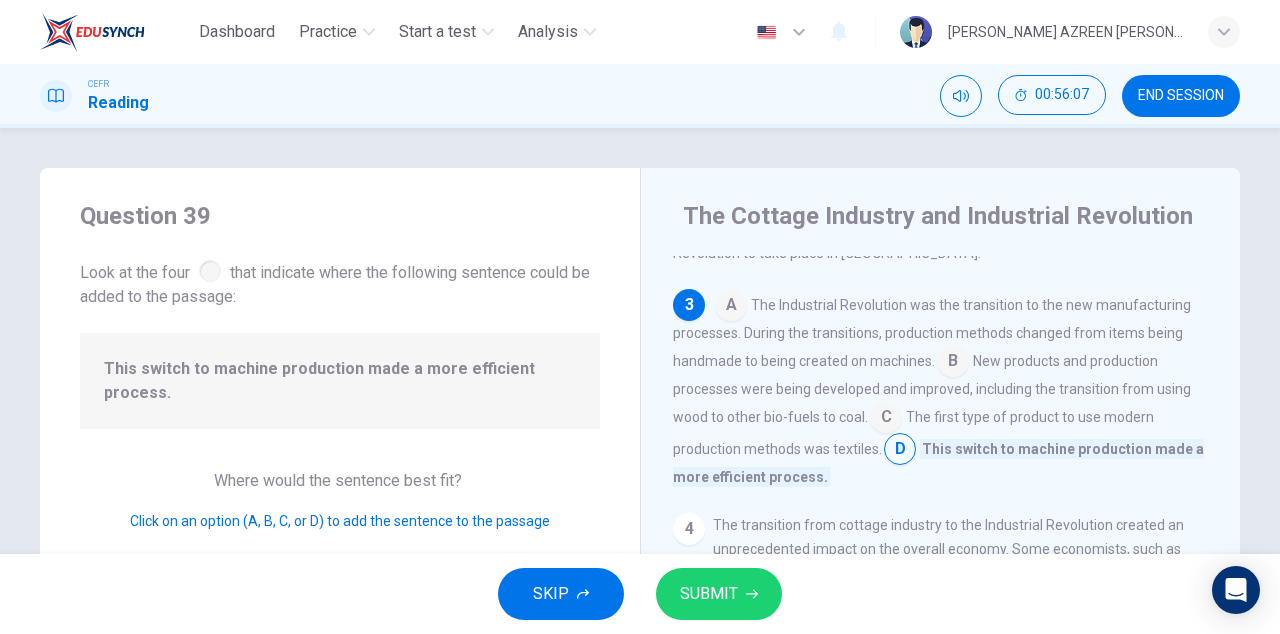 click at bounding box center (953, 363) 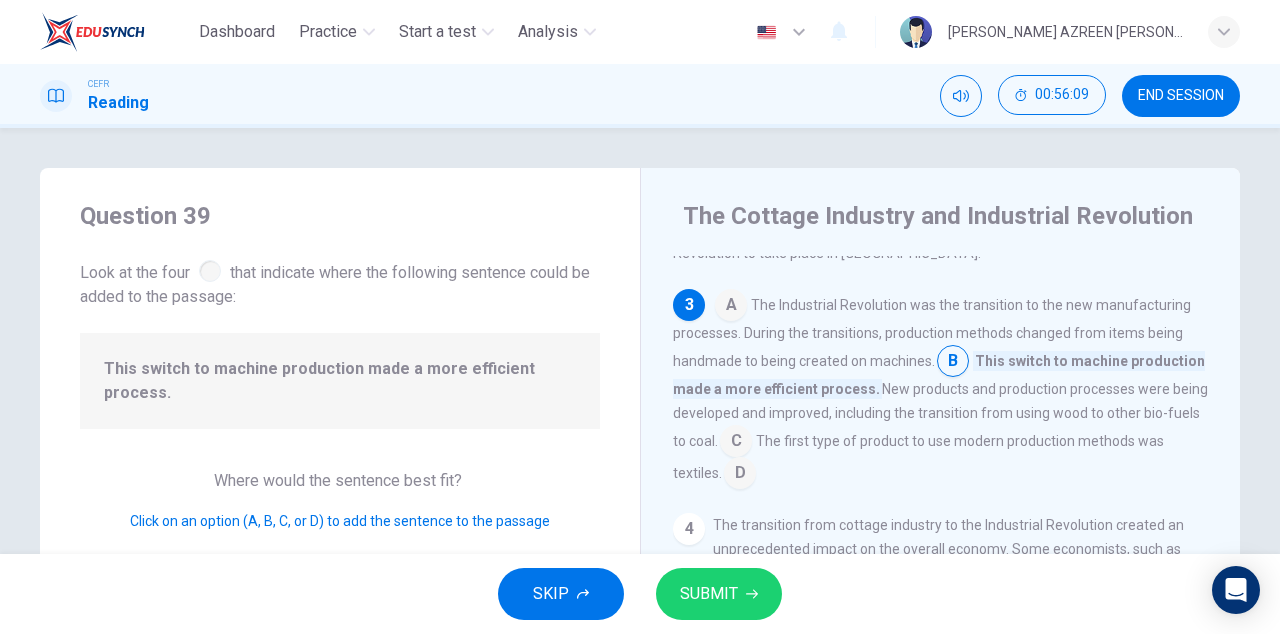 click on "New products and production processes were being developed and improved, including the transition from using wood to other bio-fuels to coal." at bounding box center [940, 415] 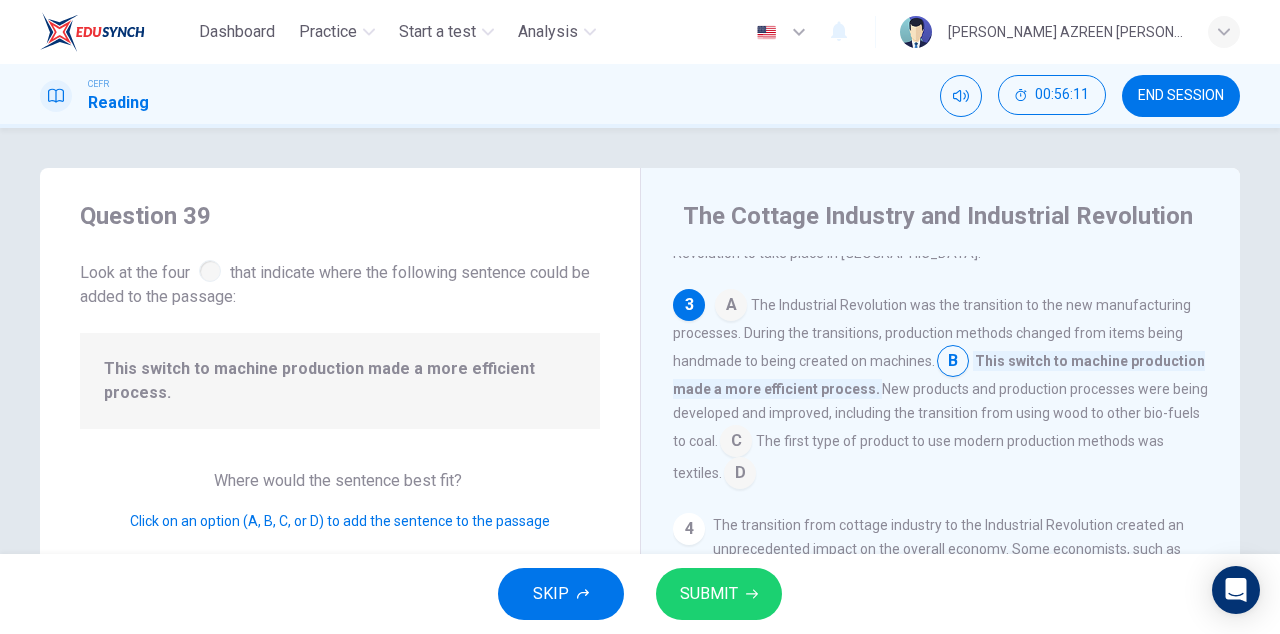 click at bounding box center [736, 443] 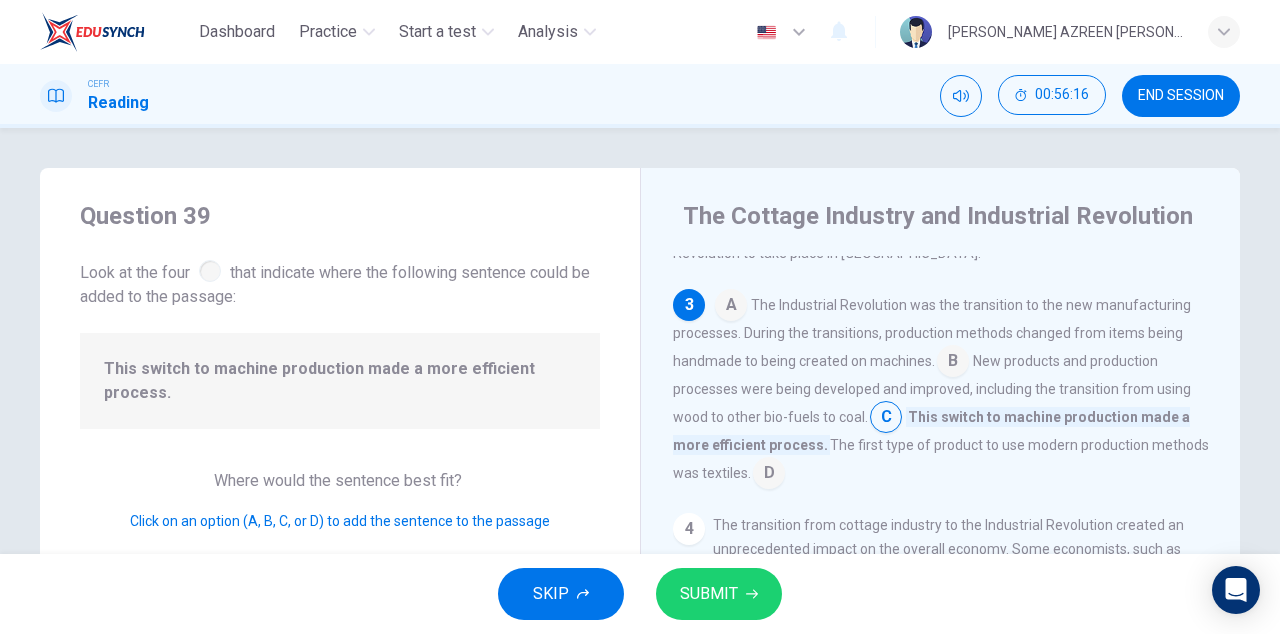 click on "SUBMIT" at bounding box center (709, 594) 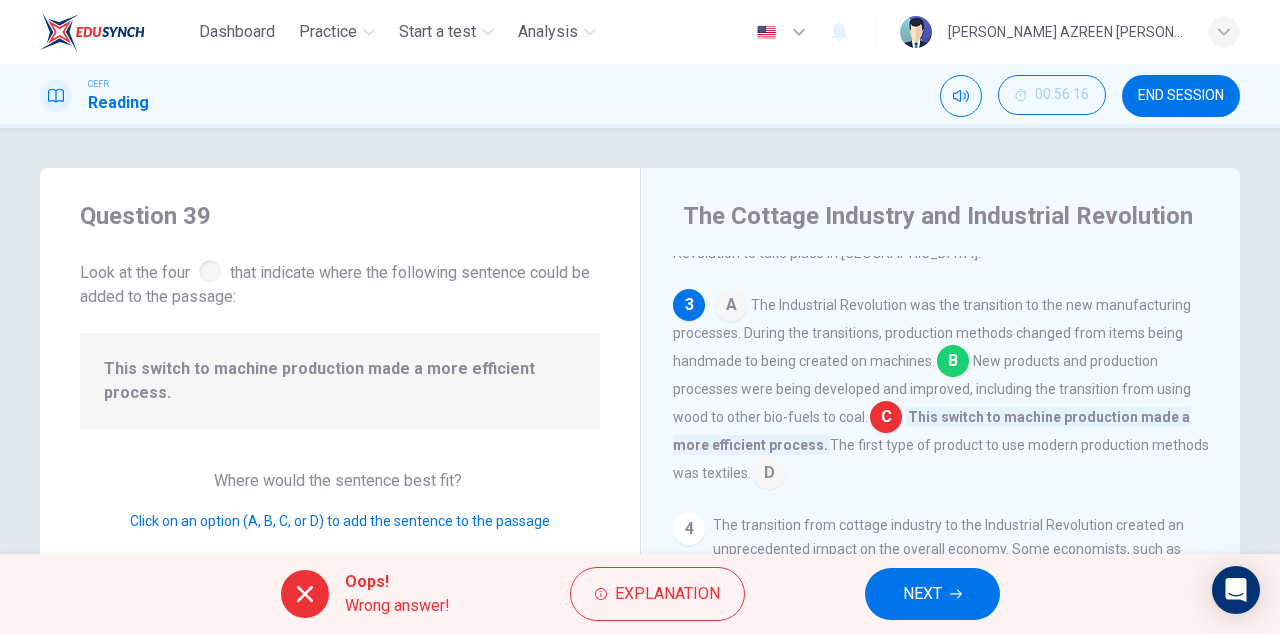 click on "Explanation" at bounding box center (667, 594) 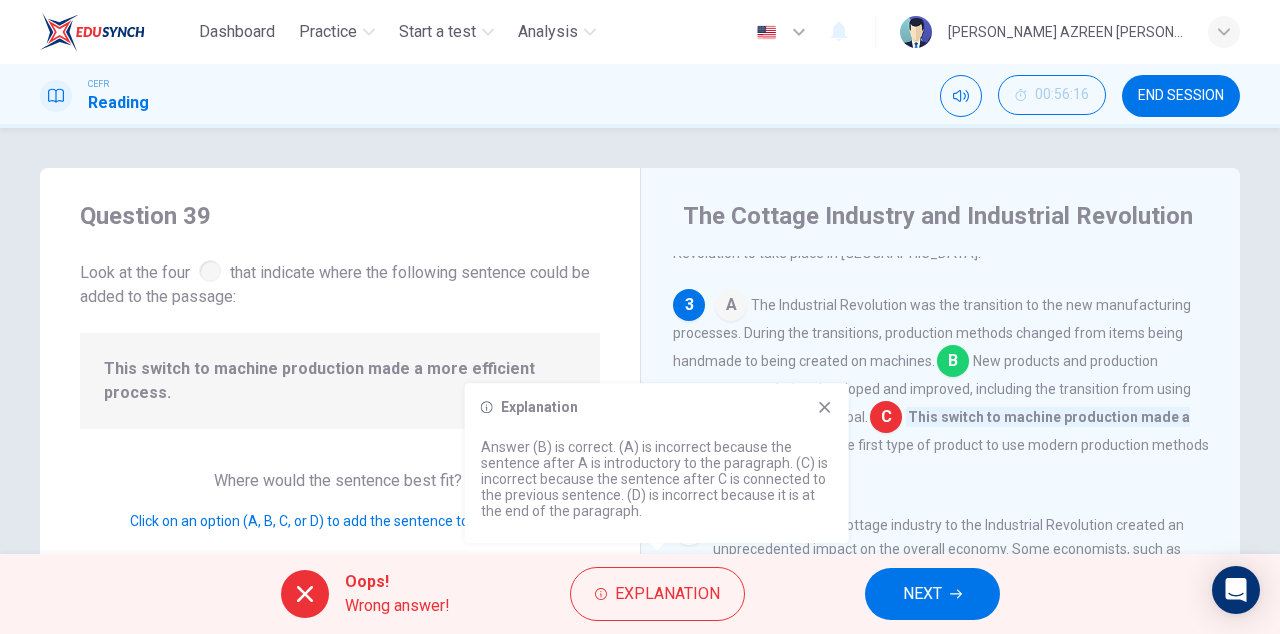 click on "Explanation Answer (B) is correct. (A) is incorrect because the sentence after A is introductory to the paragraph. (C) is incorrect because the sentence after C is connected to the previous sentence. (D) is incorrect because it is at the end of the paragraph." at bounding box center [657, 463] 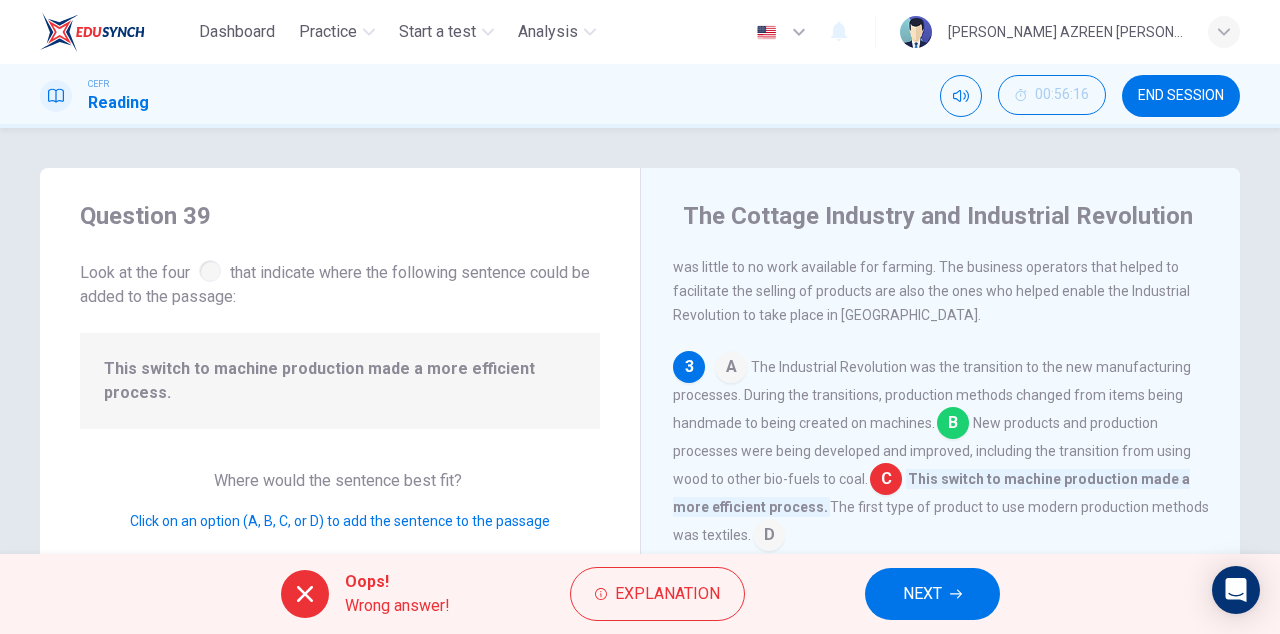 scroll, scrollTop: 306, scrollLeft: 0, axis: vertical 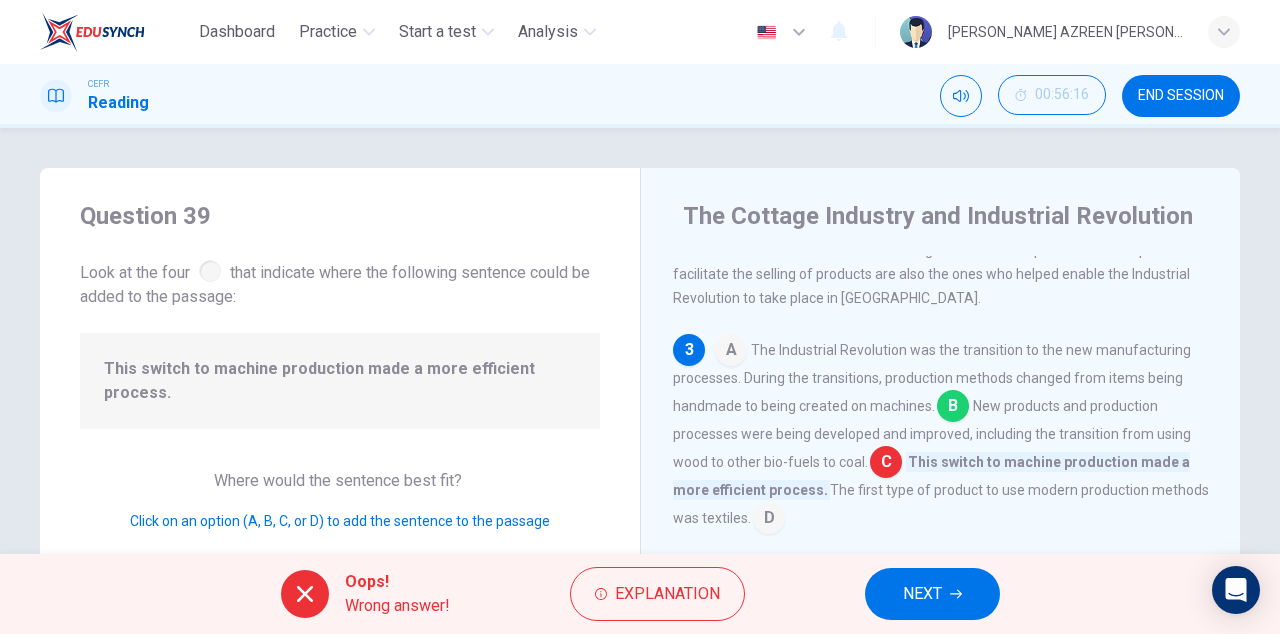 click on "NEXT" at bounding box center [922, 594] 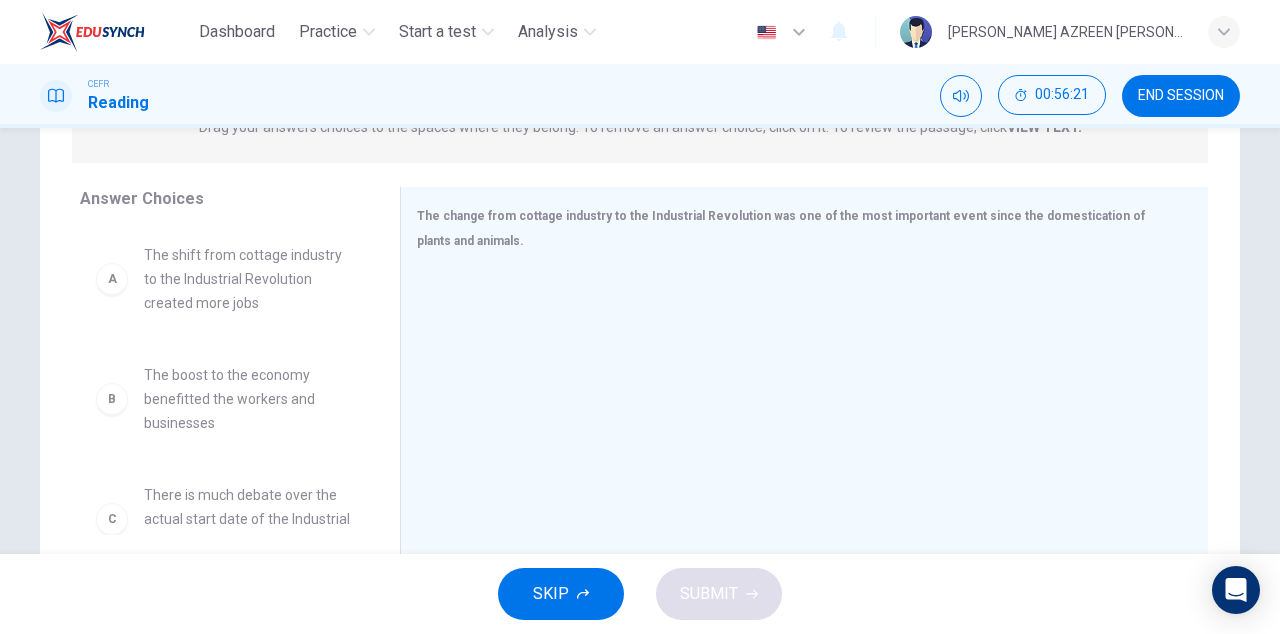 scroll, scrollTop: 349, scrollLeft: 0, axis: vertical 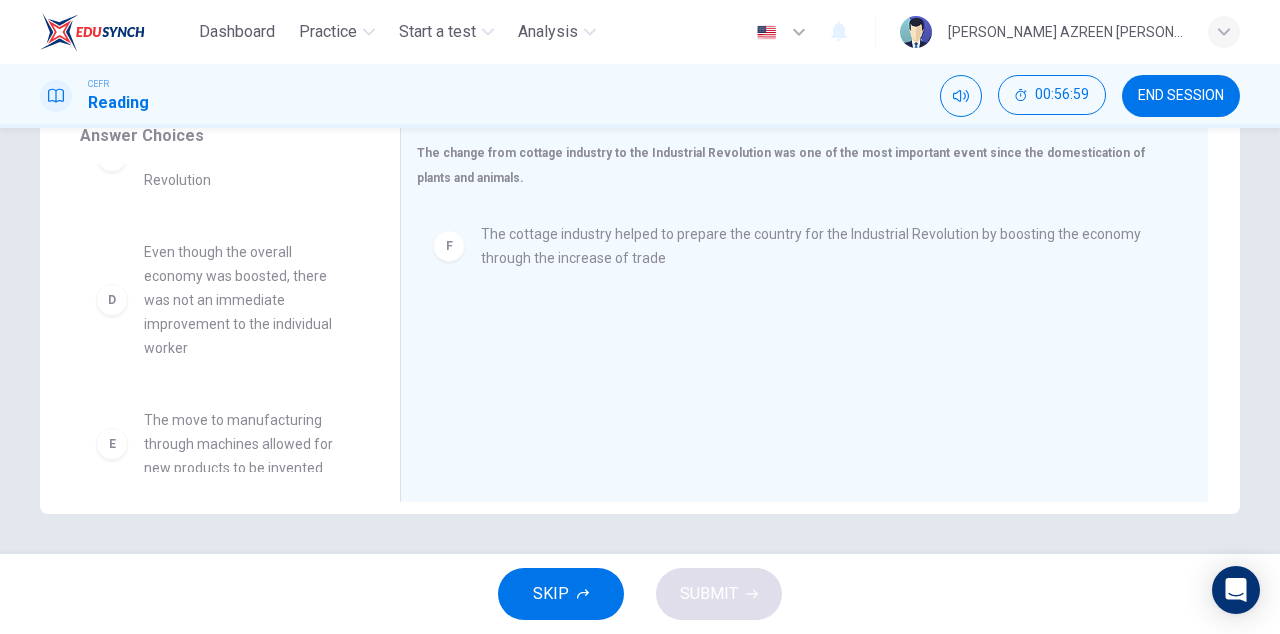 click on "A The shift from cottage industry to the Industrial Revolution created more jobs B The boost to the economy benefitted the workers and businesses C There is much debate over the actual start date of the Industrial Revolution D Even though the overall economy was boosted, there was not an immediate improvement to the individual worker E The move to manufacturing through machines allowed for new products to be invented" at bounding box center [232, 318] 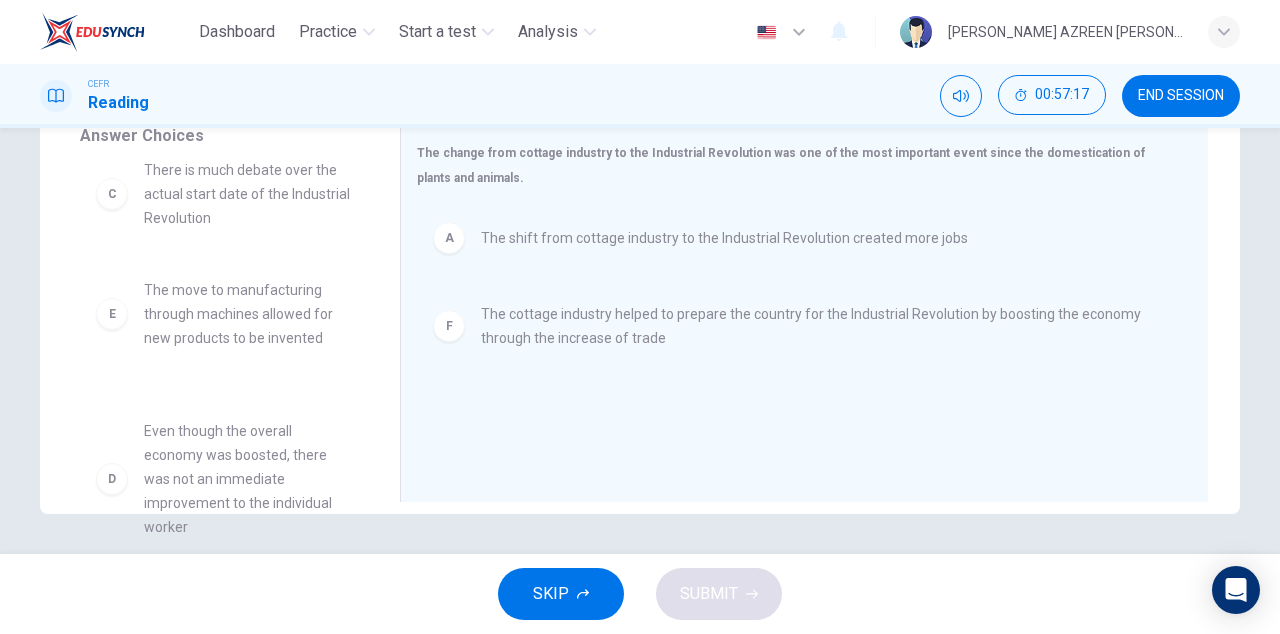 scroll, scrollTop: 180, scrollLeft: 0, axis: vertical 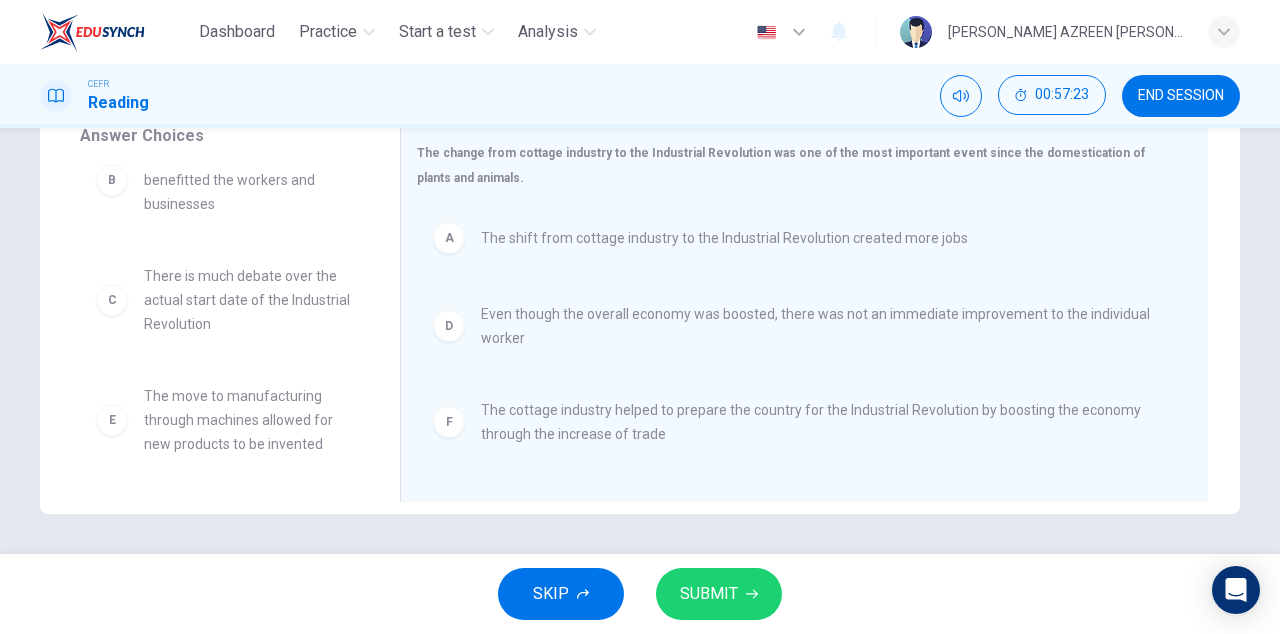 click on "SUBMIT" at bounding box center [709, 594] 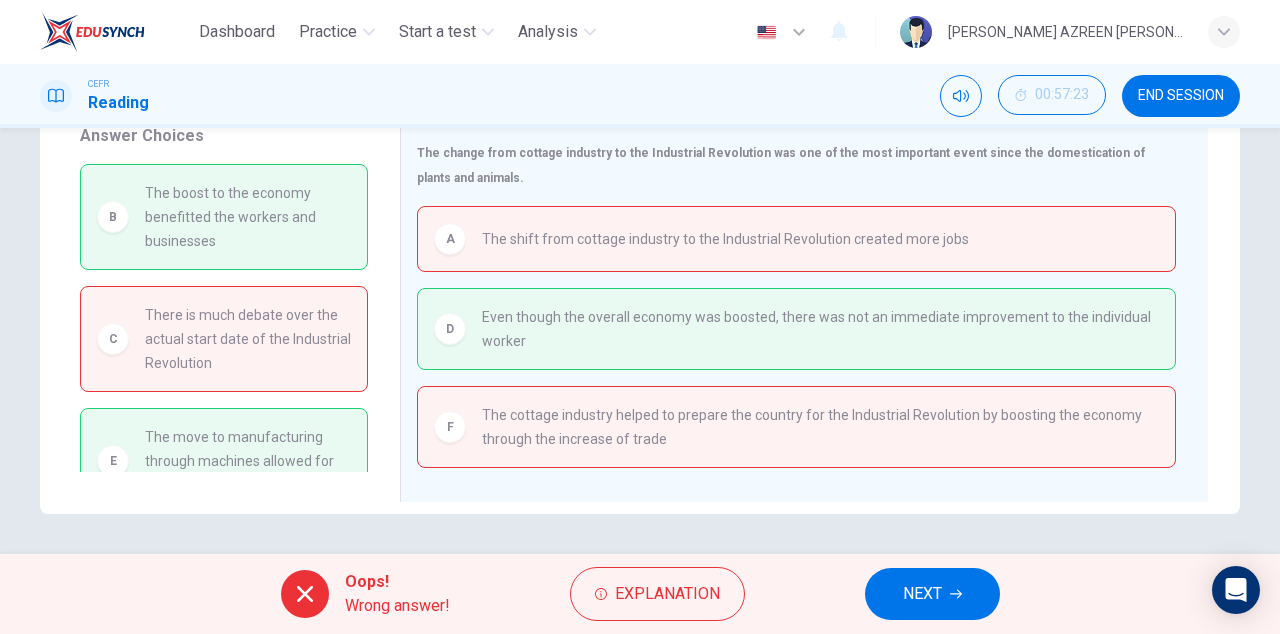 scroll, scrollTop: 40, scrollLeft: 0, axis: vertical 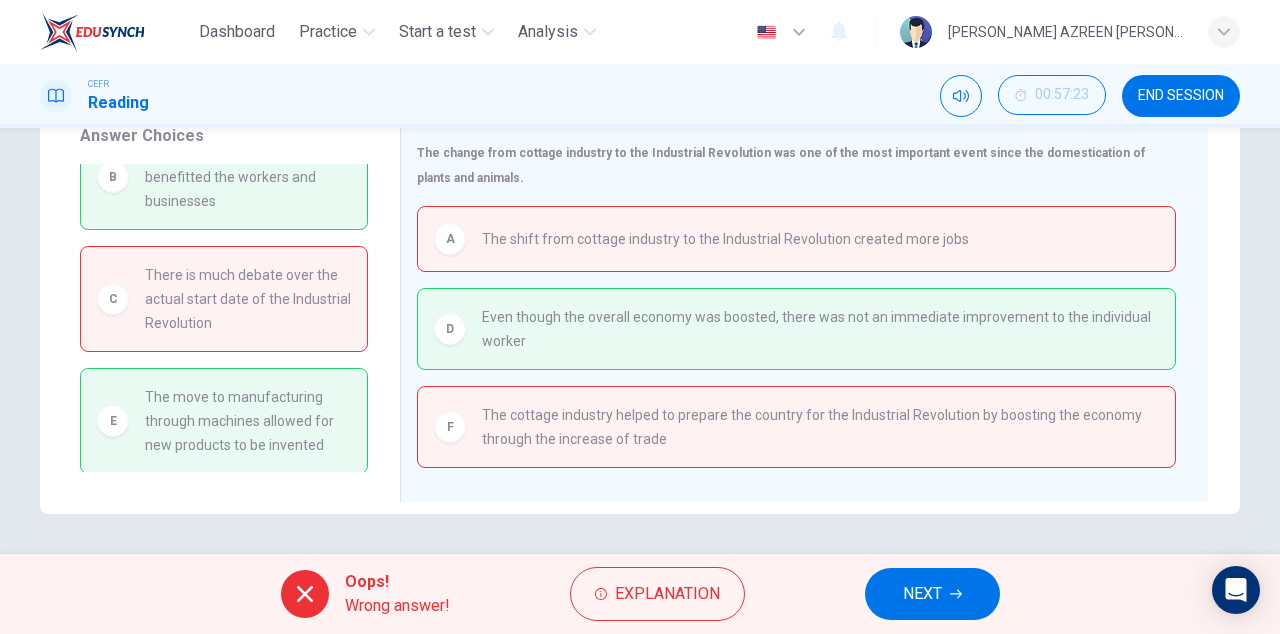 click on "The move to manufacturing through machines allowed for new products to be invented" at bounding box center [248, 421] 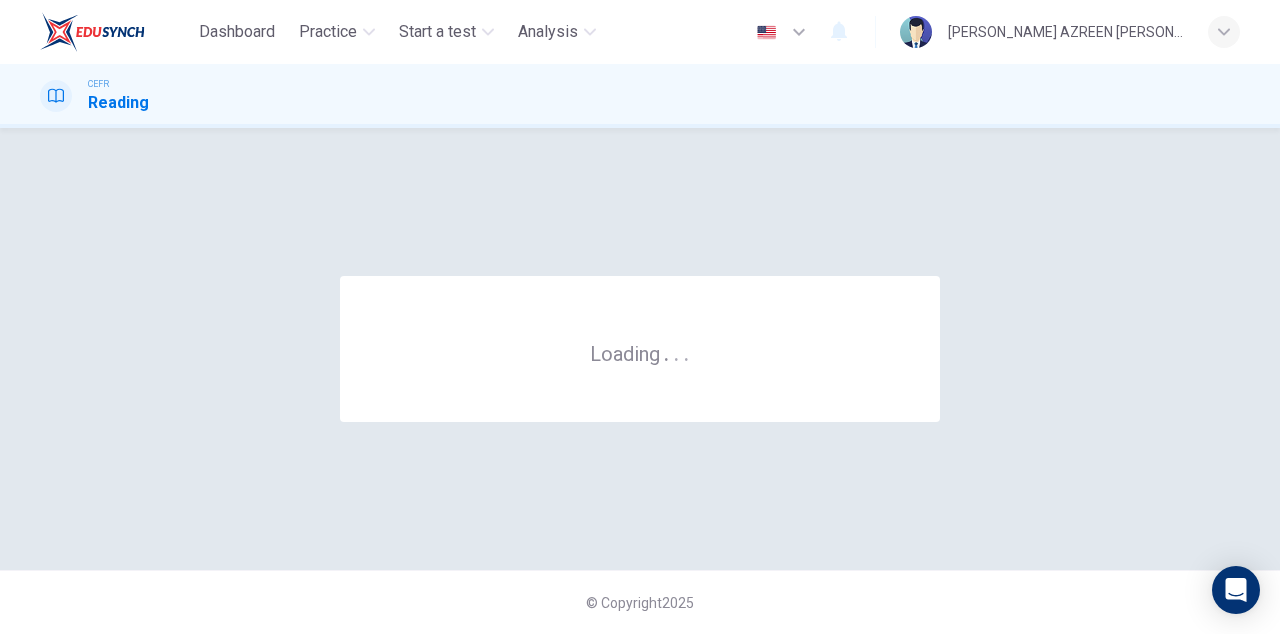scroll, scrollTop: 0, scrollLeft: 0, axis: both 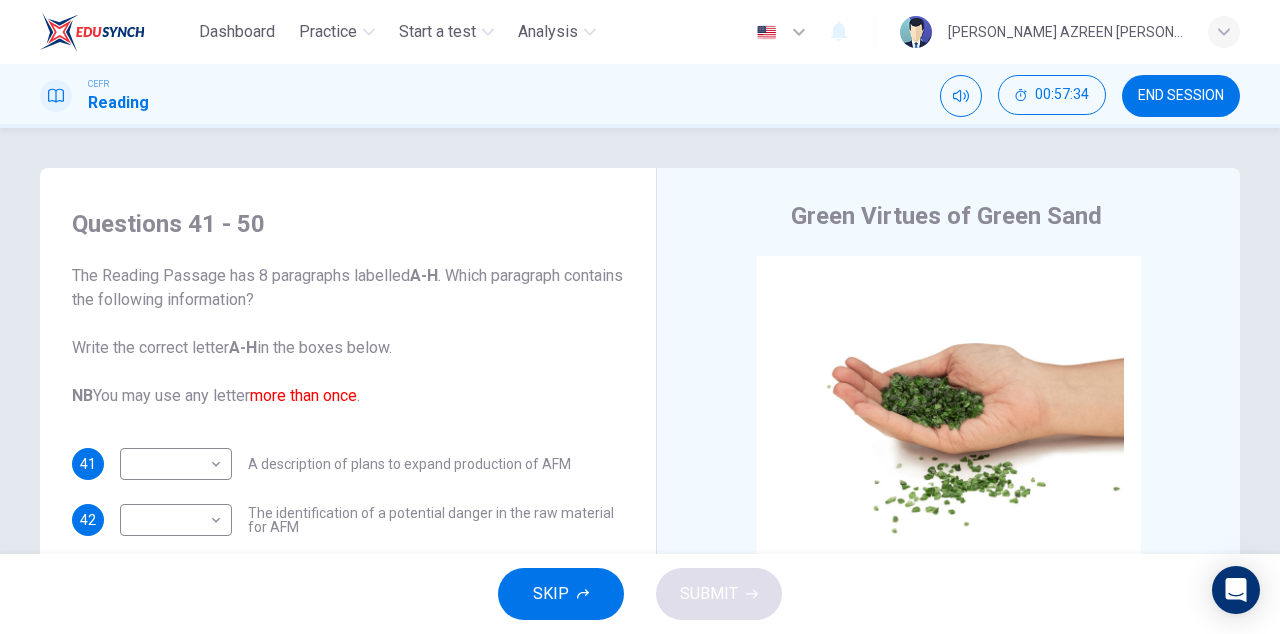 click on "END SESSION" at bounding box center (1181, 96) 